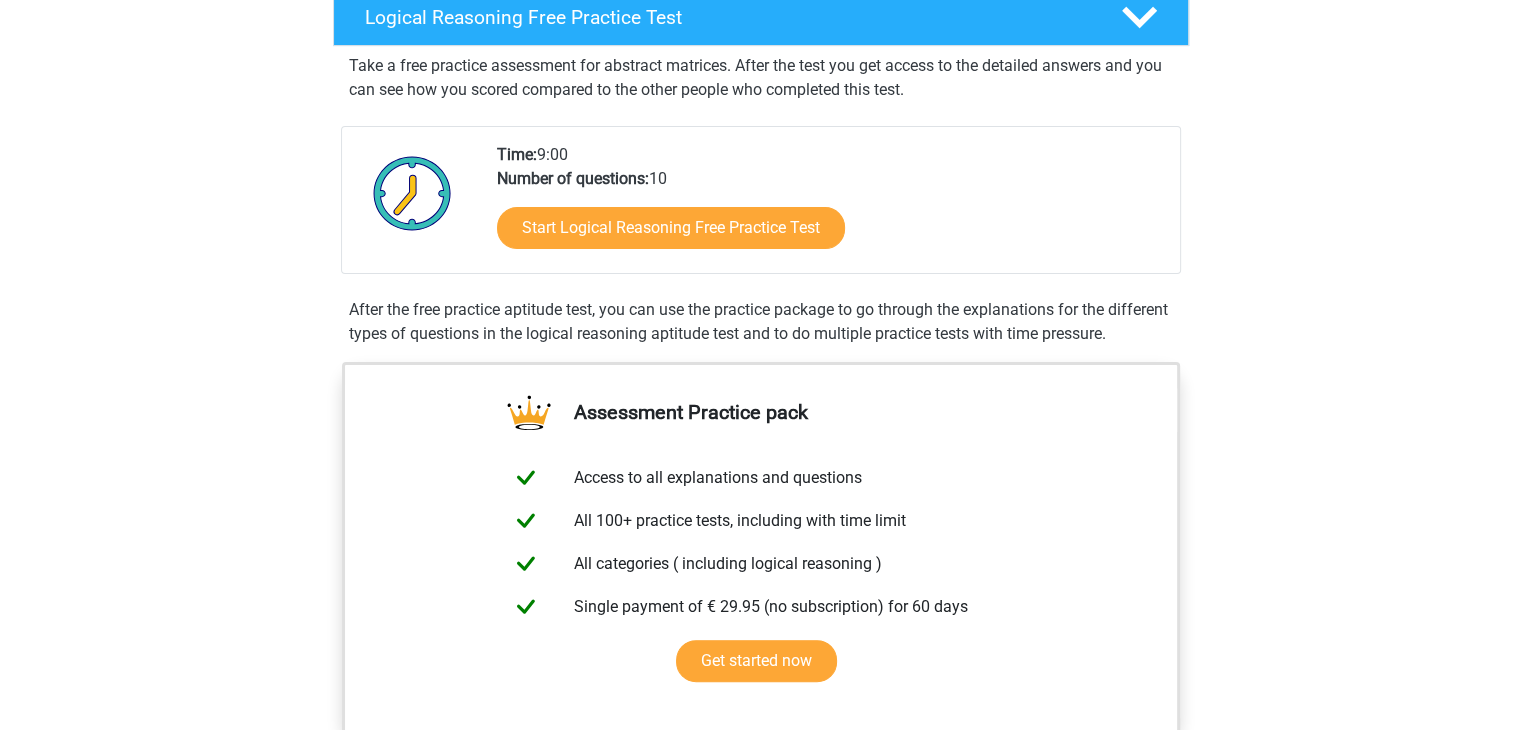 scroll, scrollTop: 355, scrollLeft: 0, axis: vertical 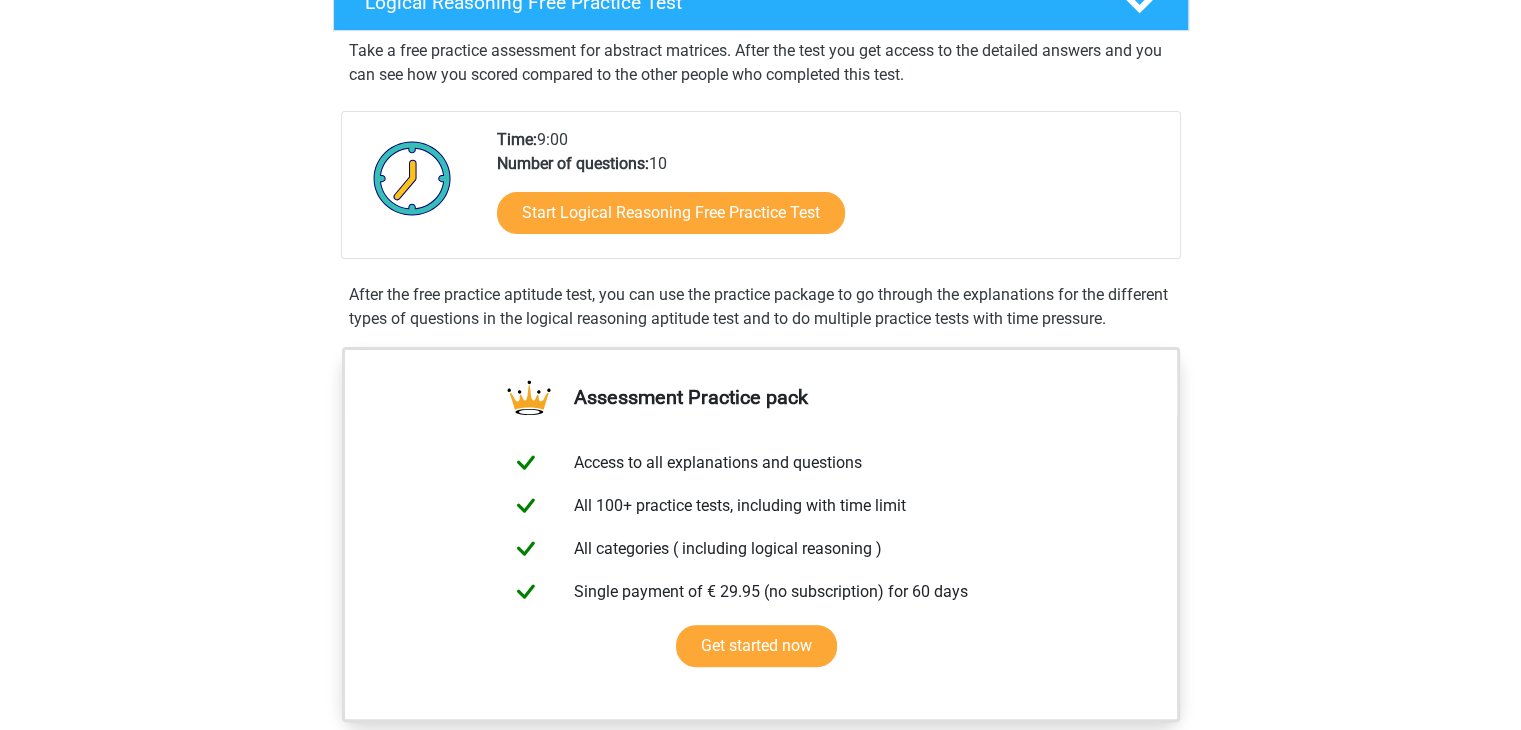 click on "Register
Nederlands
English" at bounding box center [760, 847] 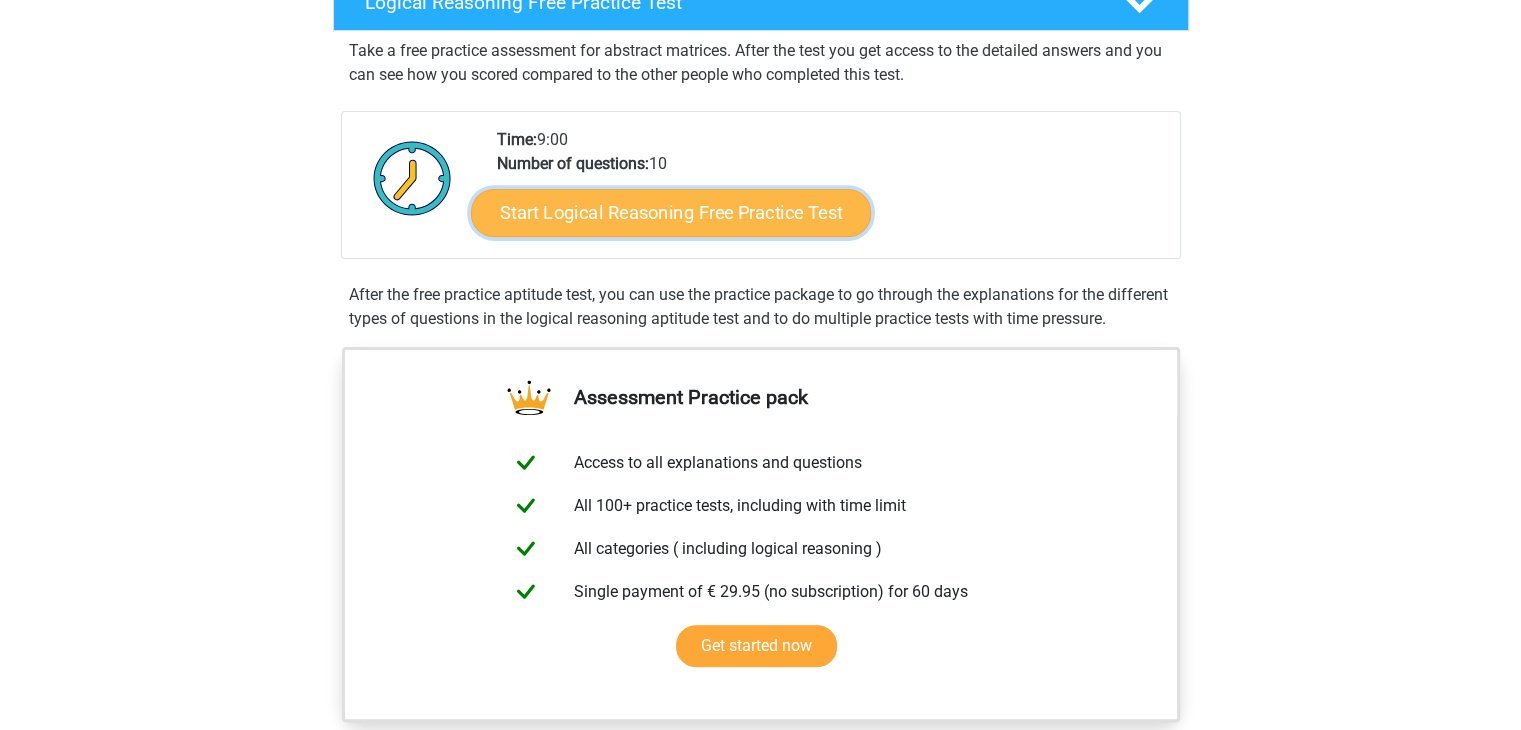click on "Start Logical Reasoning
Free Practice Test" at bounding box center (671, 212) 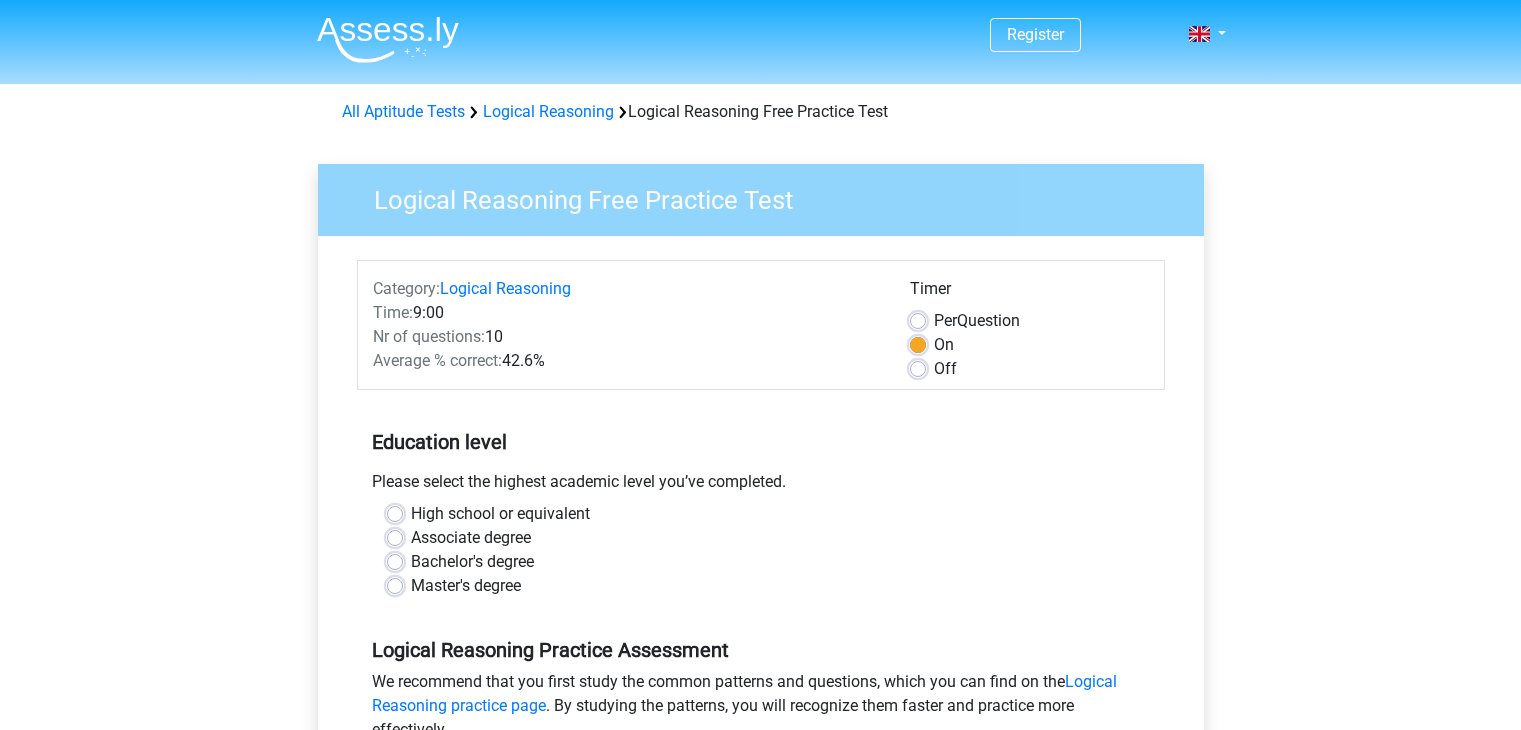 scroll, scrollTop: 0, scrollLeft: 0, axis: both 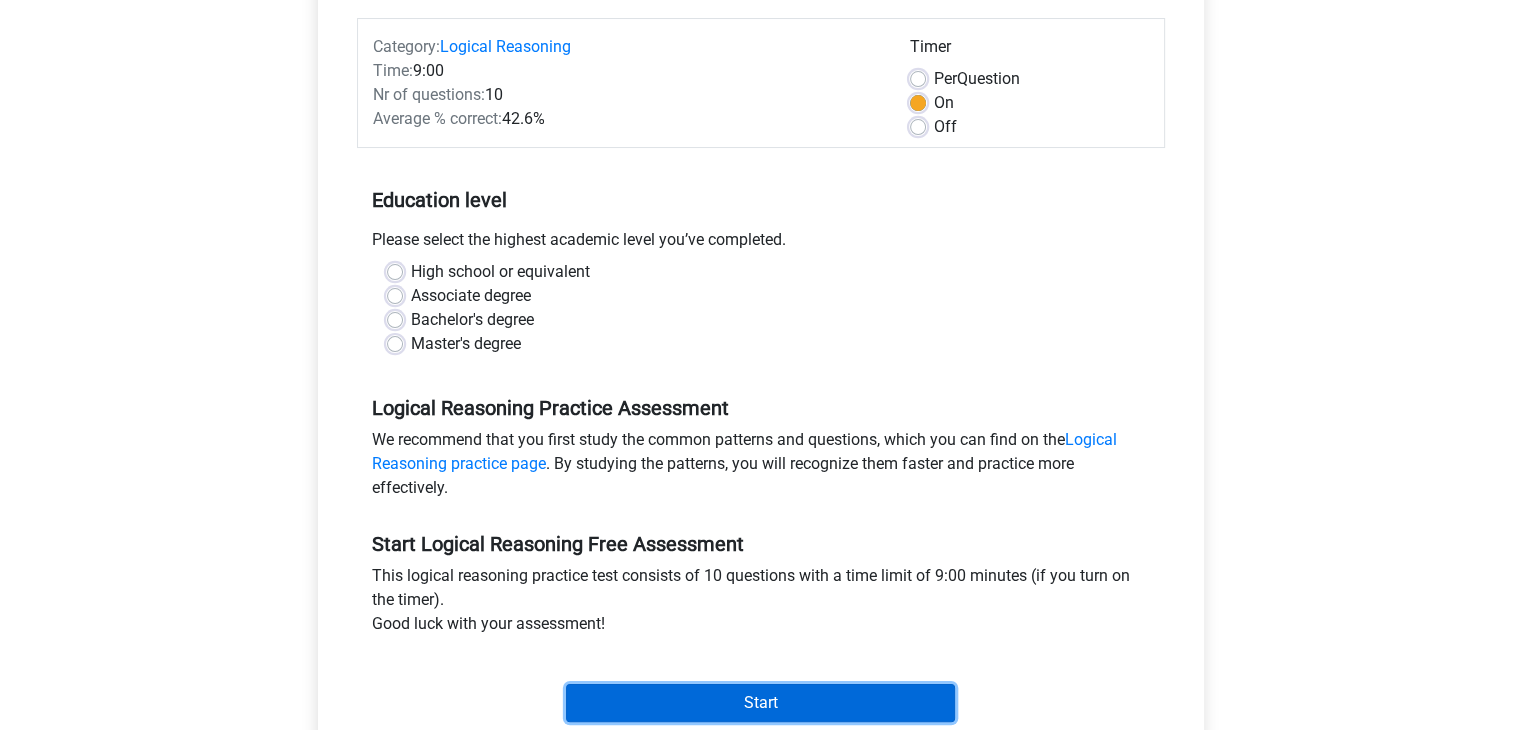 click on "Start" at bounding box center (760, 703) 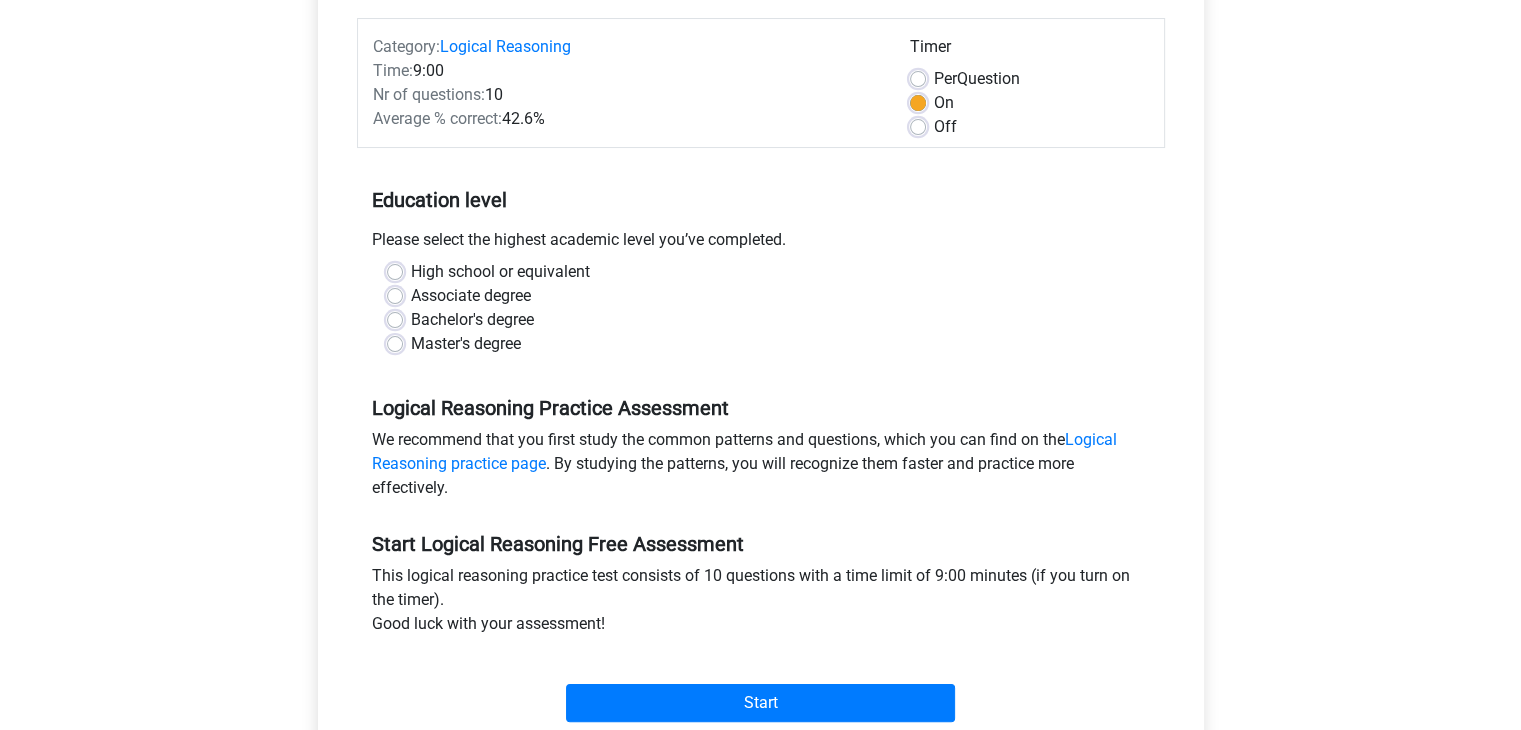click on "Associate degree" at bounding box center [761, 296] 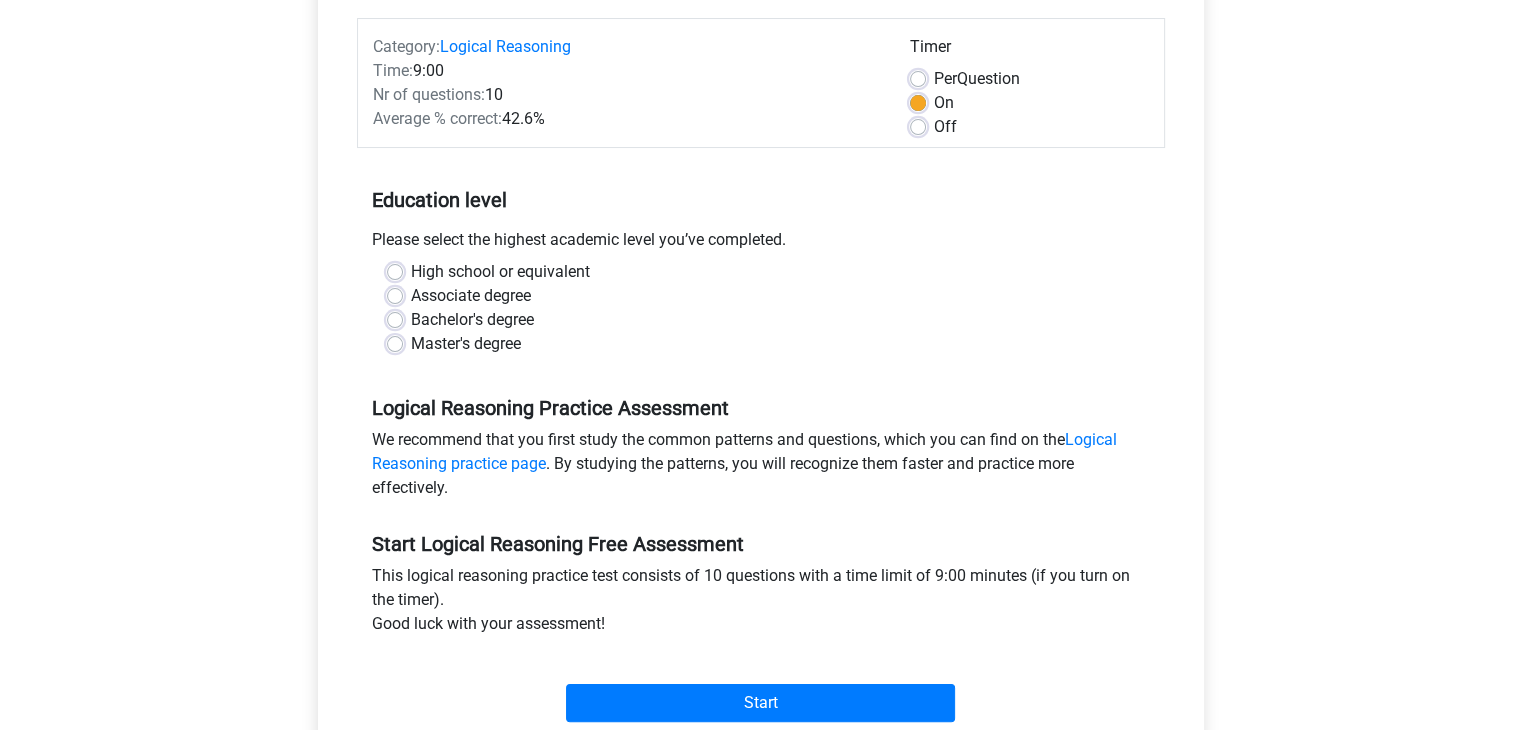 click on "Associate degree" at bounding box center (471, 296) 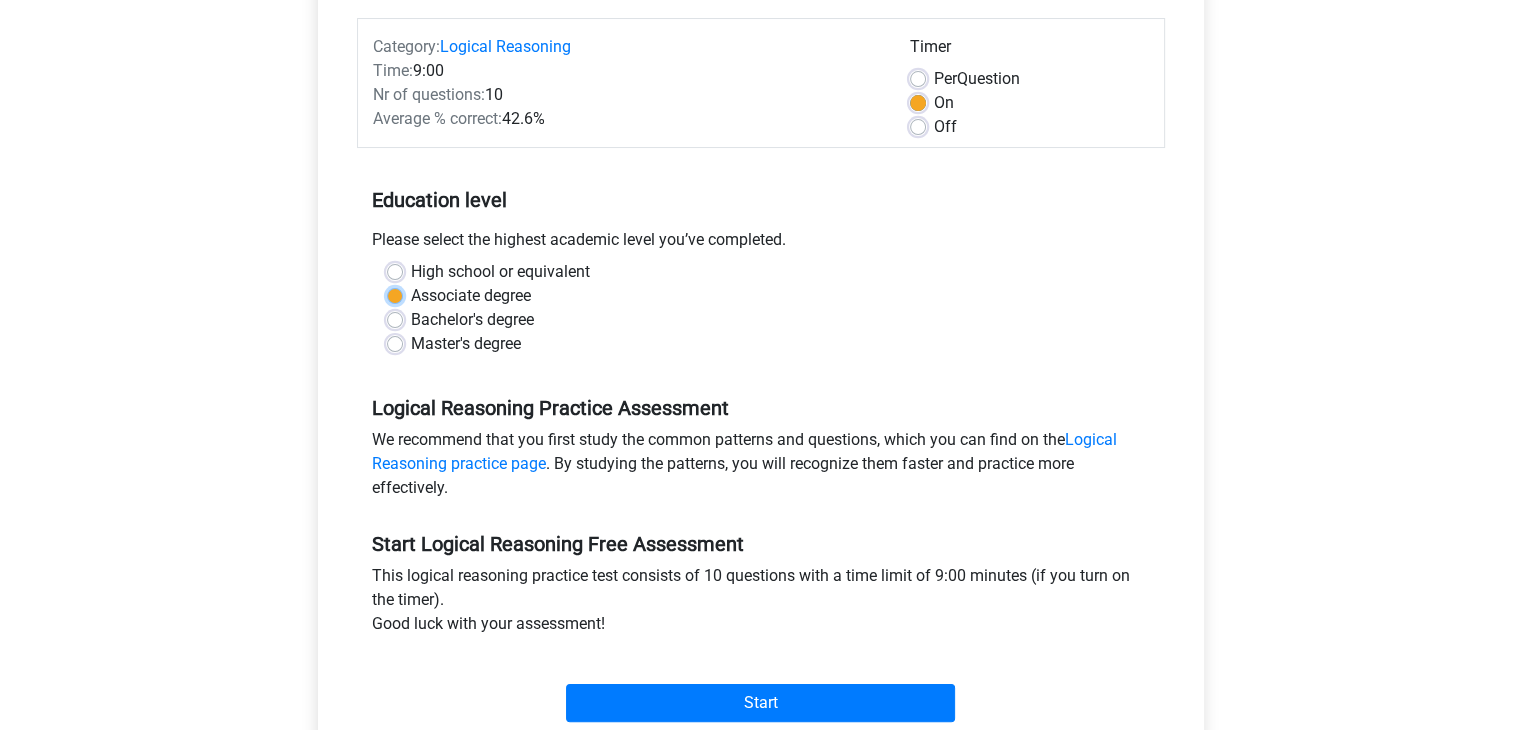click on "Associate degree" at bounding box center (395, 294) 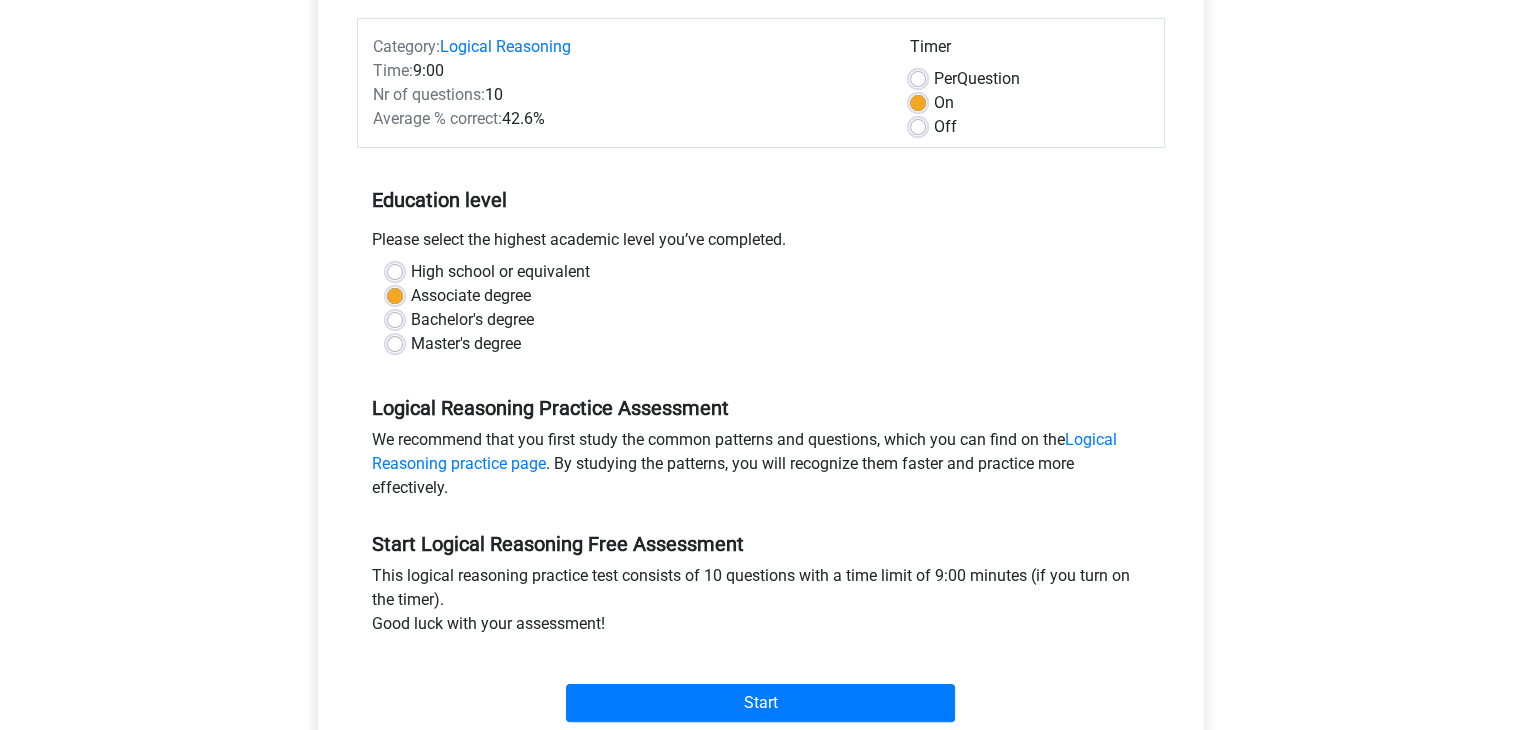 click on "Bachelor's degree" at bounding box center [472, 320] 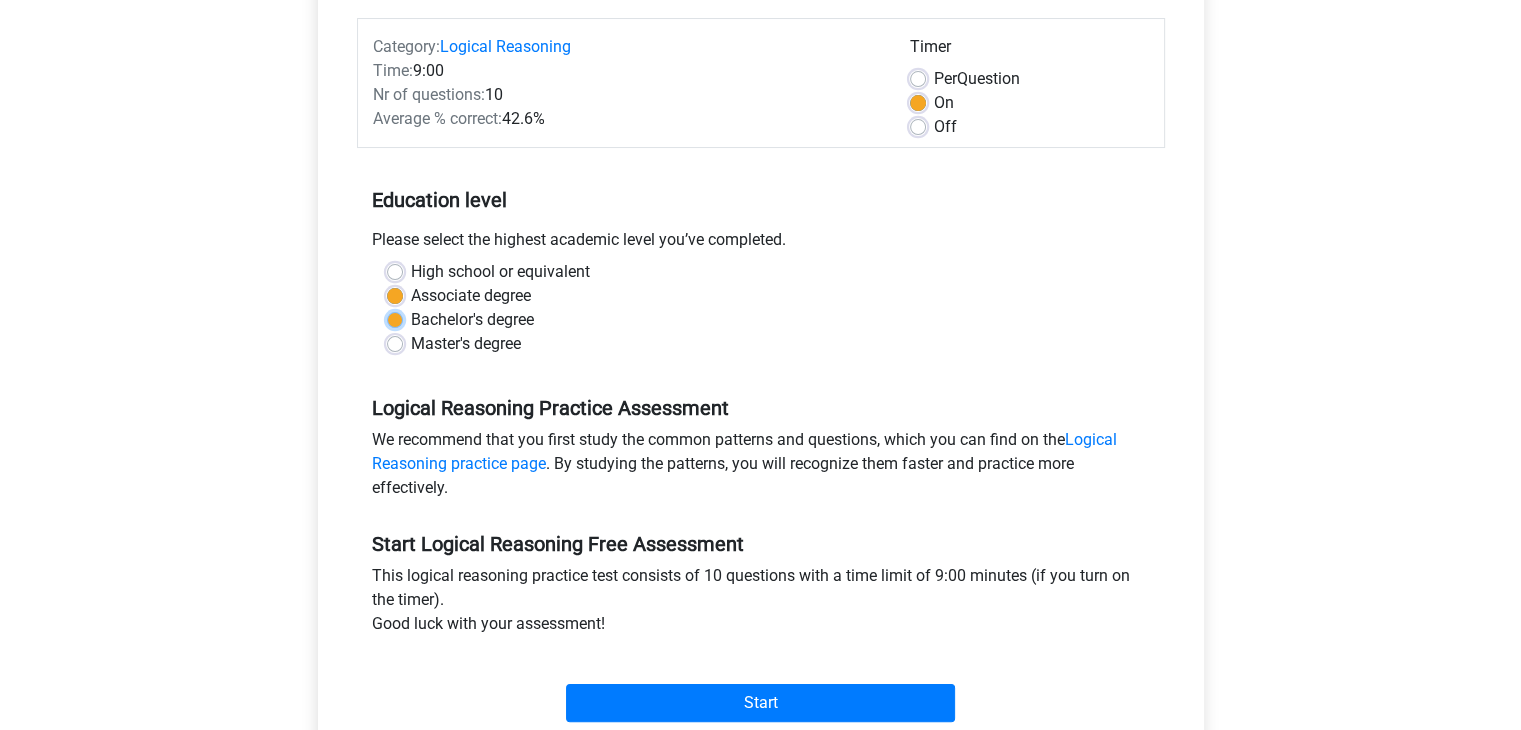 click on "Bachelor's degree" at bounding box center [395, 318] 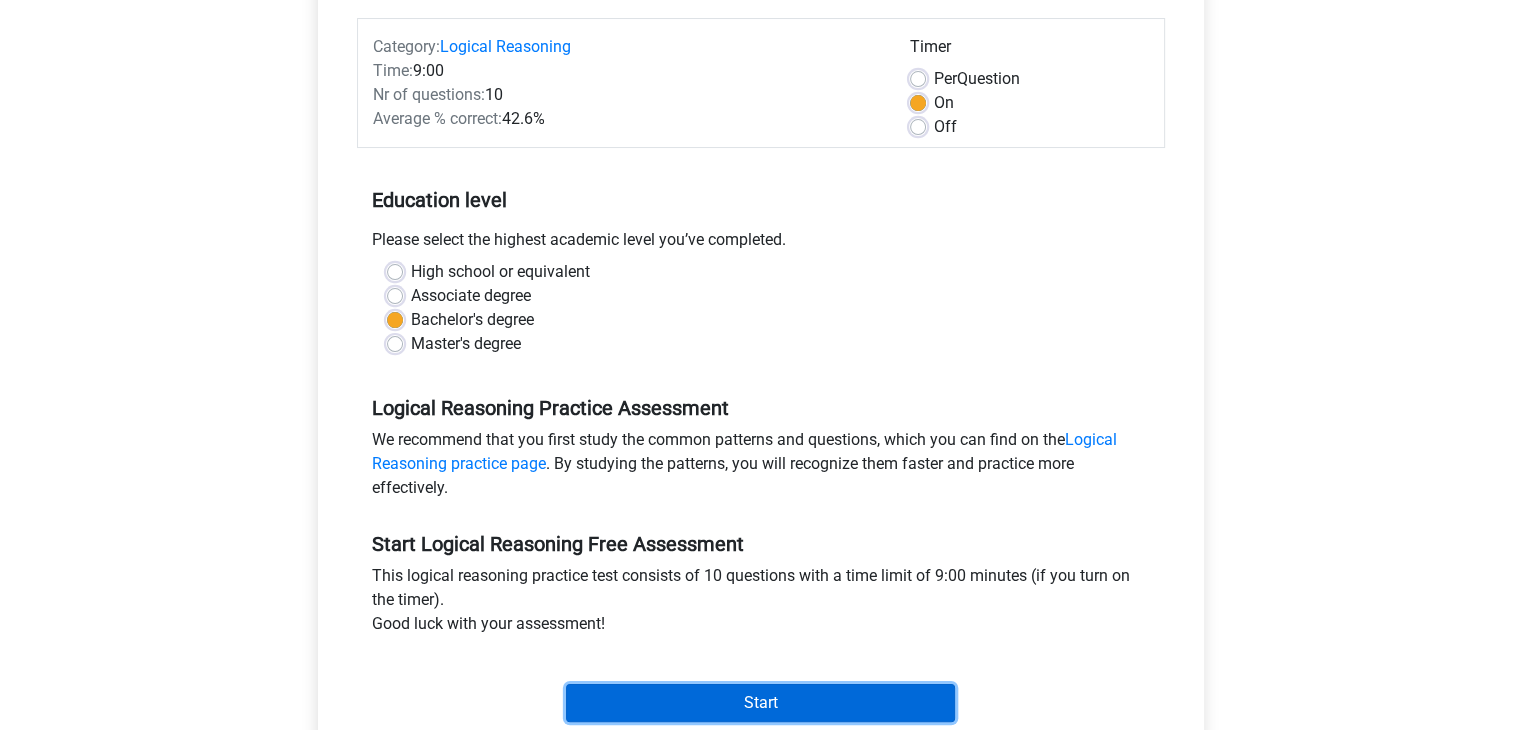 click on "Start" at bounding box center [760, 703] 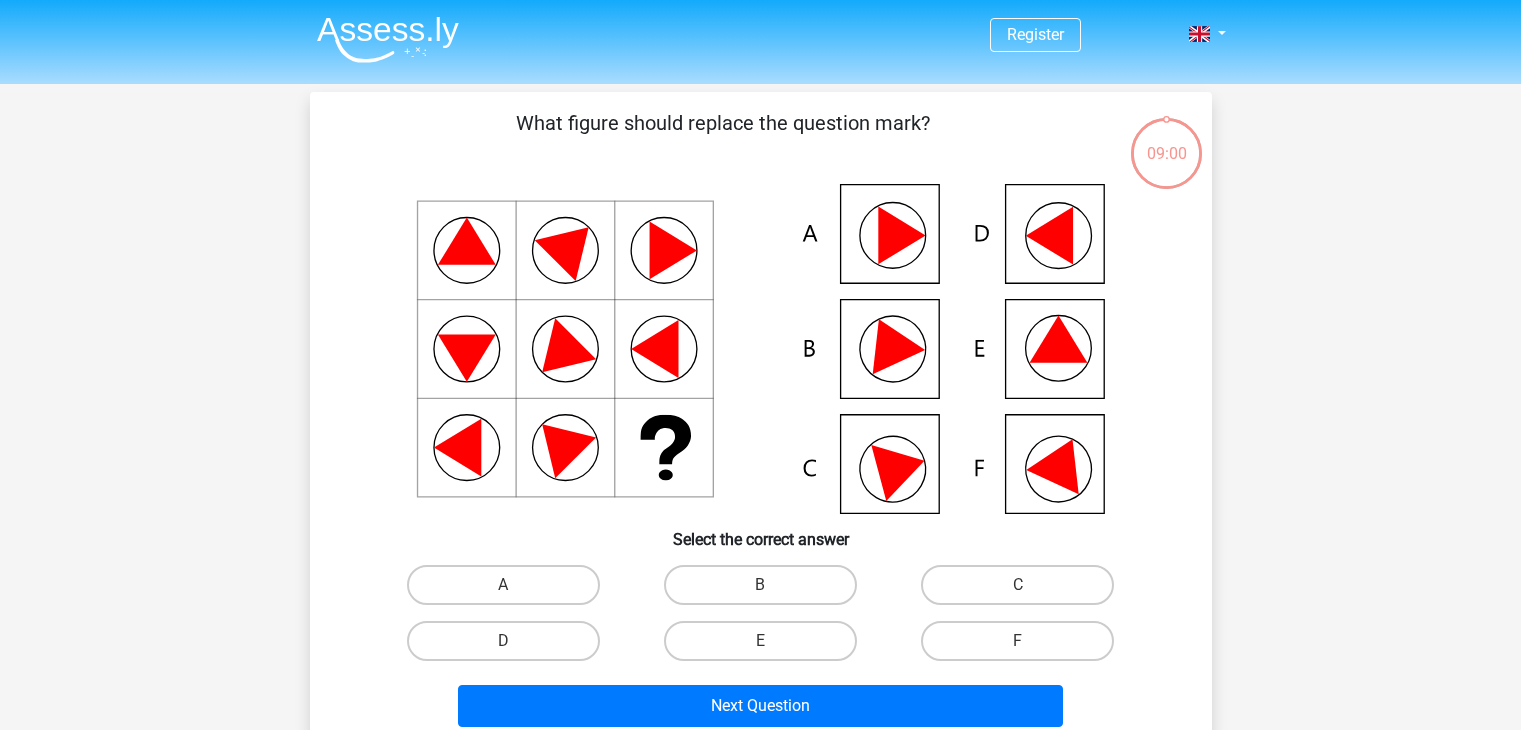 scroll, scrollTop: 0, scrollLeft: 0, axis: both 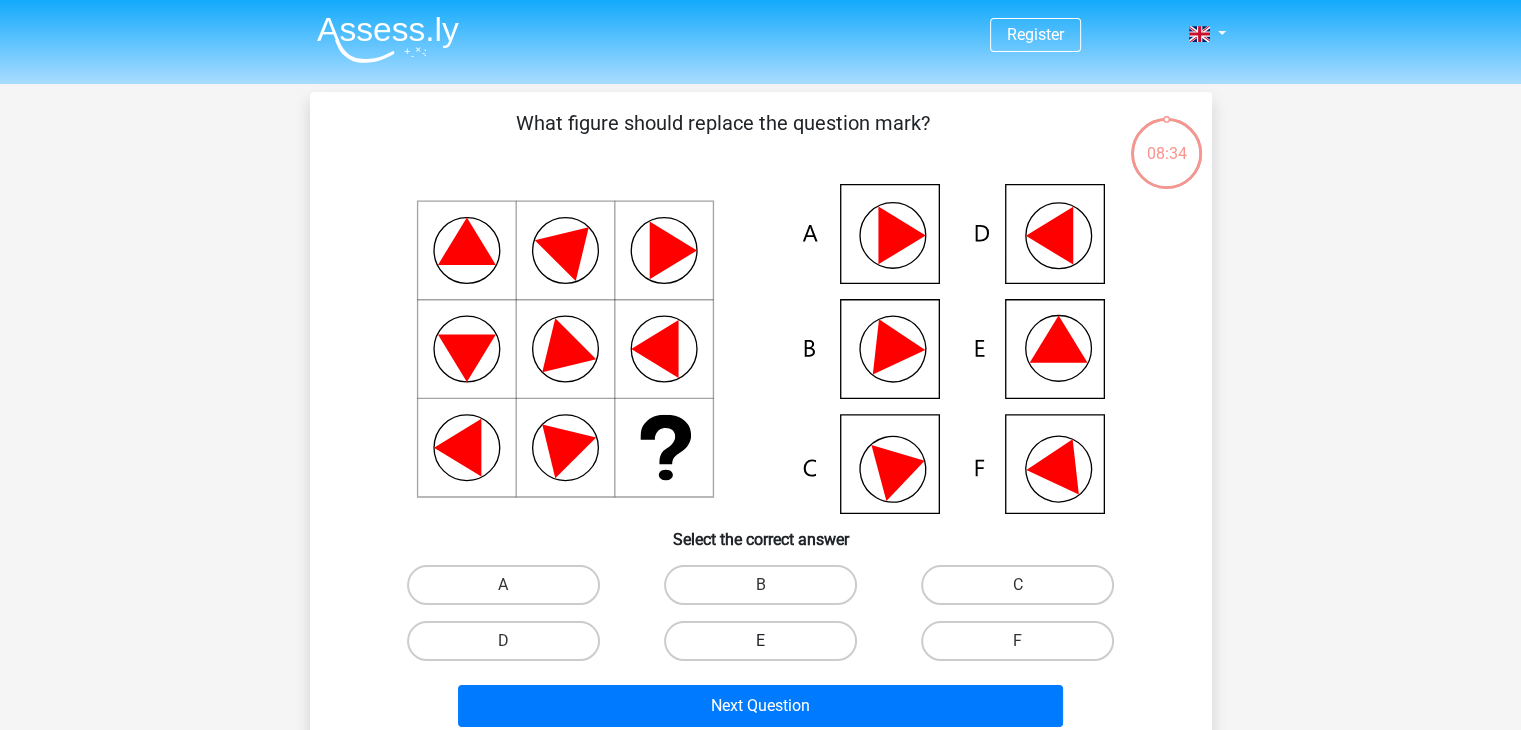 click on "E" at bounding box center (760, 641) 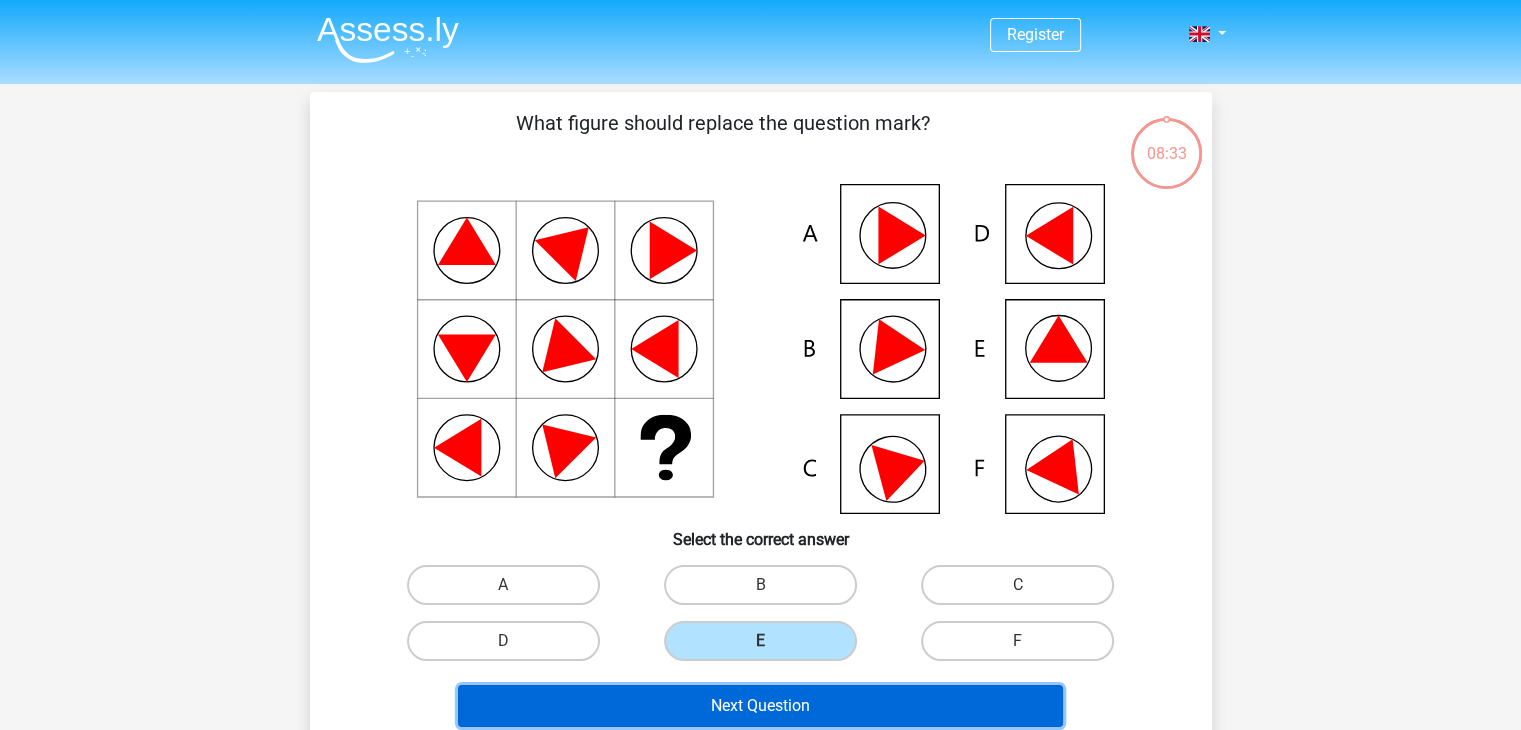 click on "Next Question" at bounding box center [760, 706] 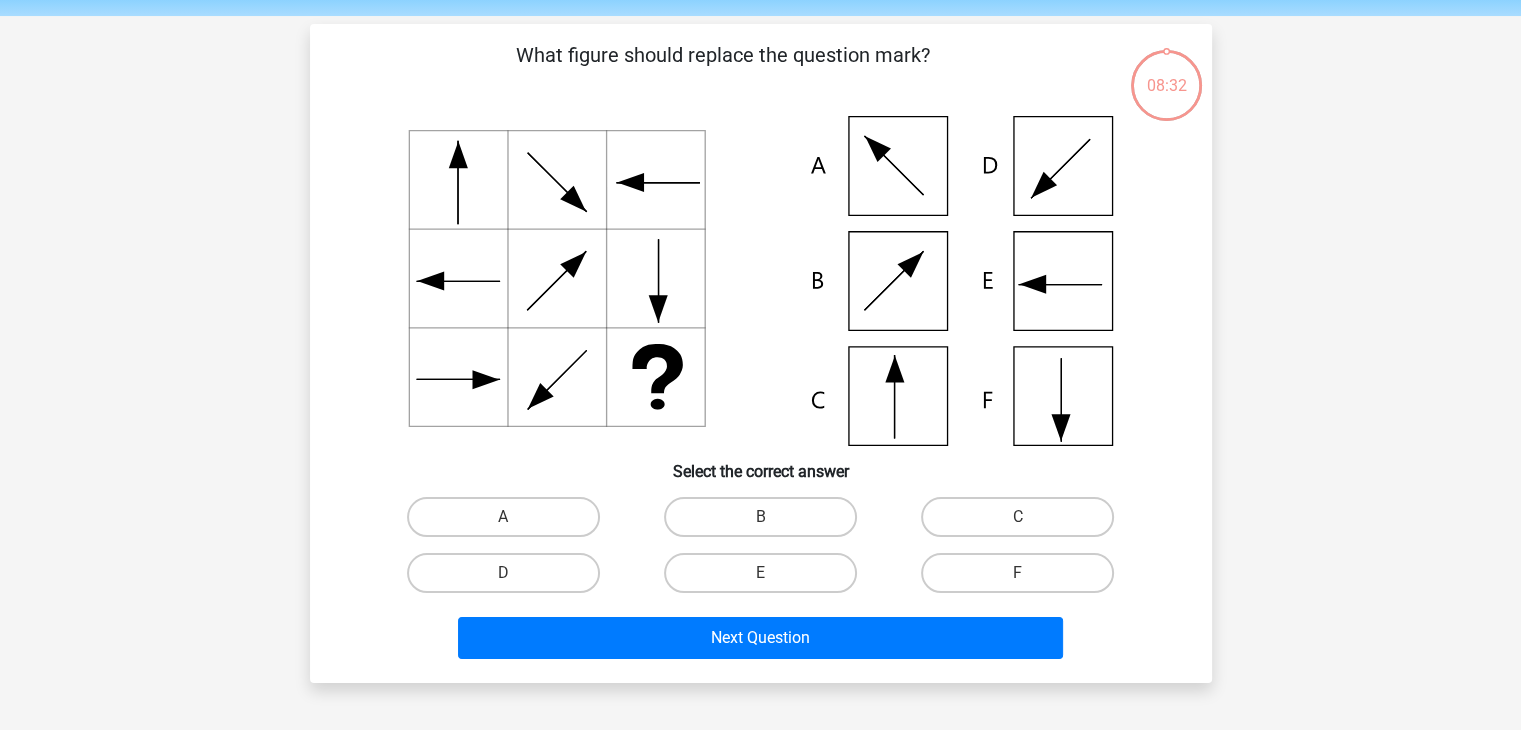 scroll, scrollTop: 92, scrollLeft: 0, axis: vertical 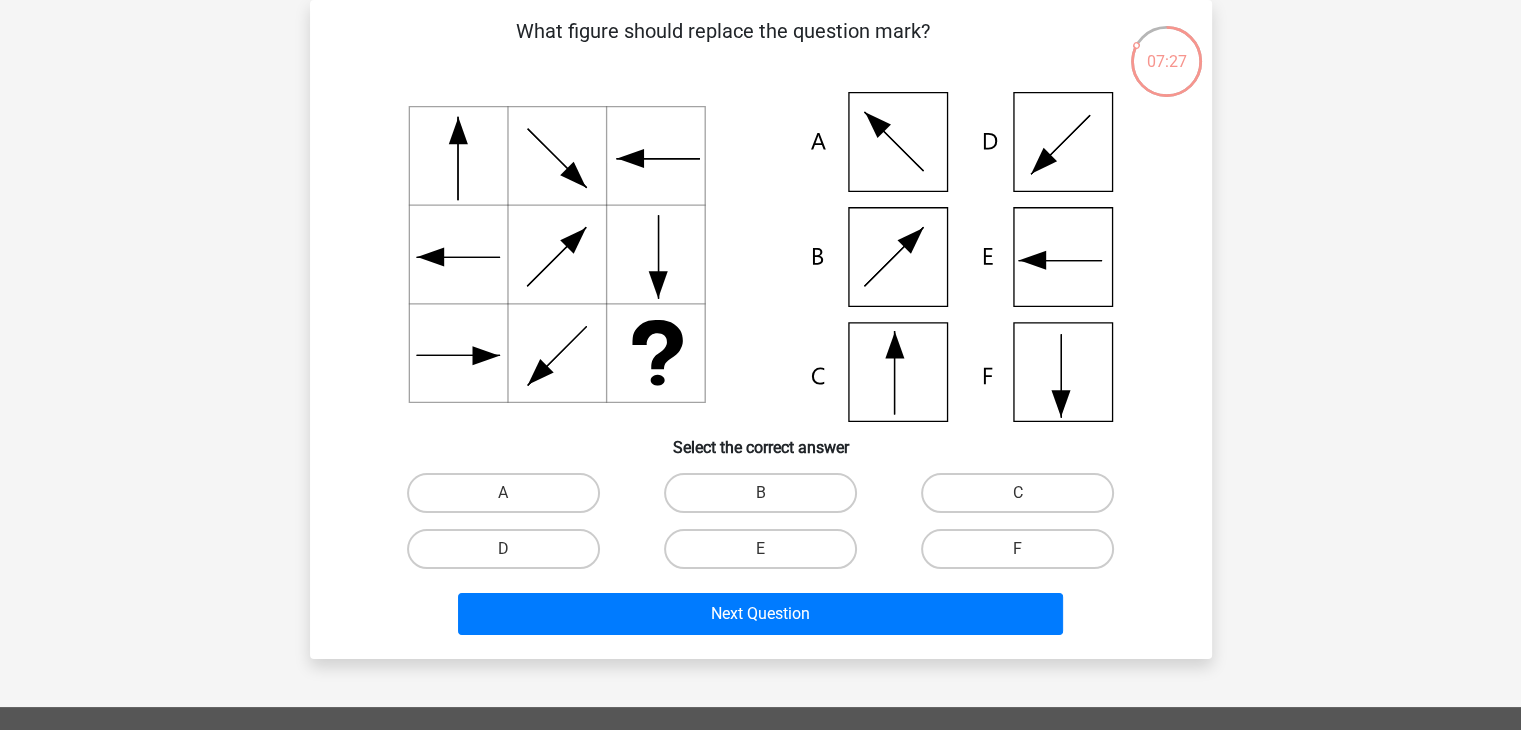 click 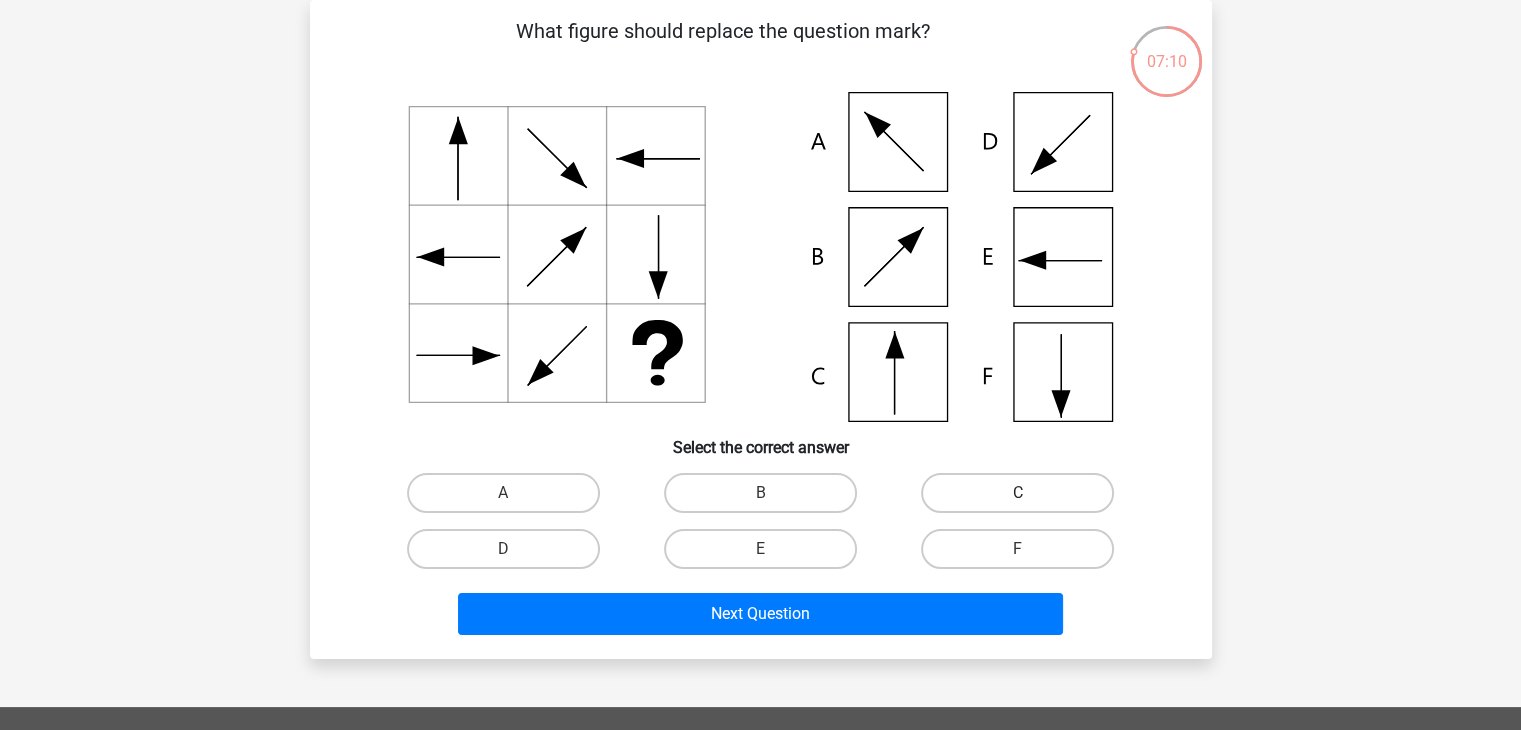click on "C" at bounding box center (1017, 493) 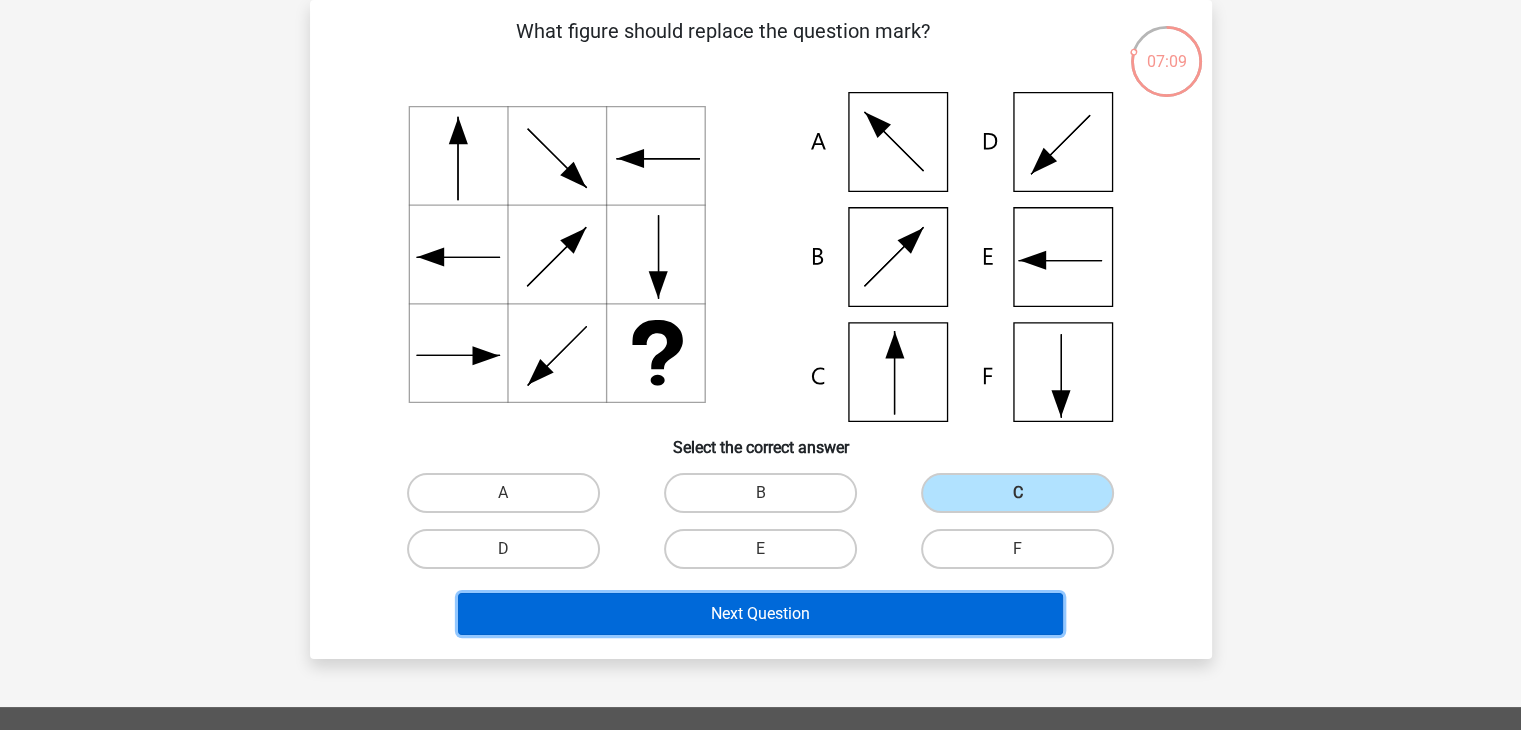 click on "Next Question" at bounding box center (760, 614) 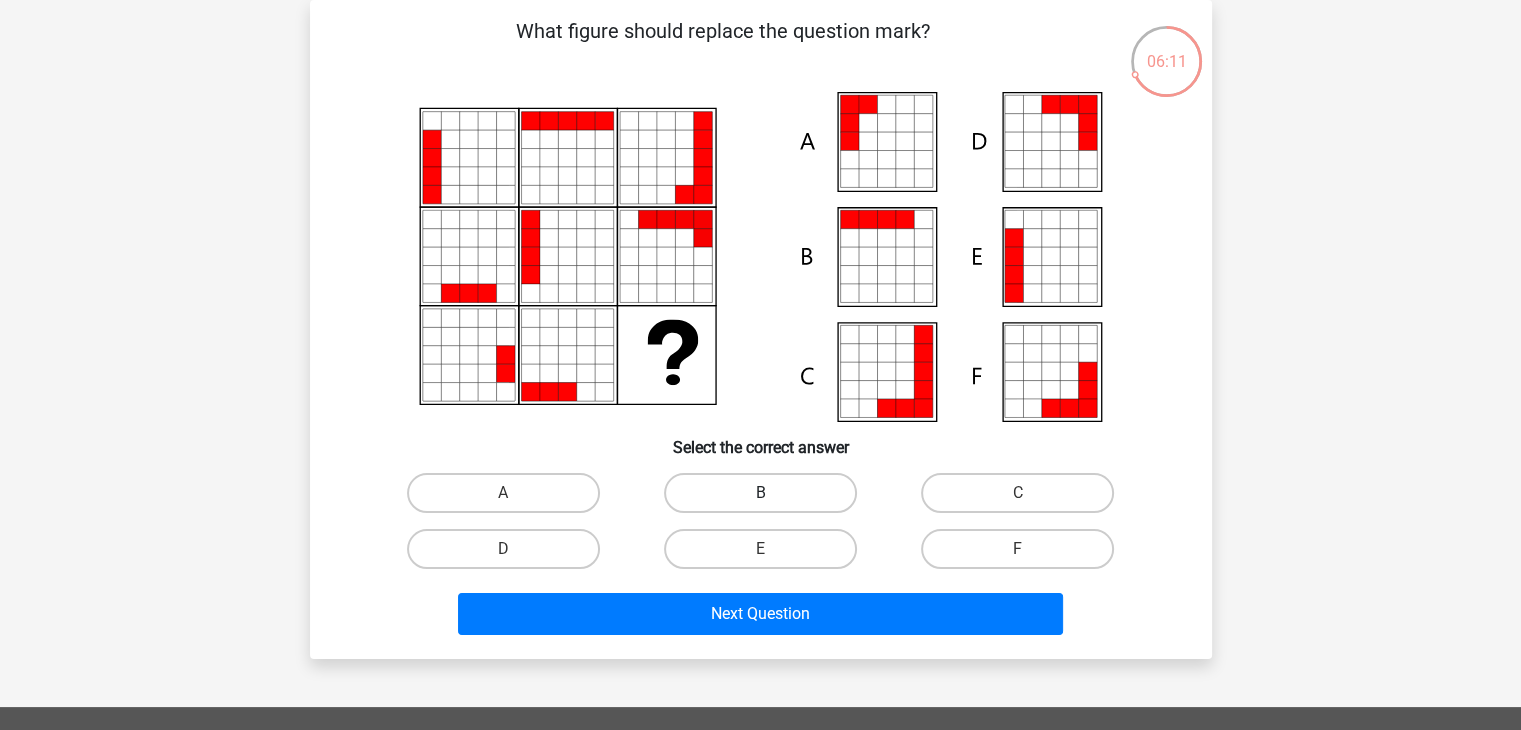 click on "B" at bounding box center [760, 493] 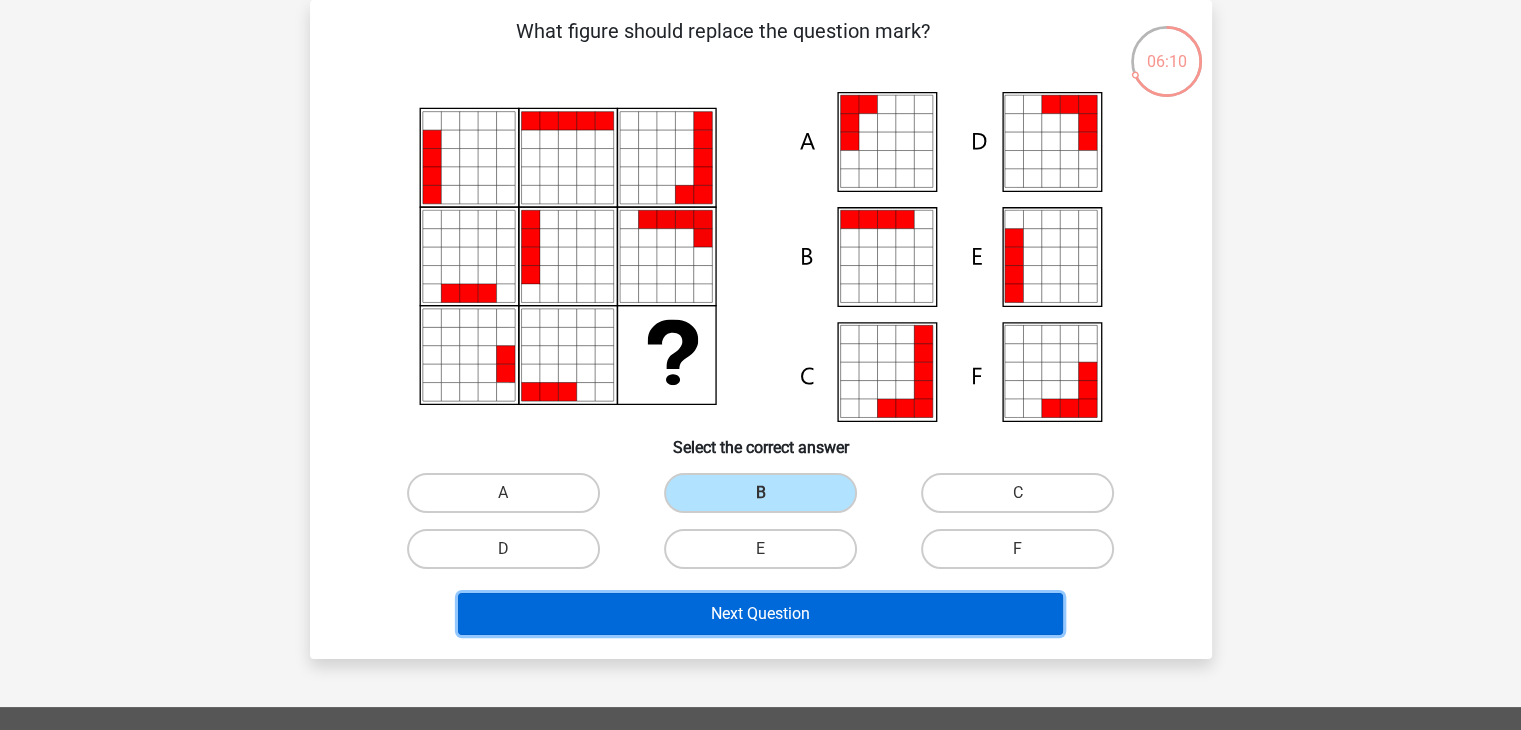 click on "Next Question" at bounding box center [760, 614] 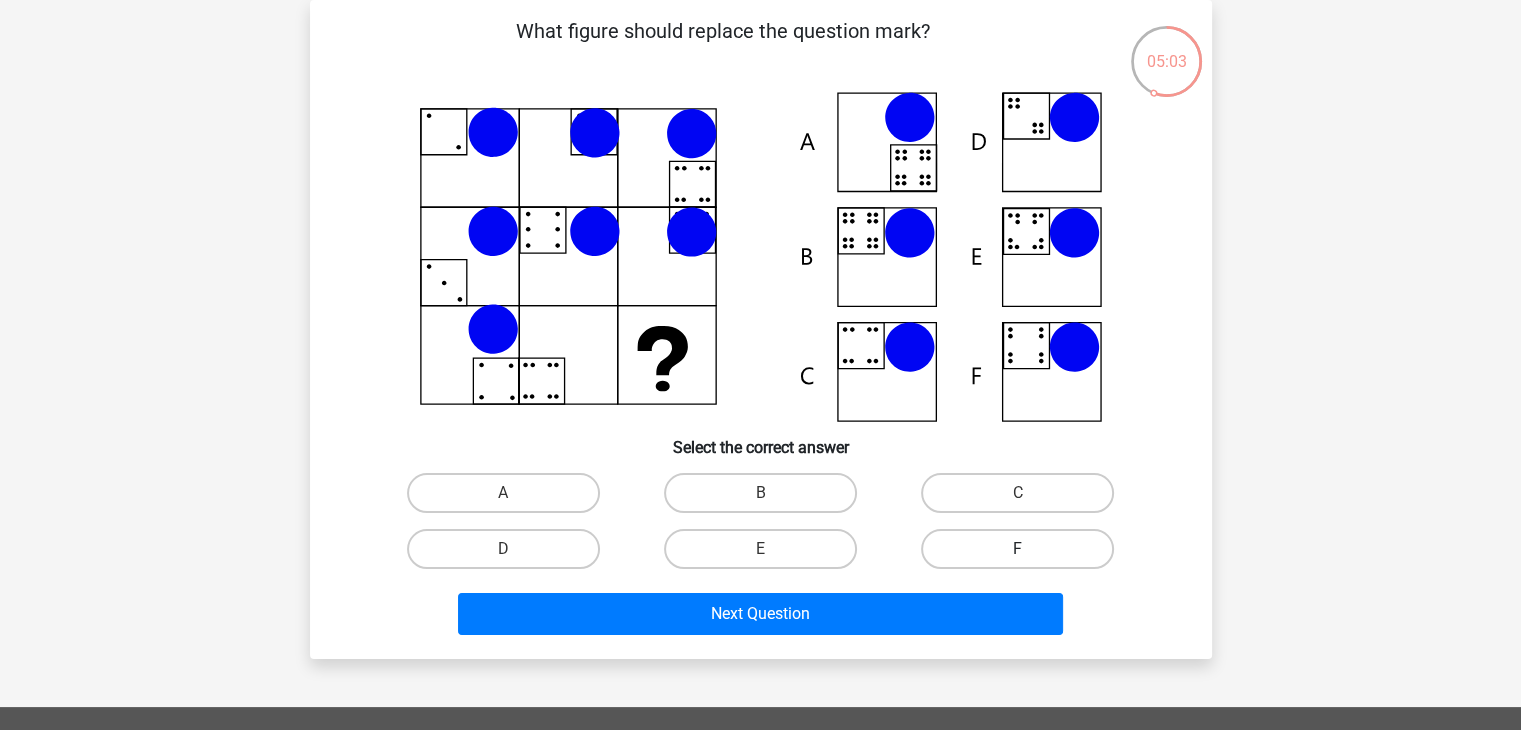 click on "F" at bounding box center [1017, 549] 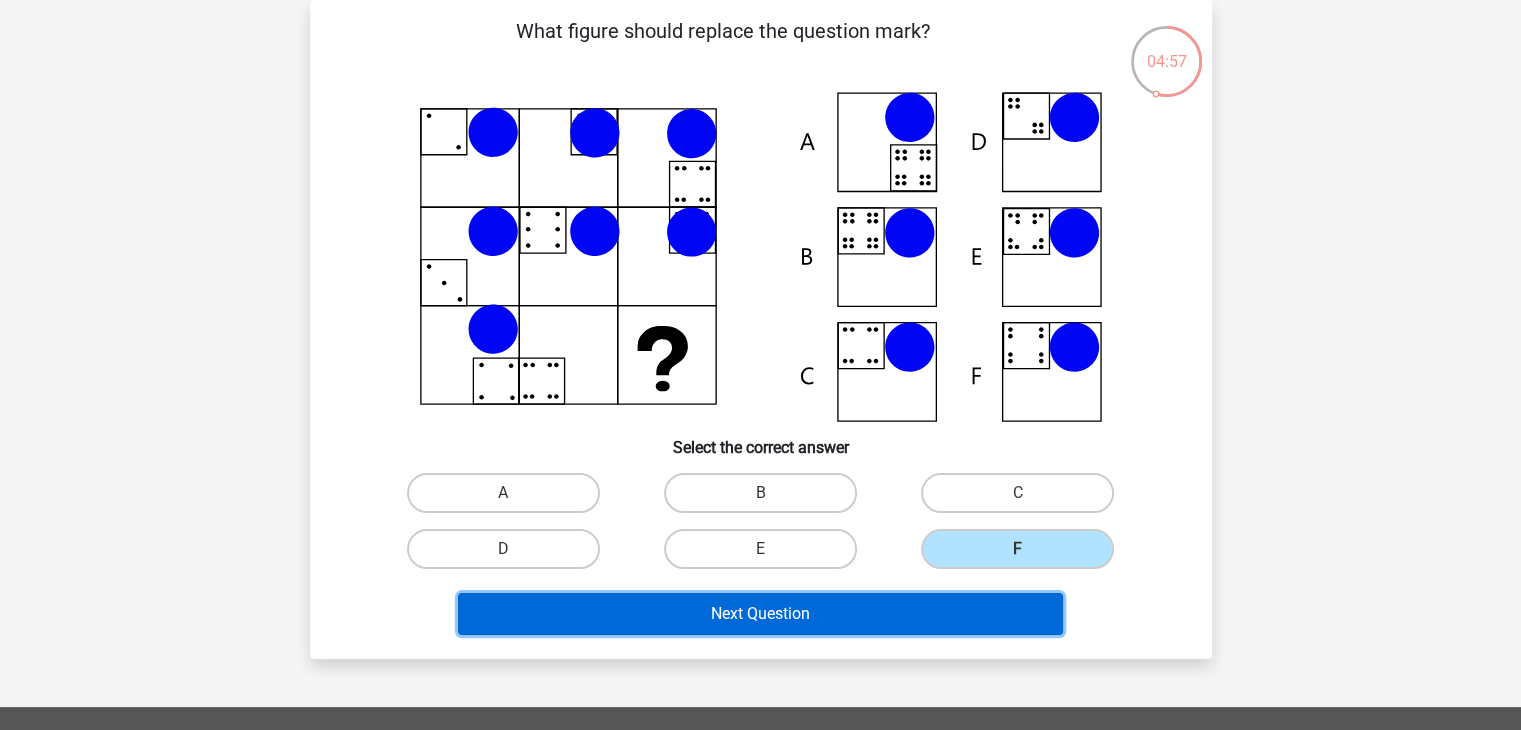 click on "Next Question" at bounding box center [760, 614] 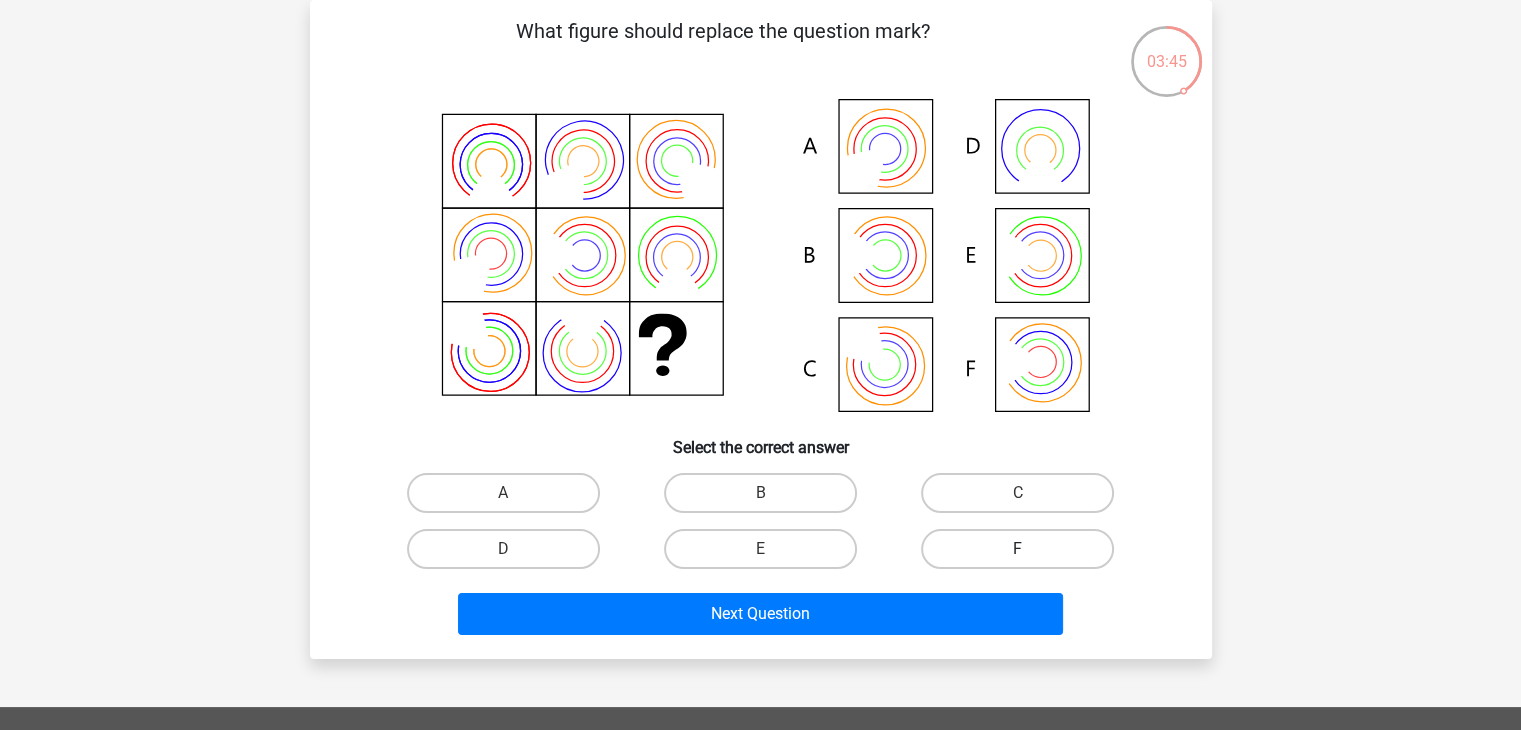 click on "F" at bounding box center (1017, 549) 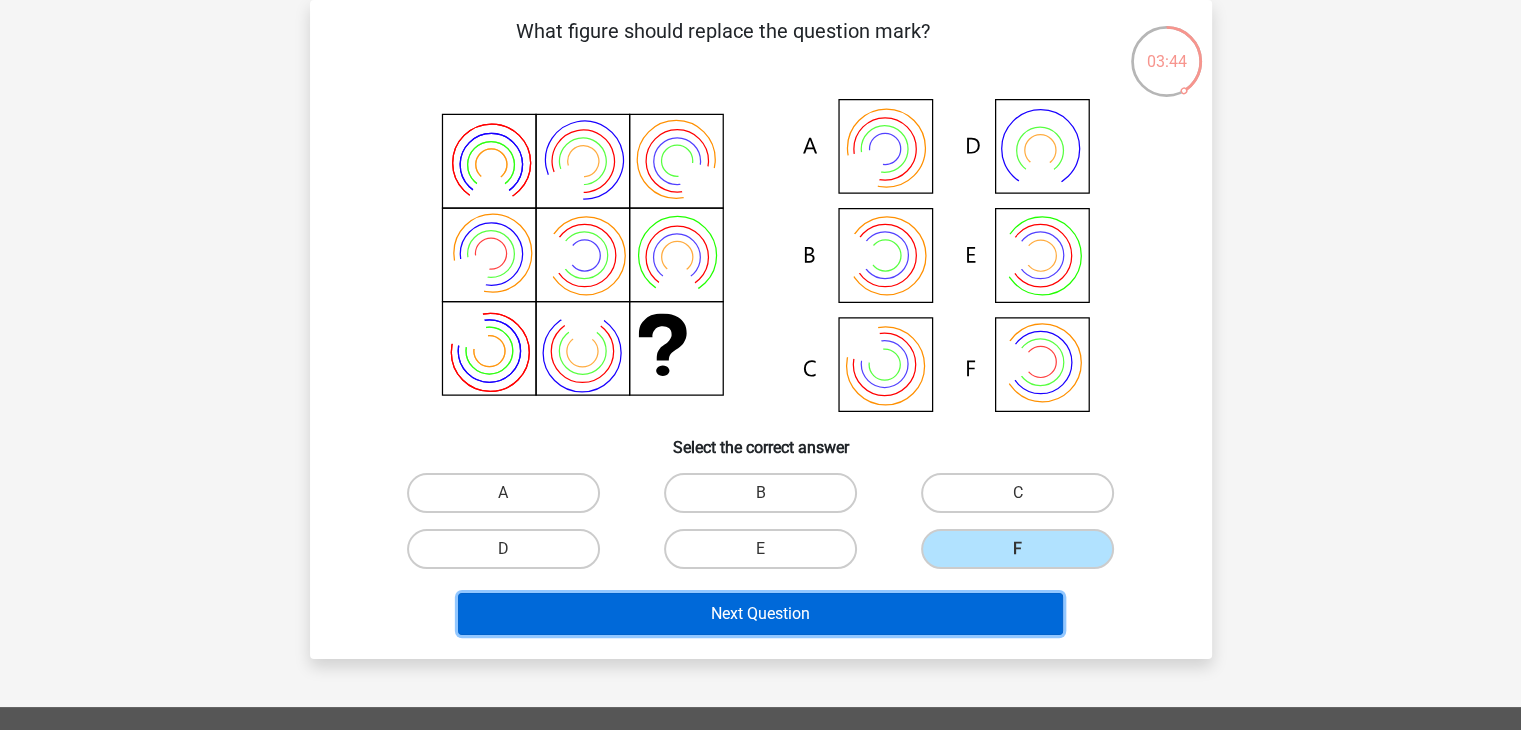 click on "Next Question" at bounding box center (760, 614) 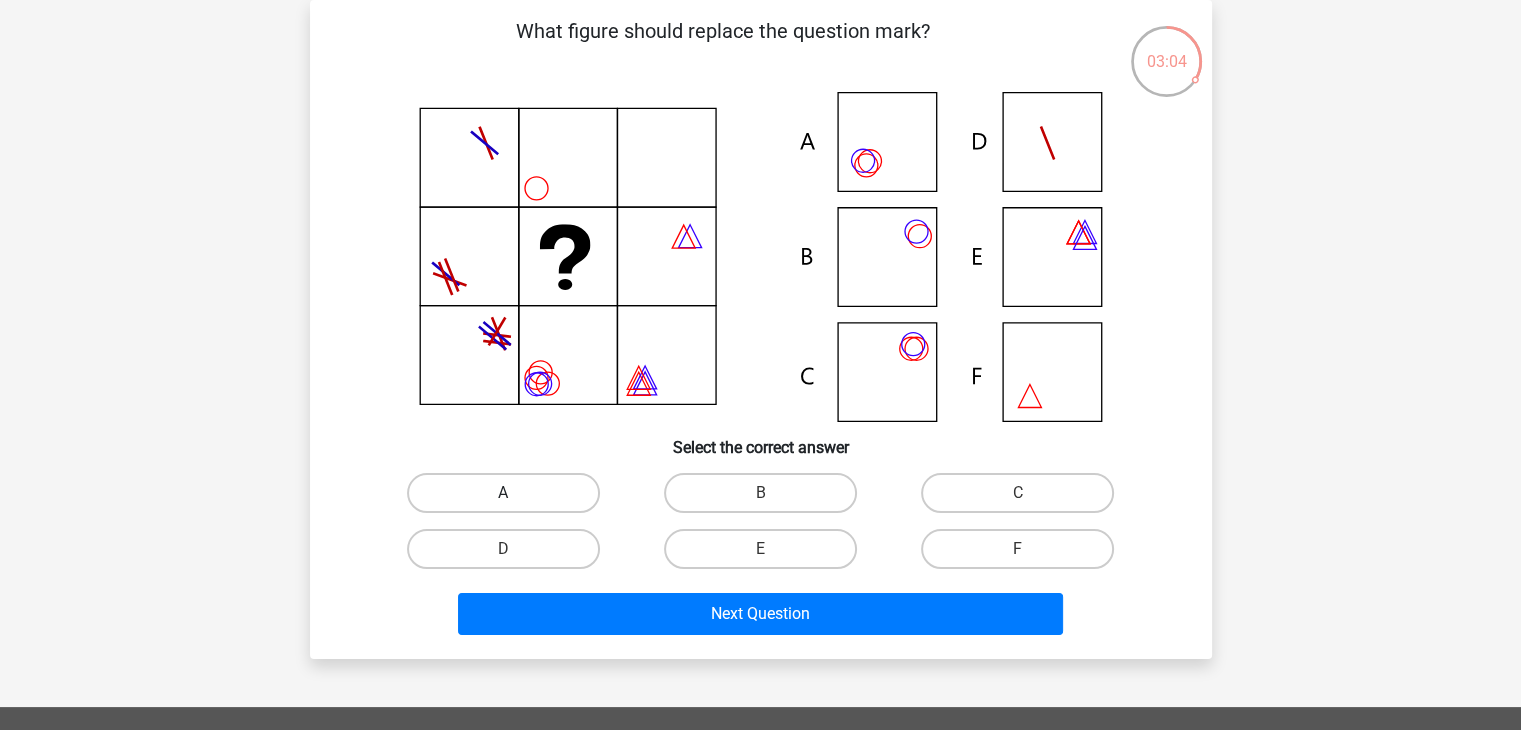 click on "A" at bounding box center [503, 493] 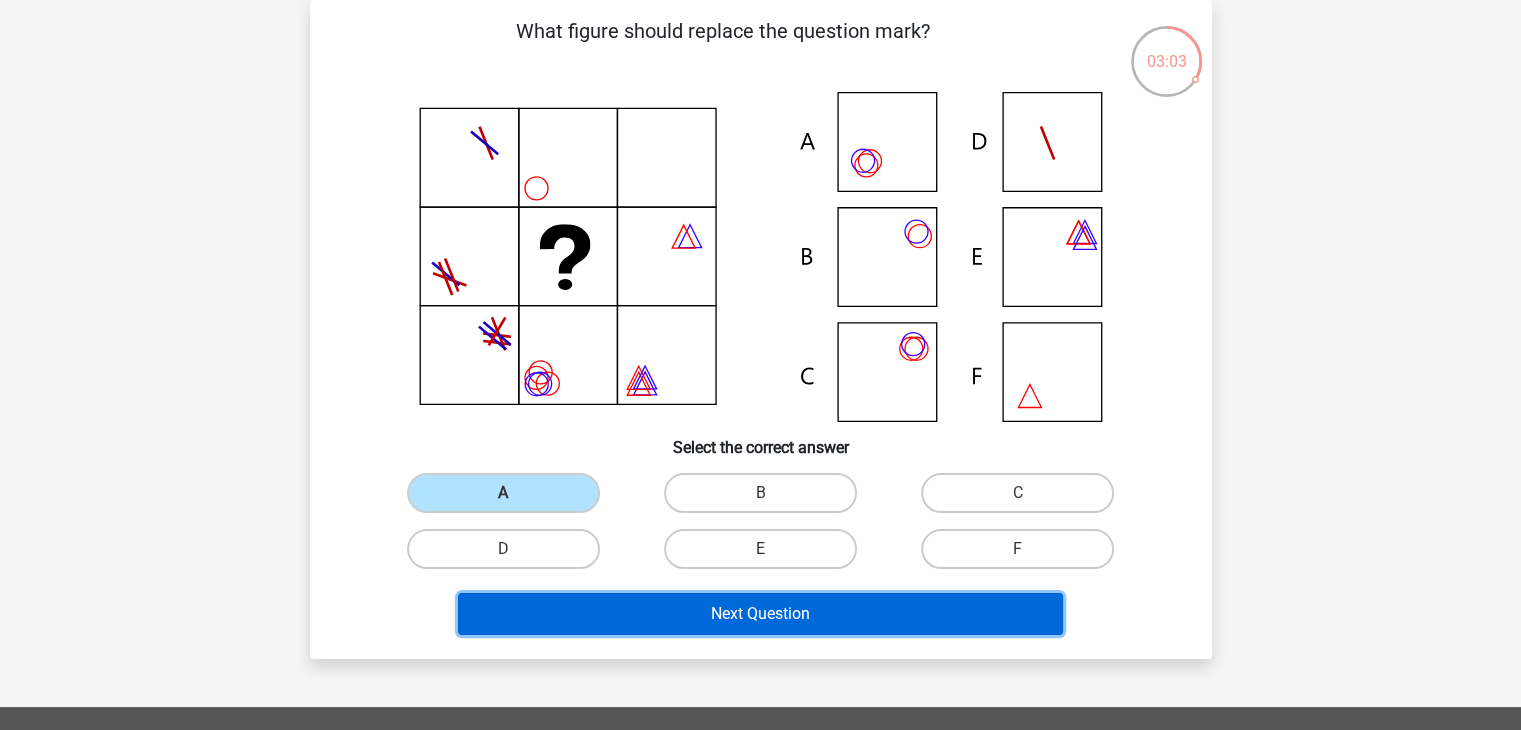 click on "Next Question" at bounding box center [760, 614] 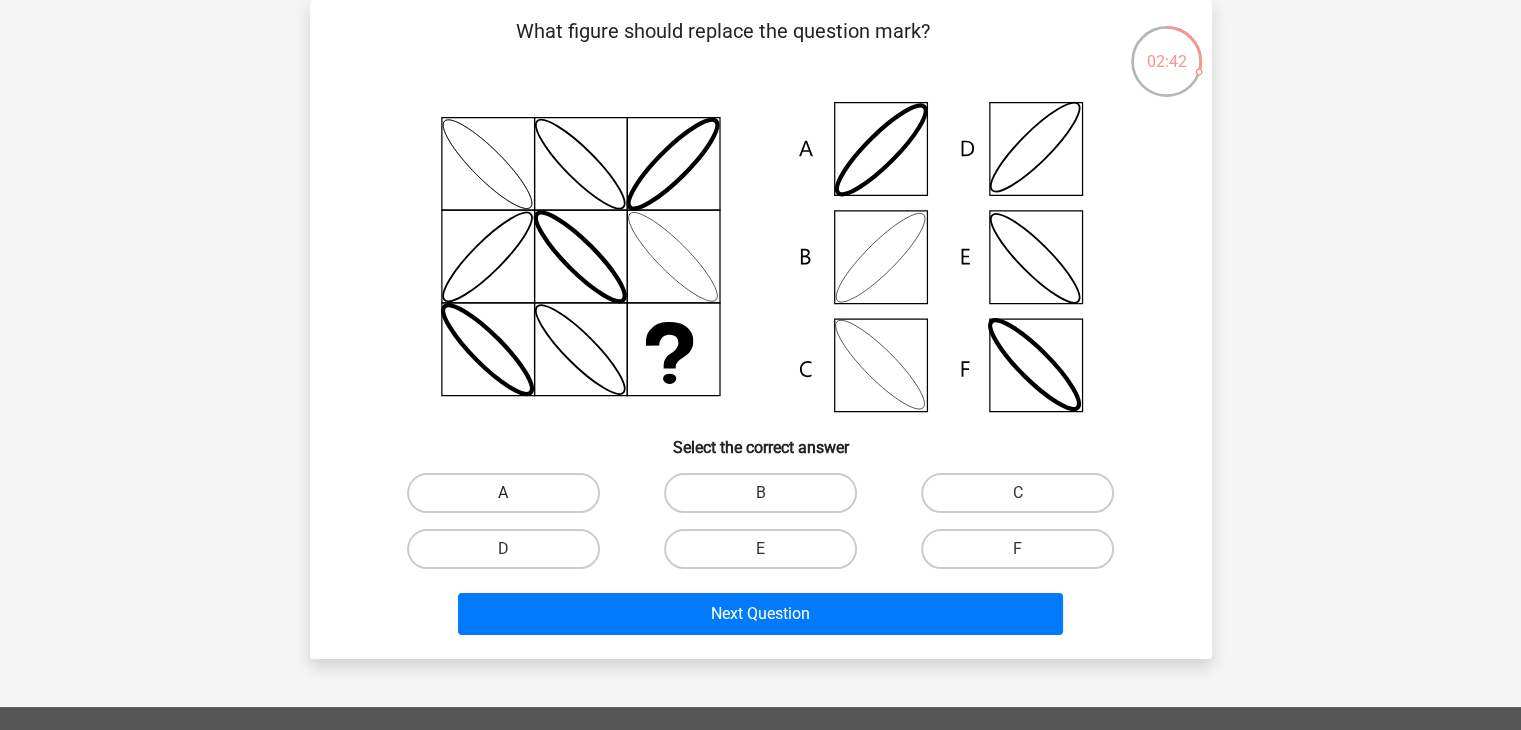 click on "A" at bounding box center (503, 493) 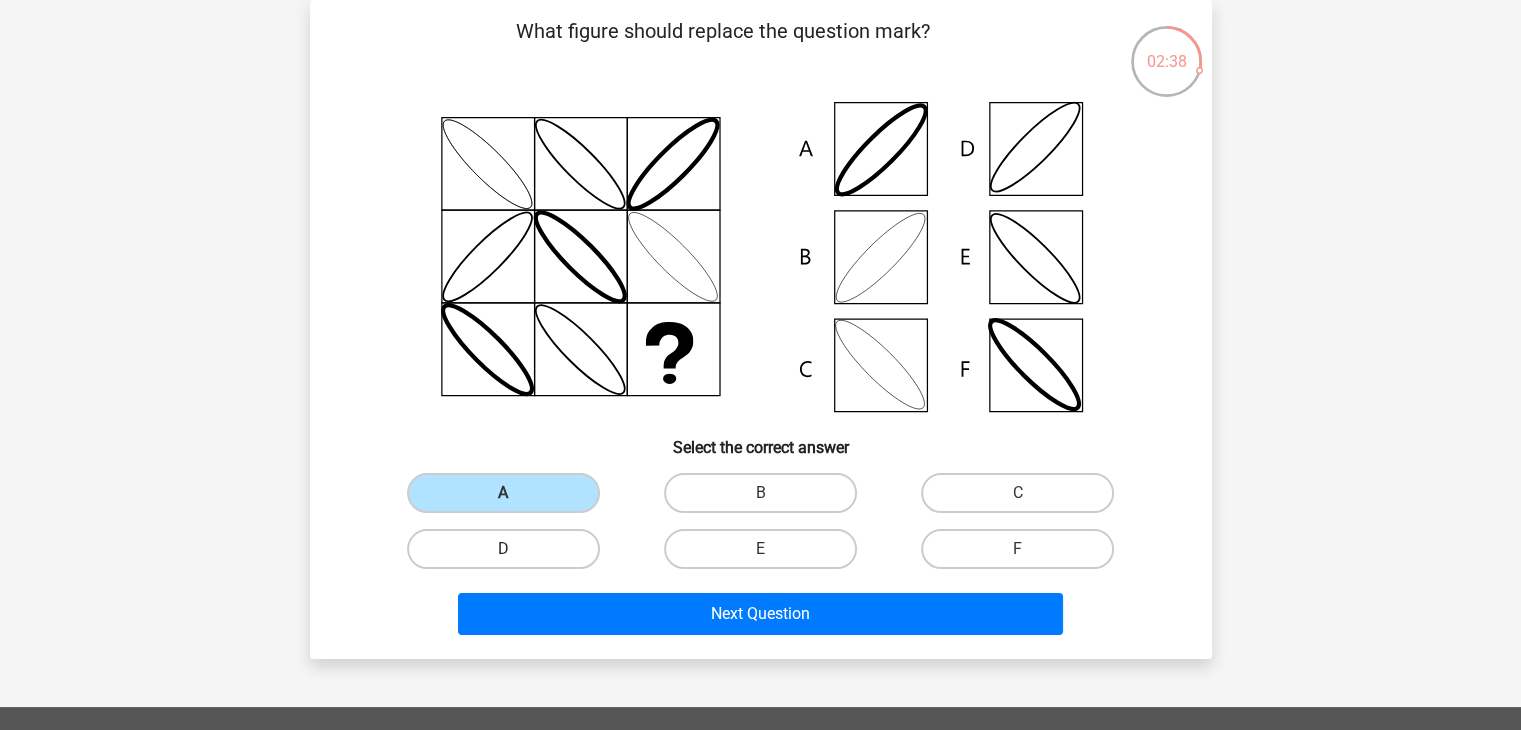 click on "D" at bounding box center [503, 549] 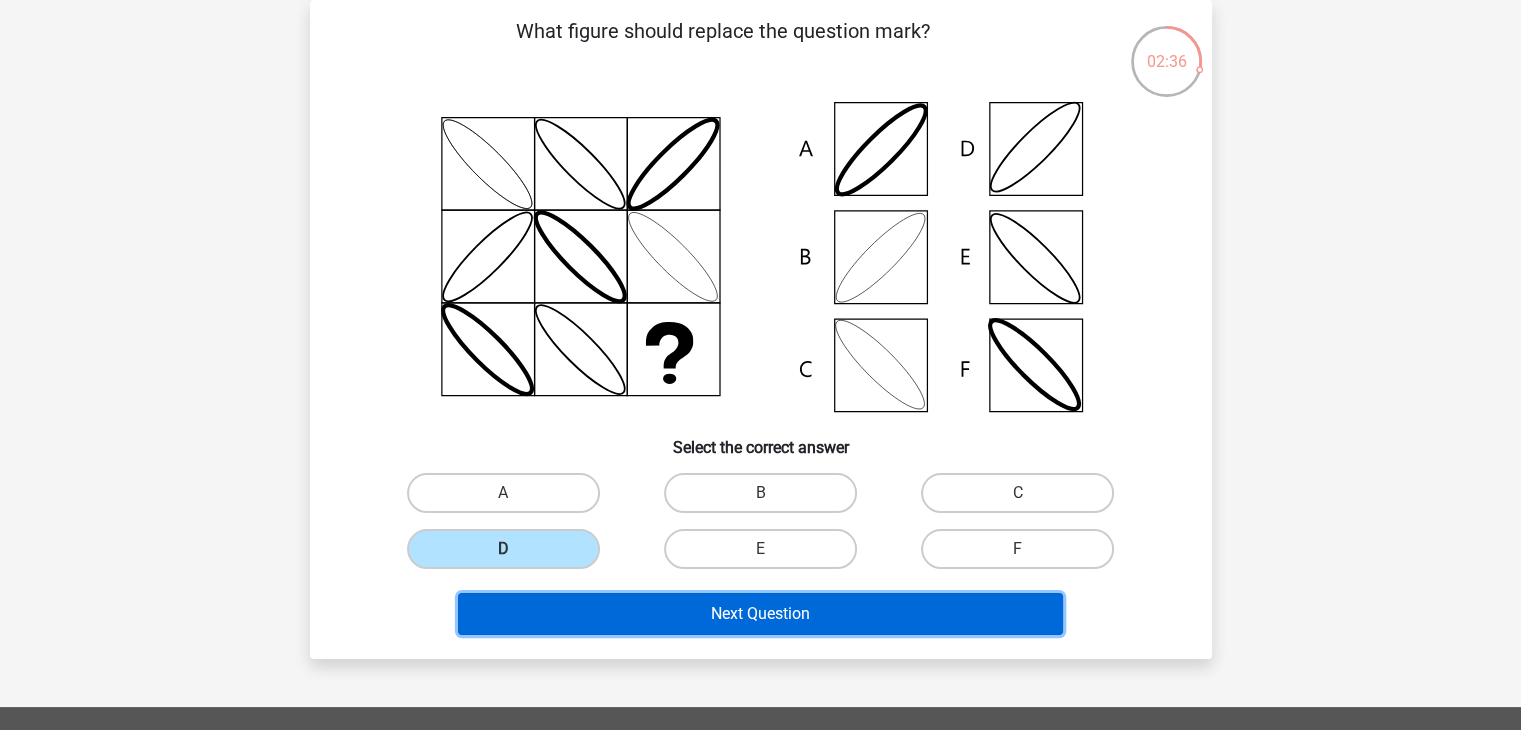 click on "Next Question" at bounding box center (760, 614) 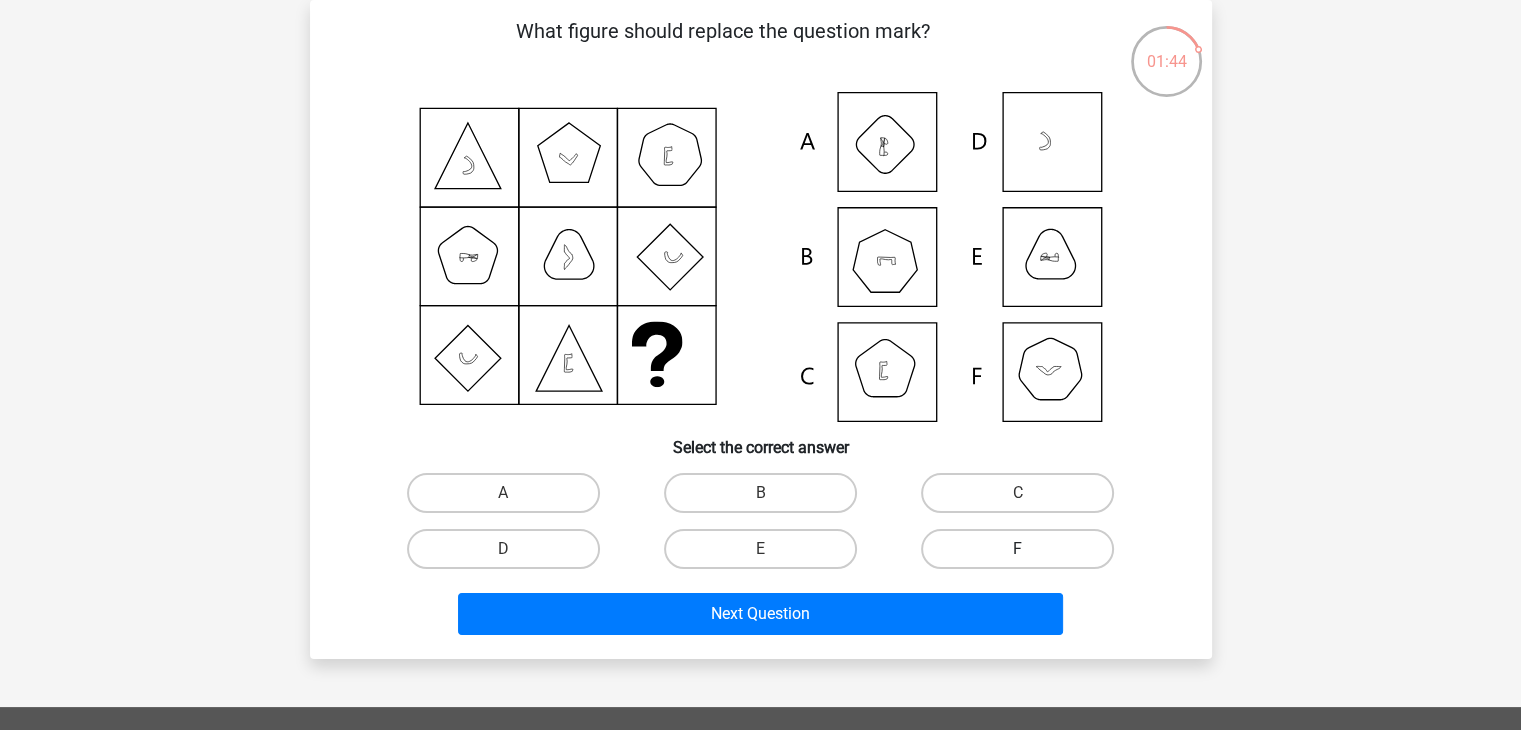 click on "F" at bounding box center [1017, 549] 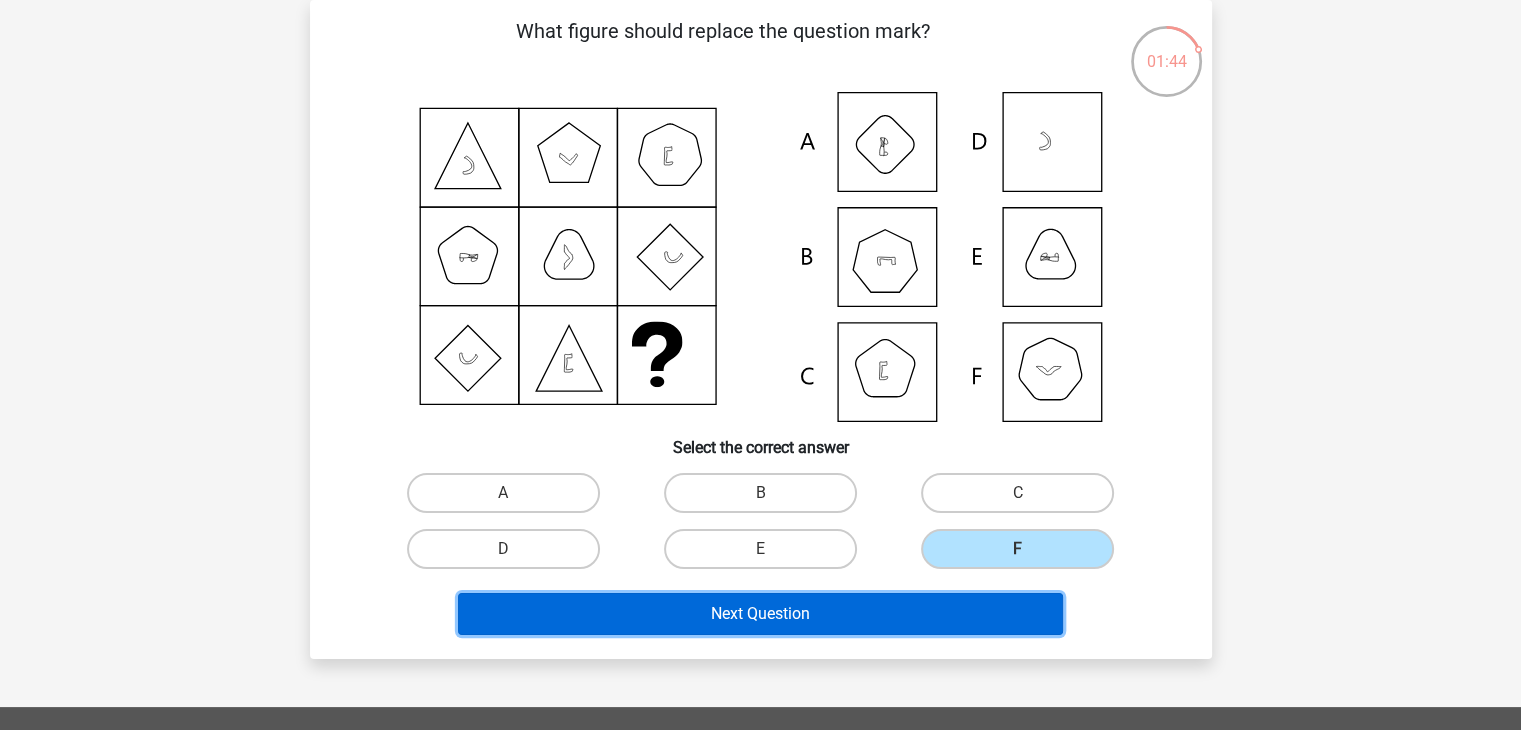 click on "Next Question" at bounding box center [760, 614] 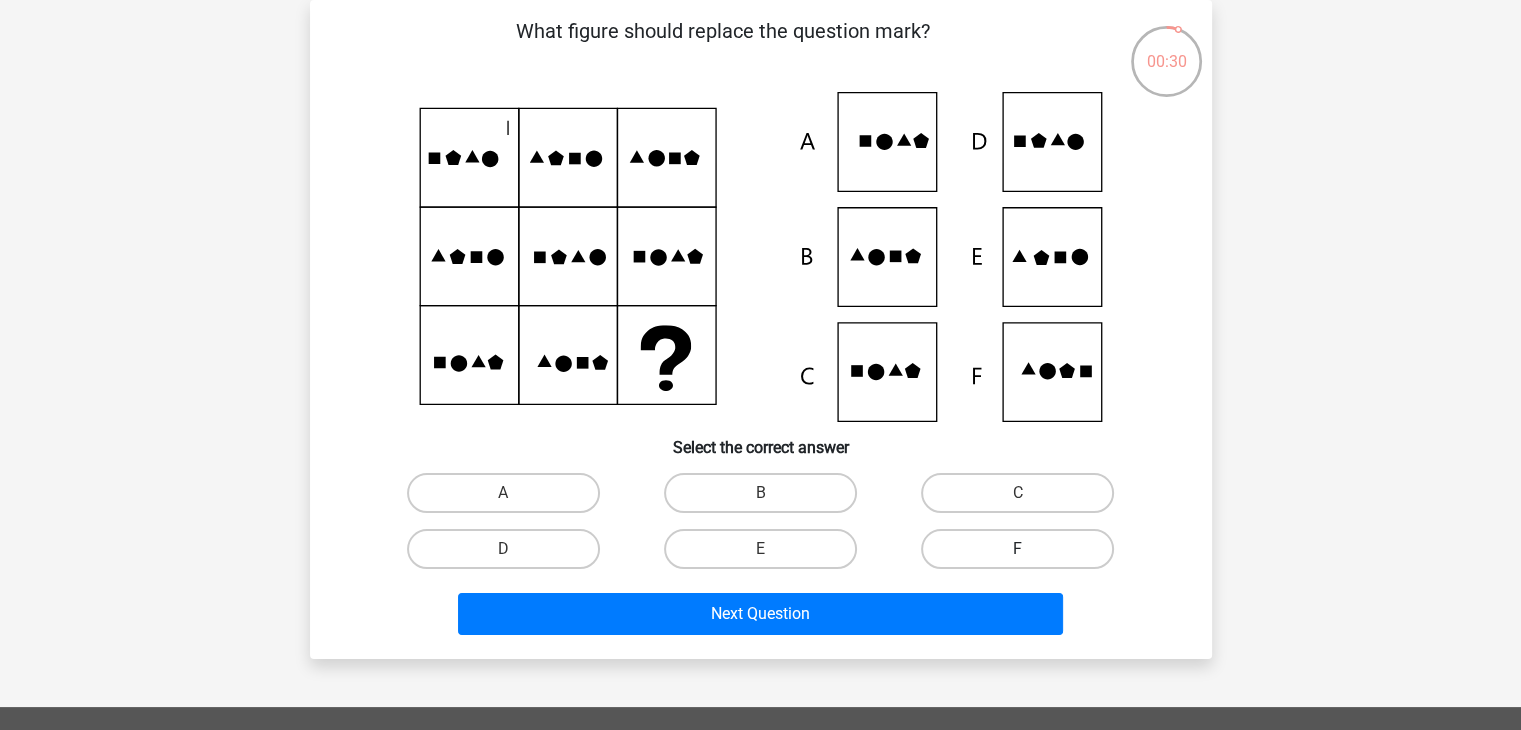 click on "F" at bounding box center (1017, 549) 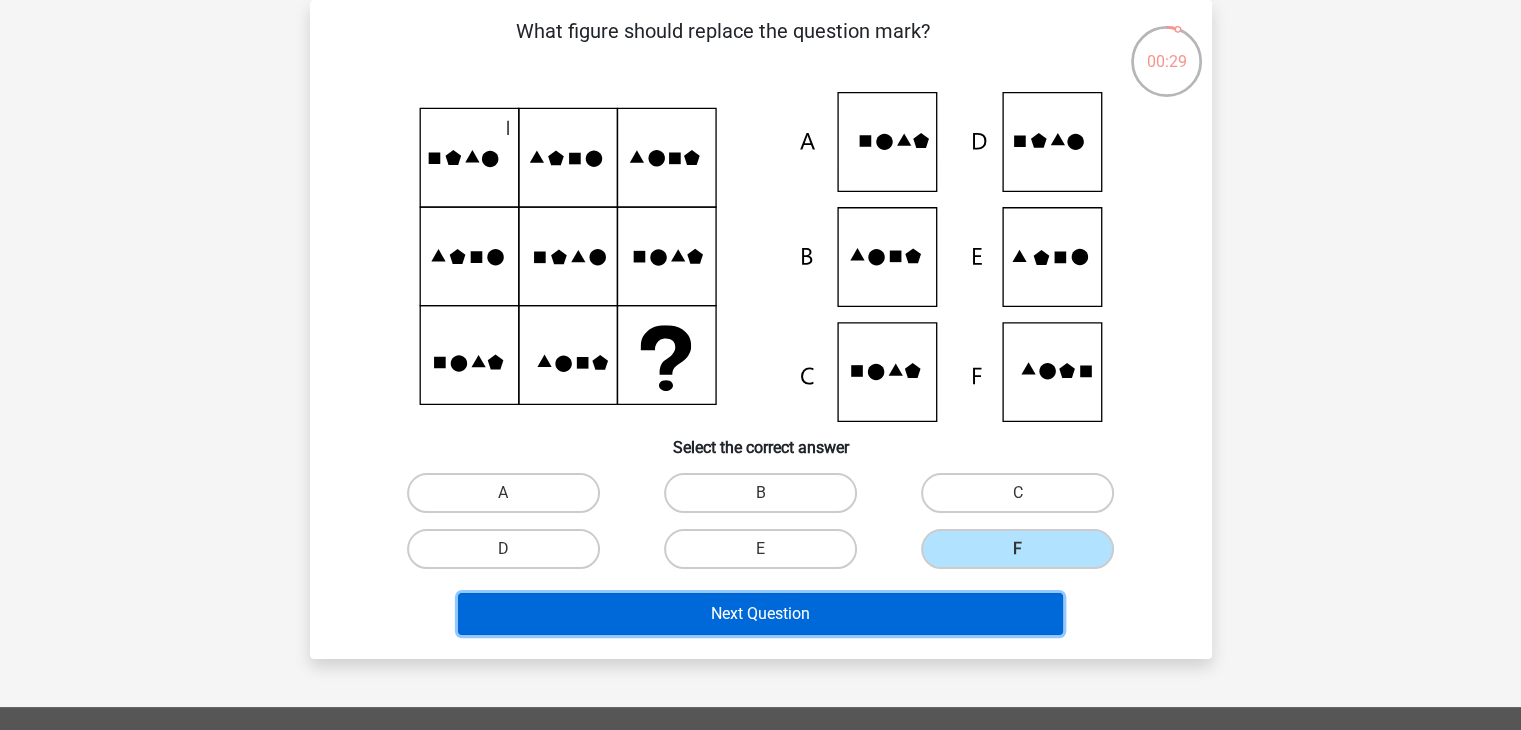 click on "Next Question" at bounding box center [760, 614] 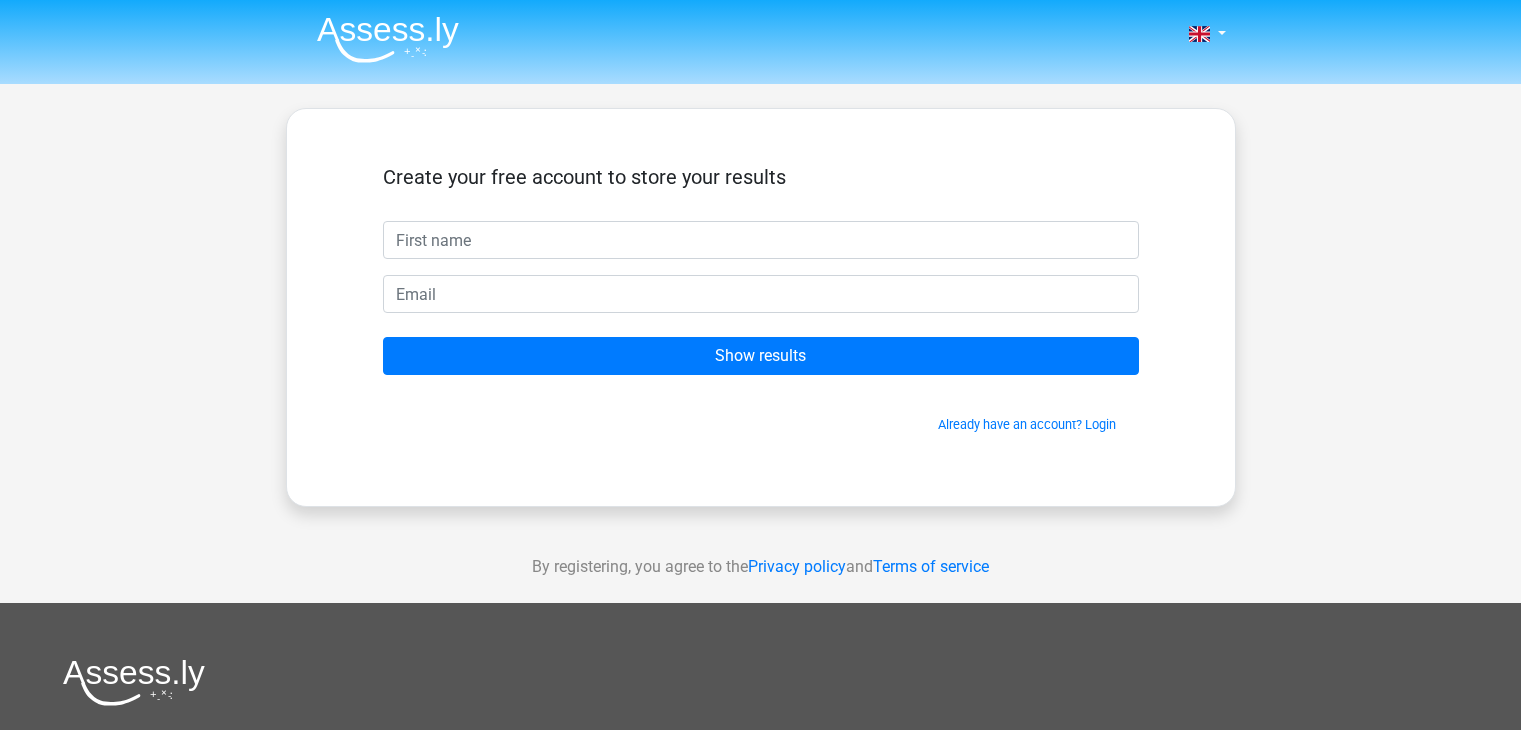 scroll, scrollTop: 0, scrollLeft: 0, axis: both 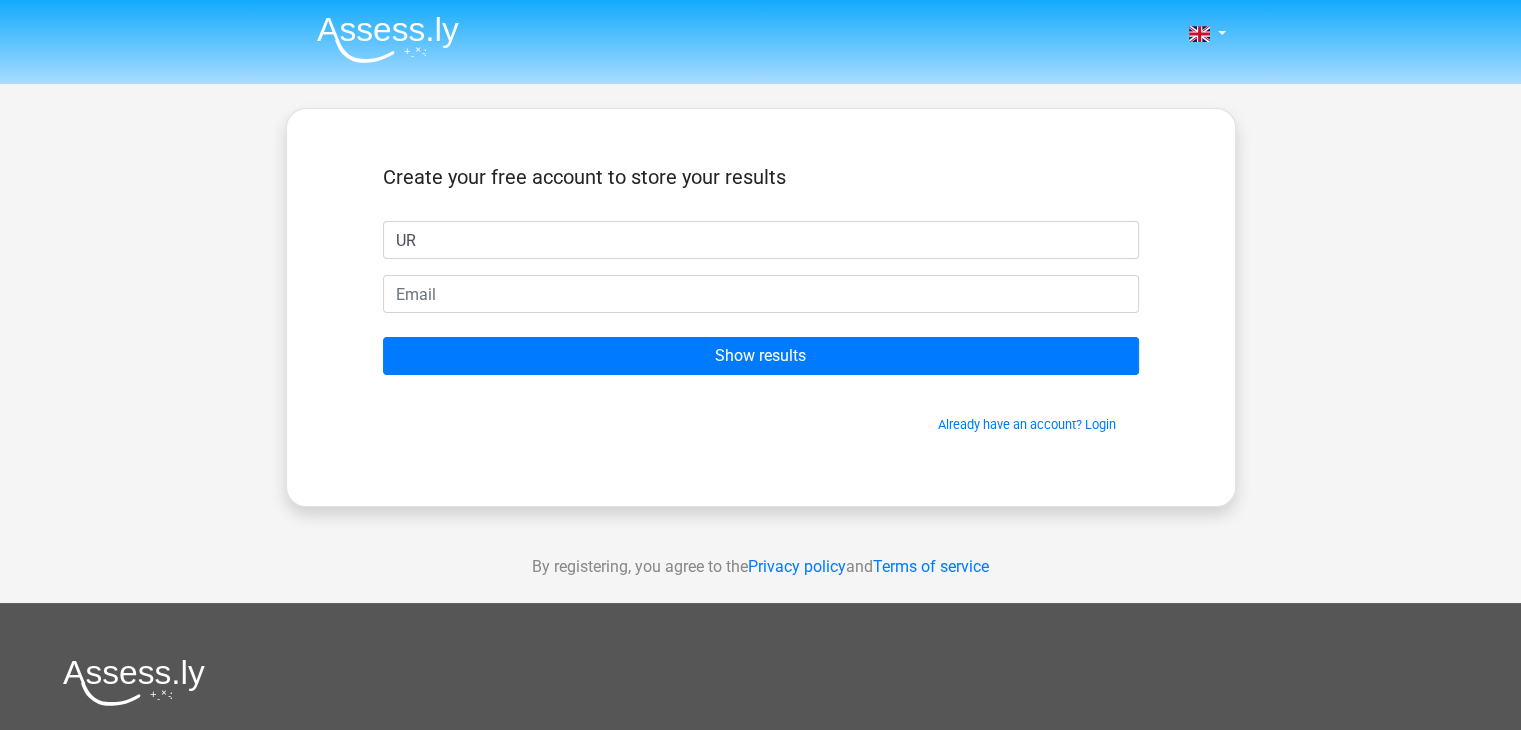 type on "U" 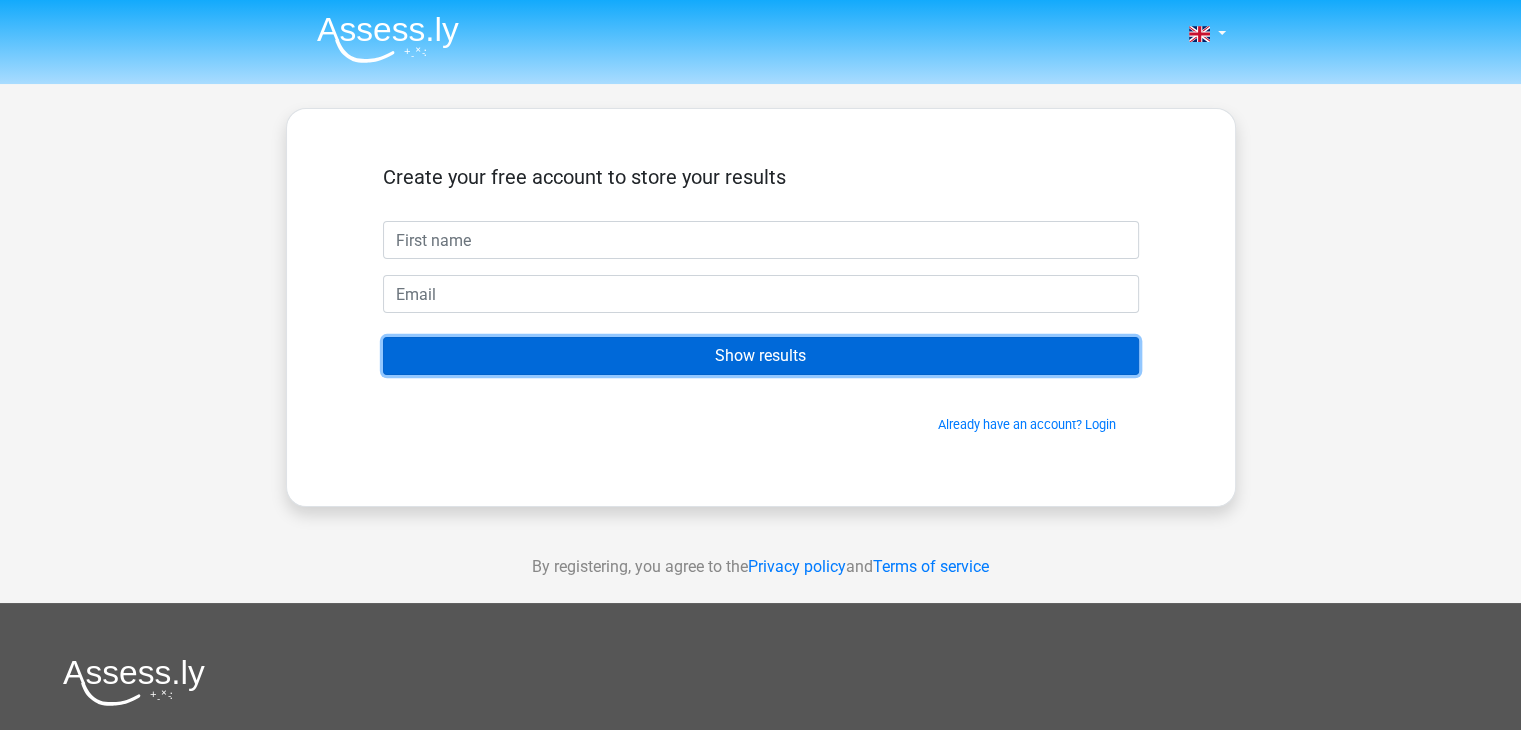 click on "Show results" at bounding box center (761, 356) 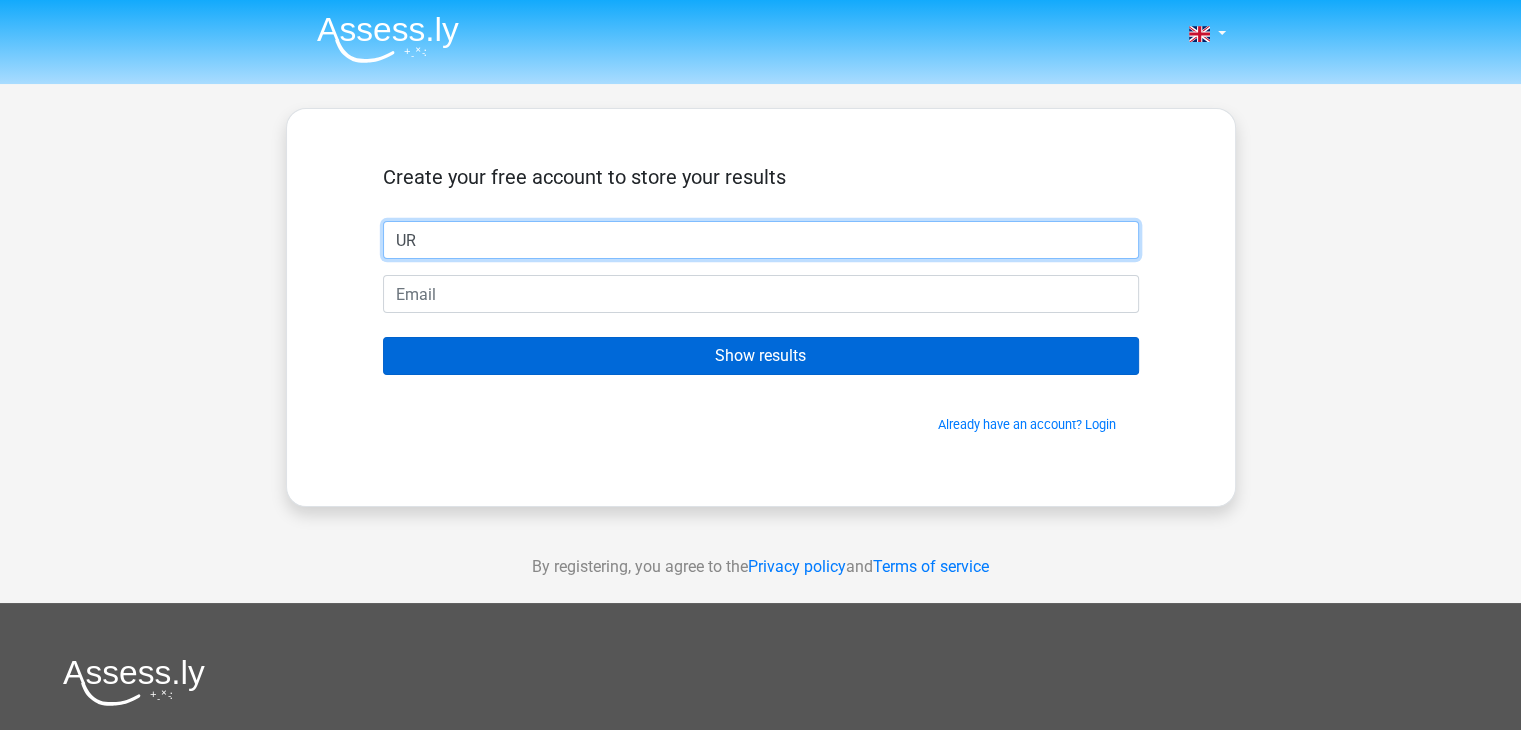type on "UR" 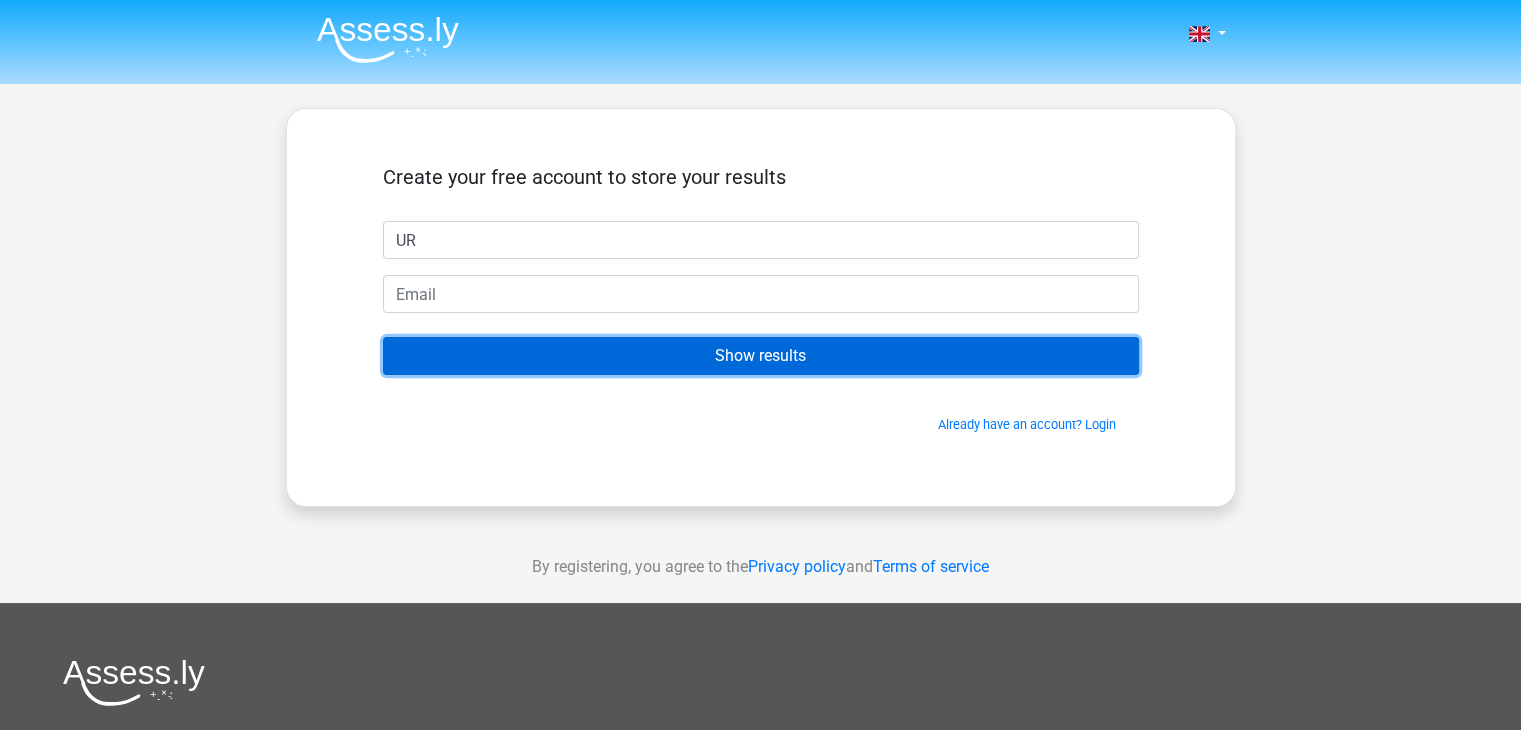 click on "Show results" at bounding box center [761, 356] 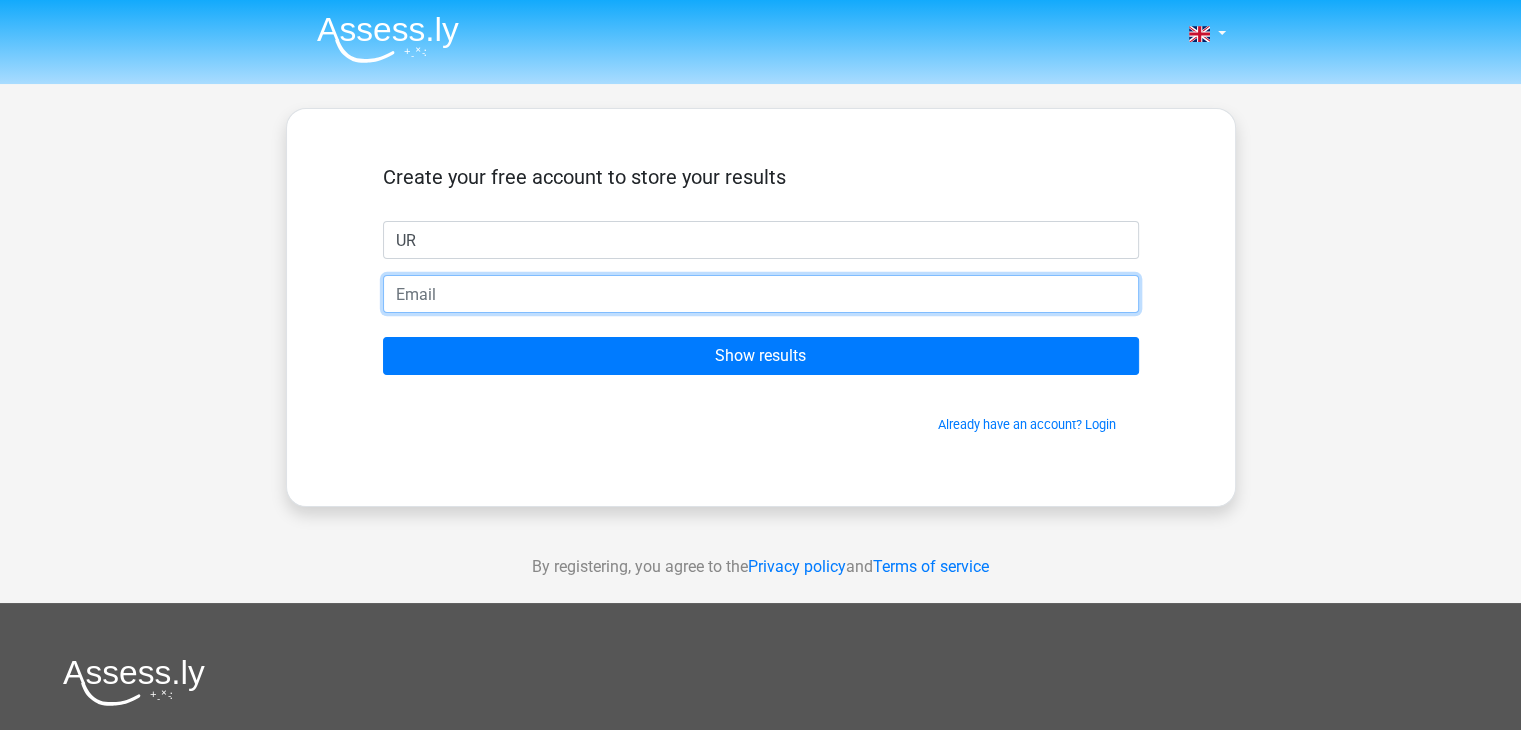 click at bounding box center [761, 294] 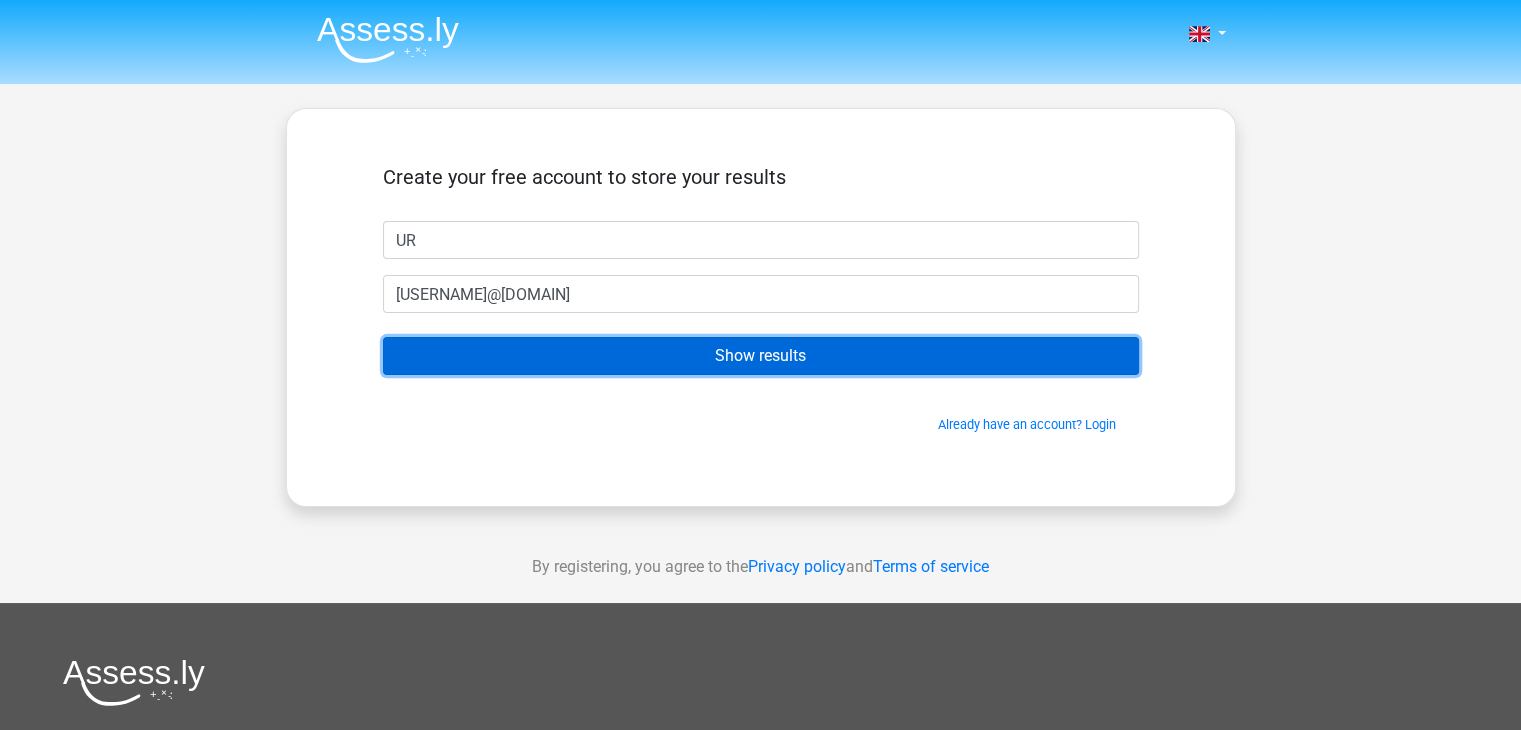 click on "Show results" at bounding box center [761, 356] 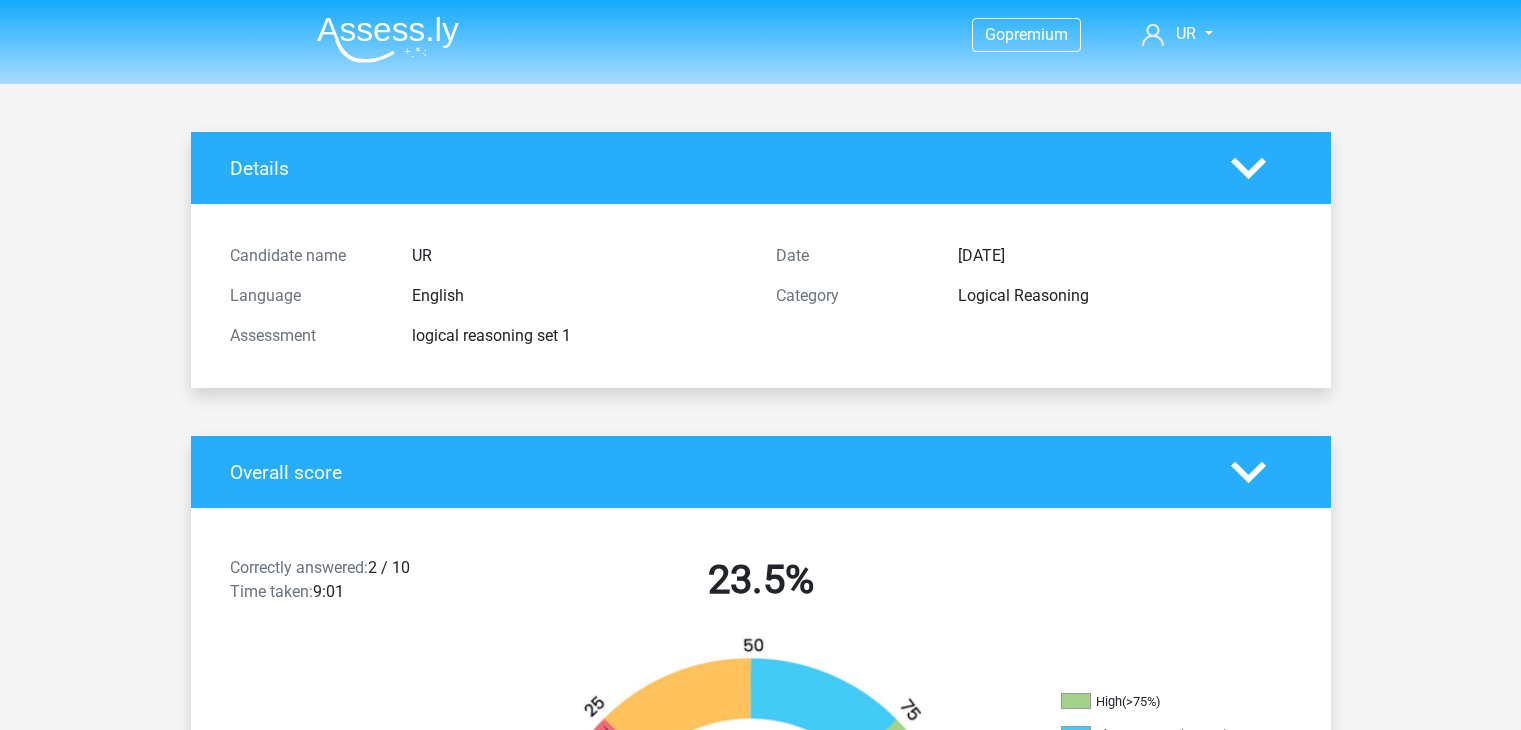 scroll, scrollTop: 0, scrollLeft: 0, axis: both 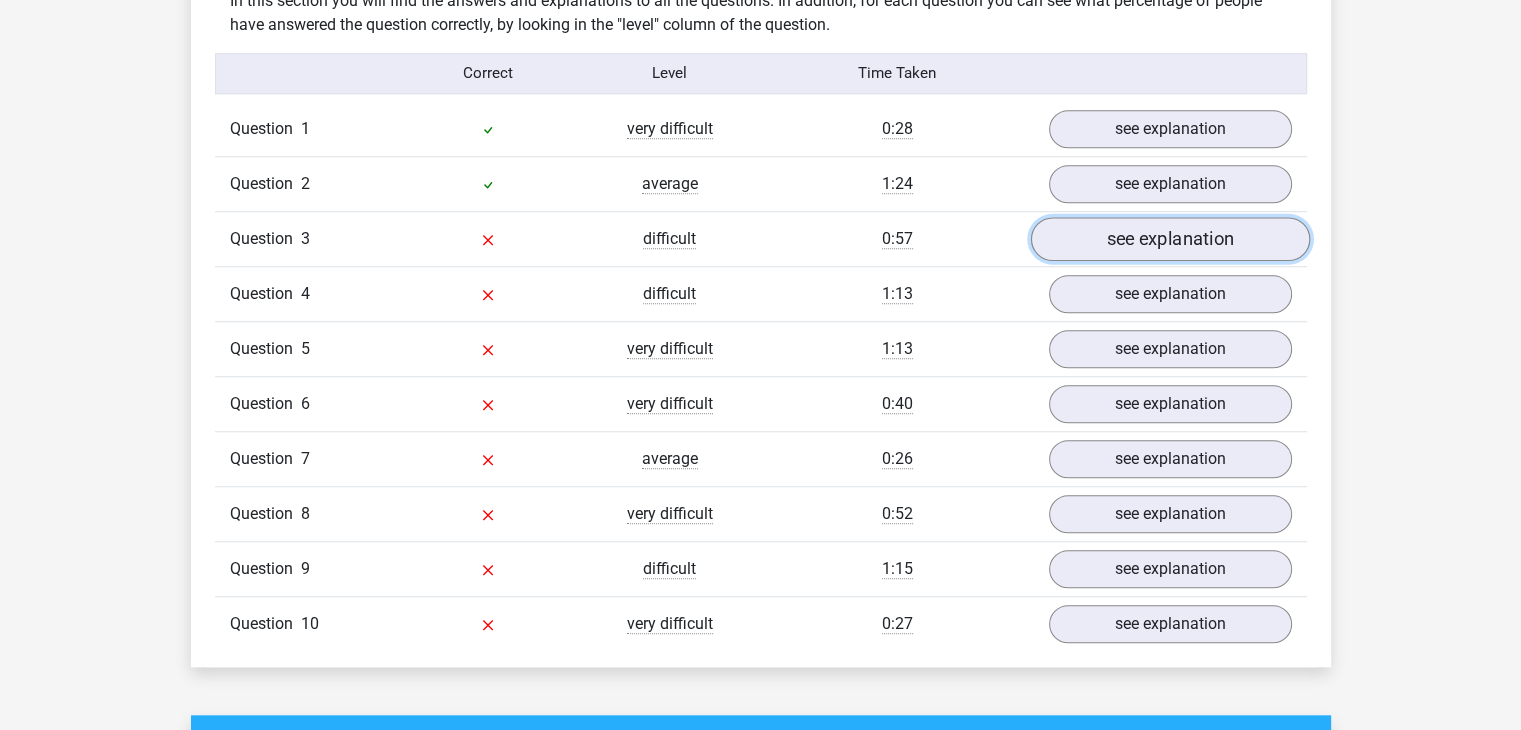 click on "see explanation" at bounding box center (1169, 239) 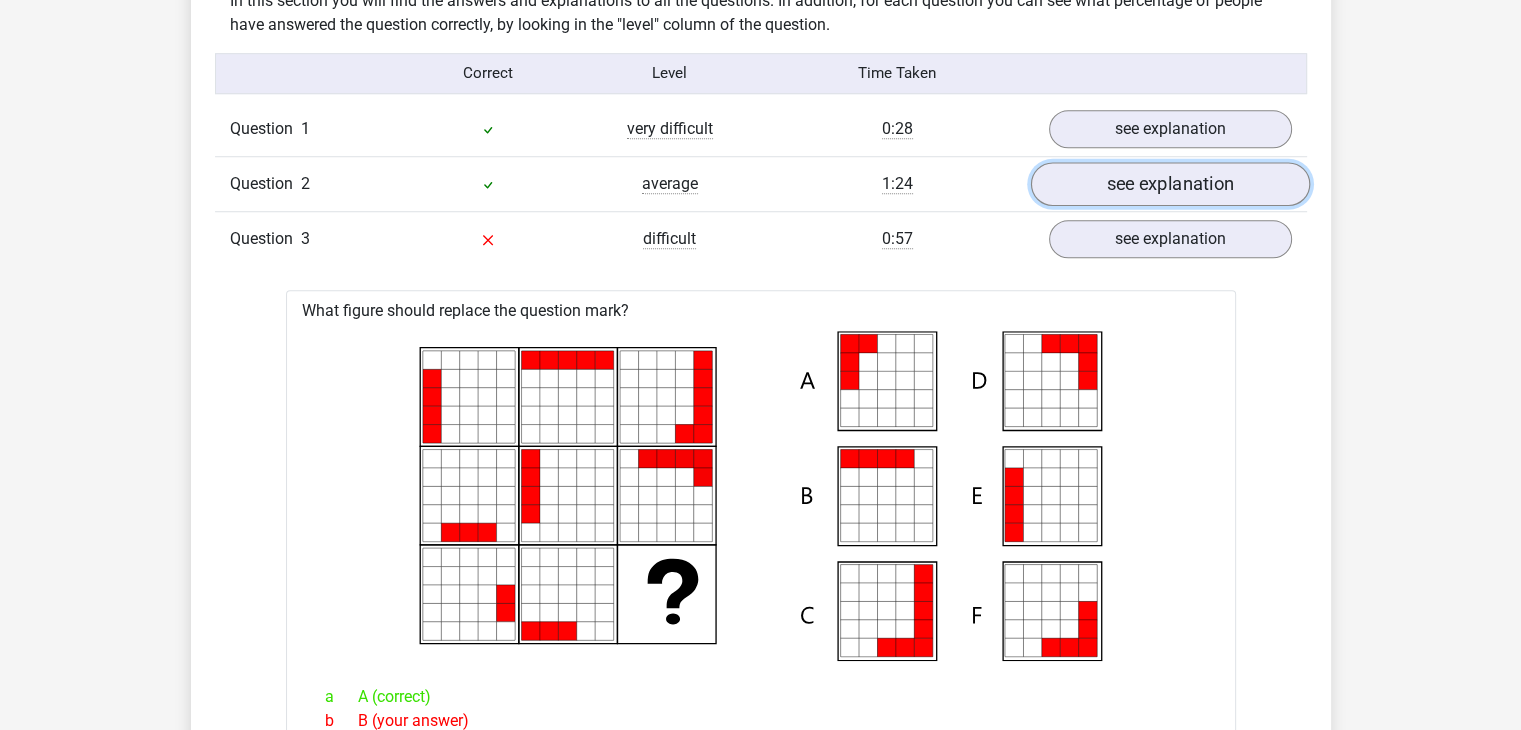 click on "see explanation" at bounding box center (1169, 184) 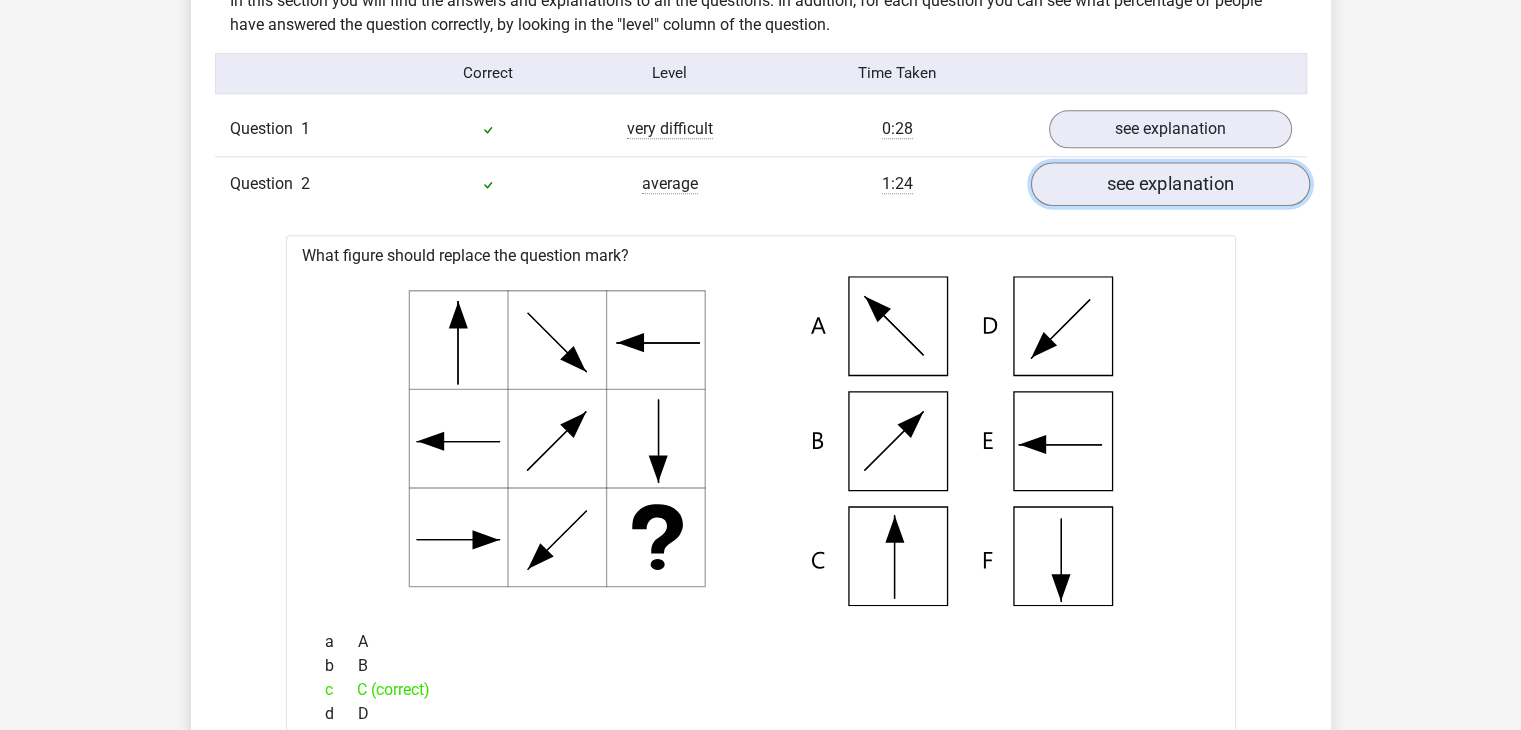 click on "see explanation" at bounding box center [1169, 184] 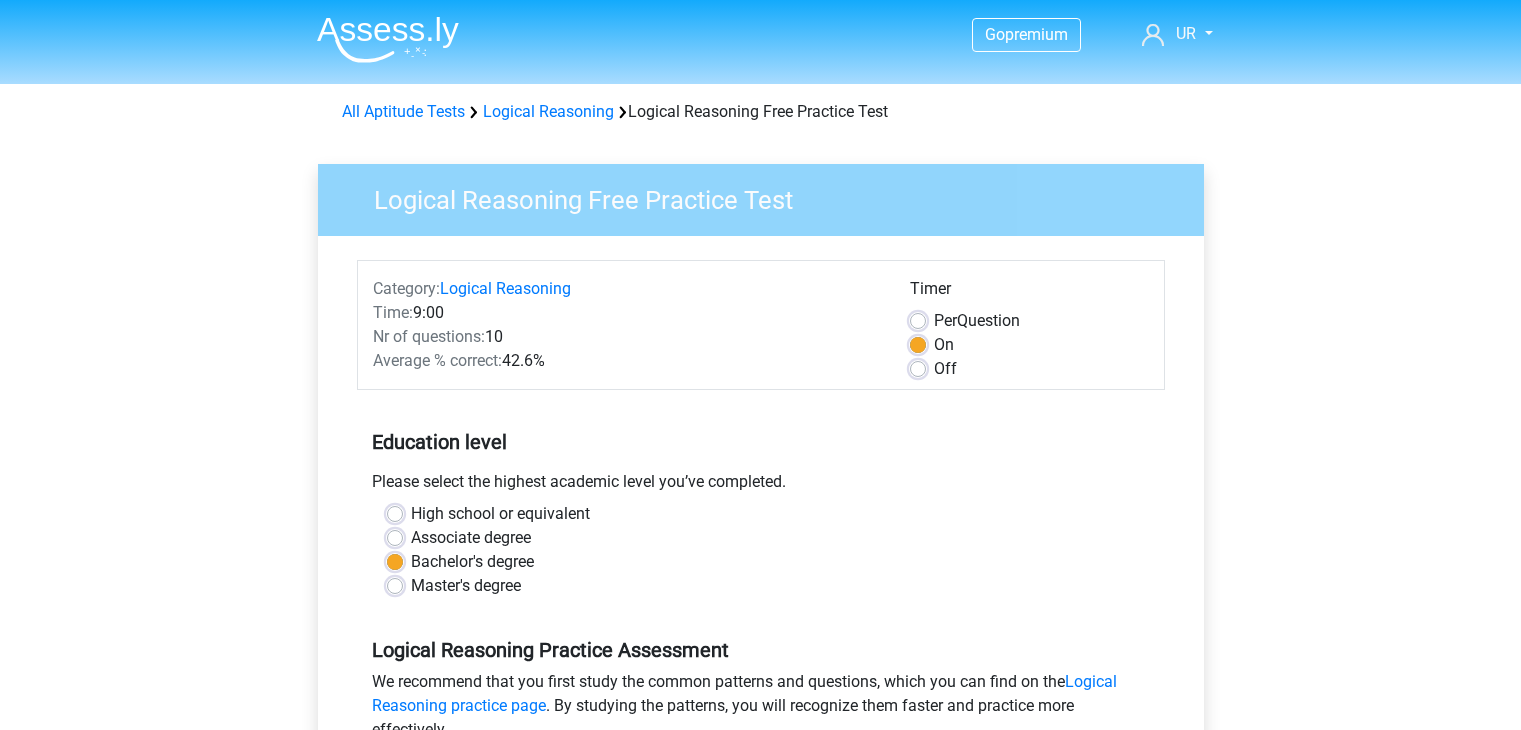 scroll, scrollTop: 242, scrollLeft: 0, axis: vertical 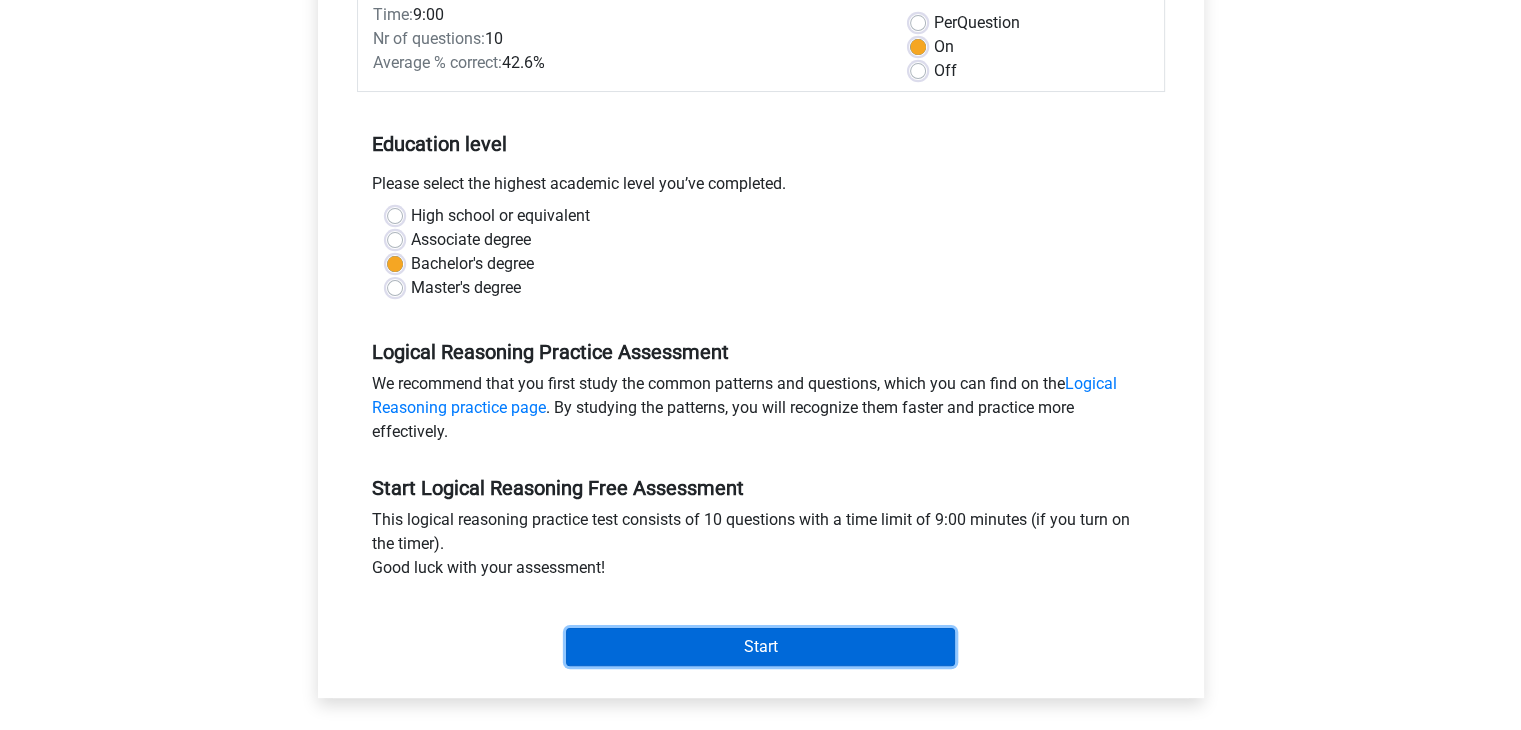 click on "Start" at bounding box center (760, 647) 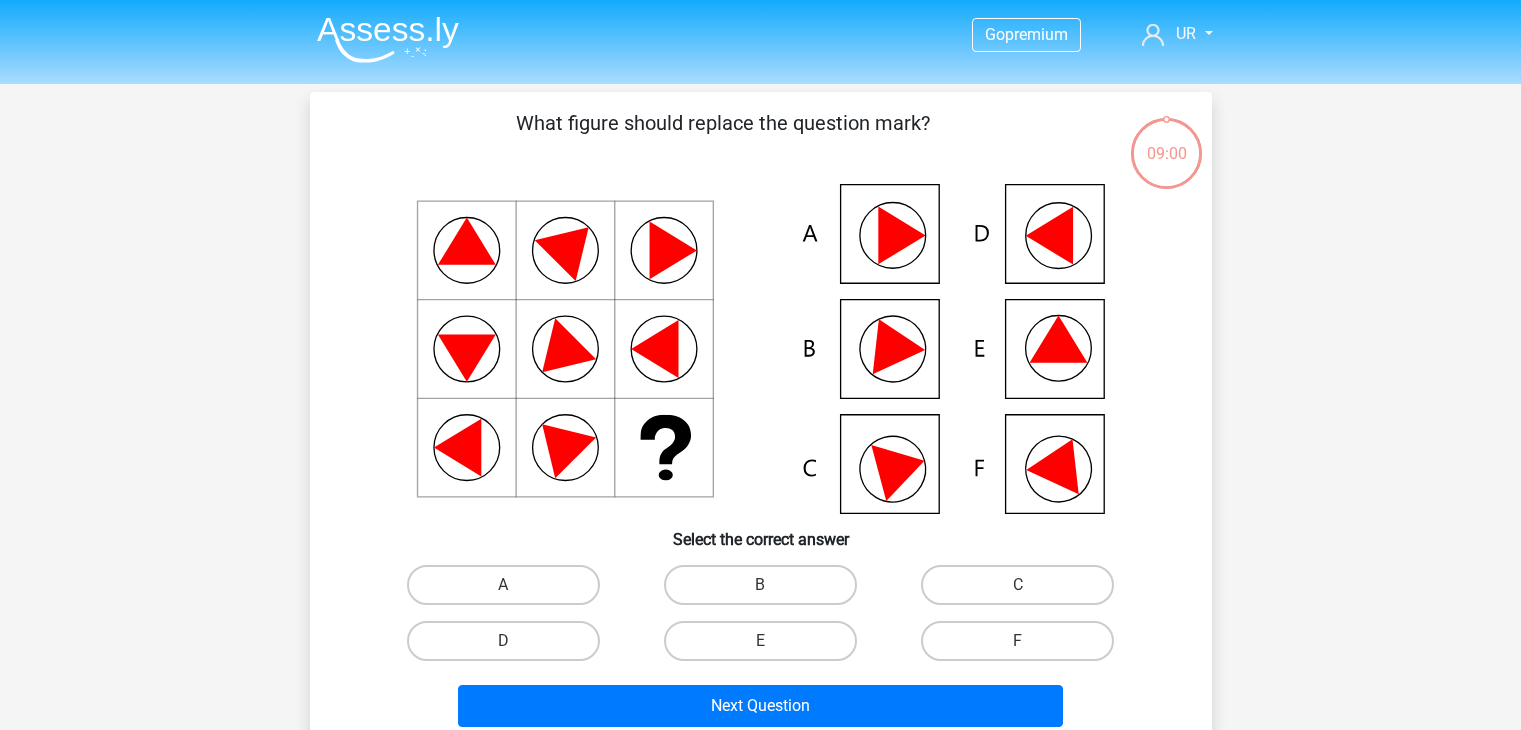 scroll, scrollTop: 0, scrollLeft: 0, axis: both 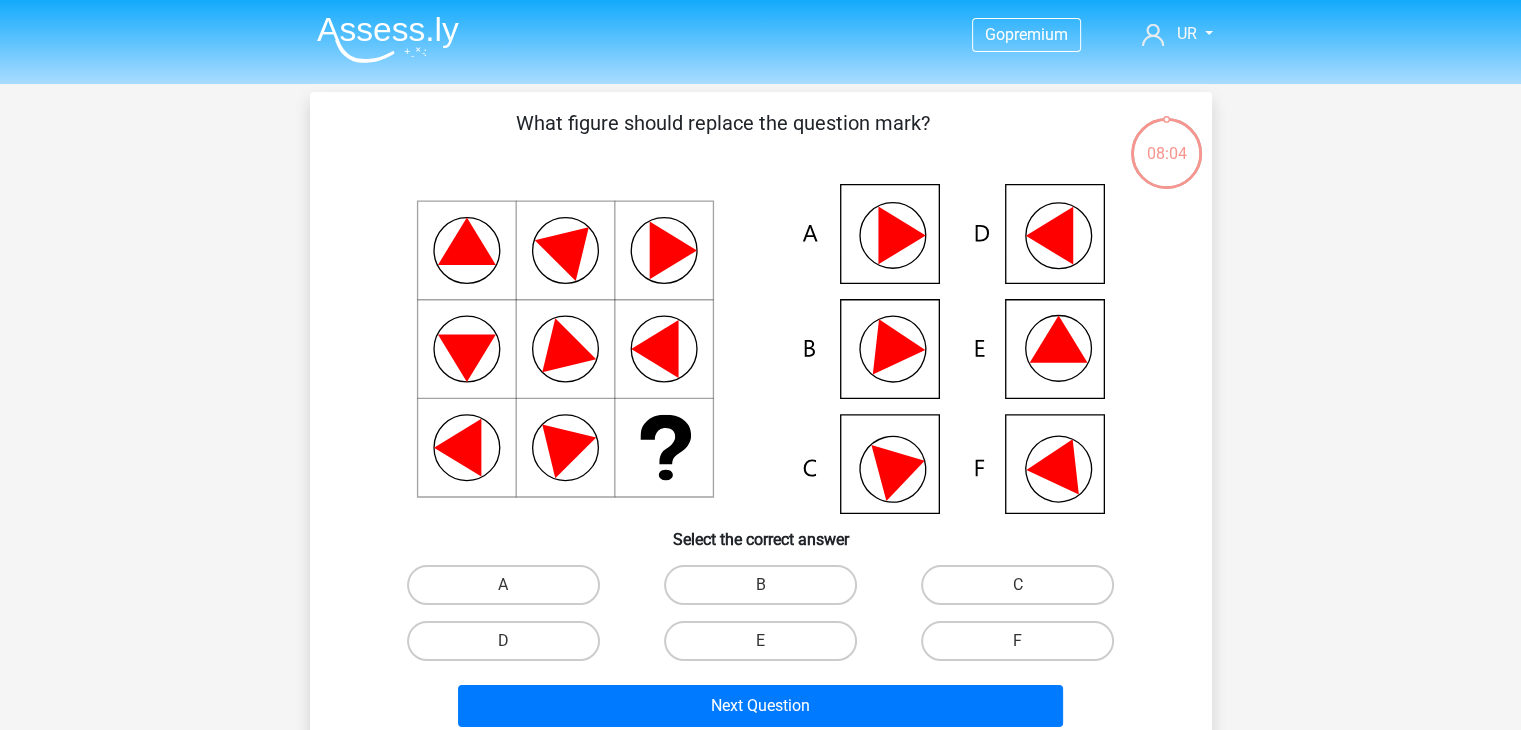 click 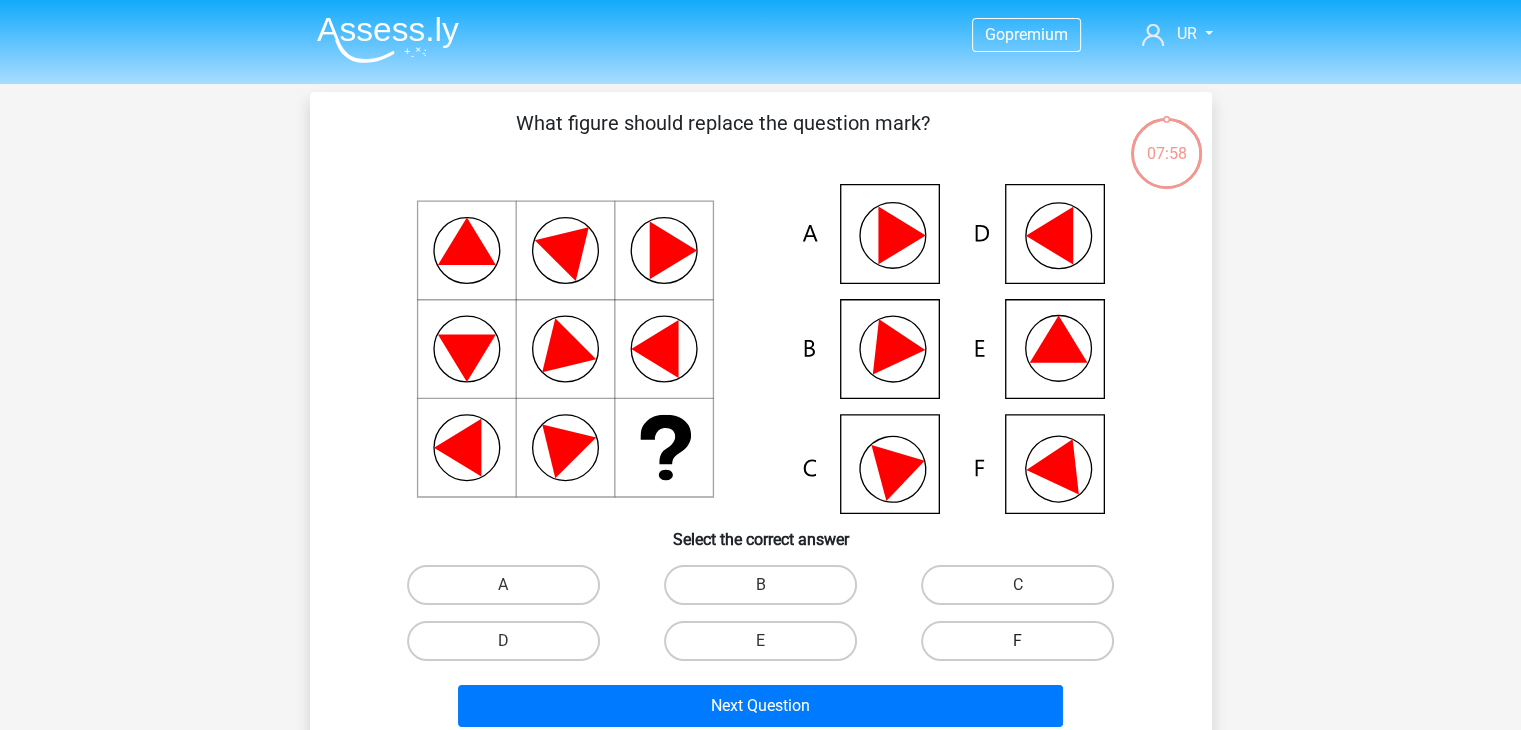 click on "F" at bounding box center [1017, 641] 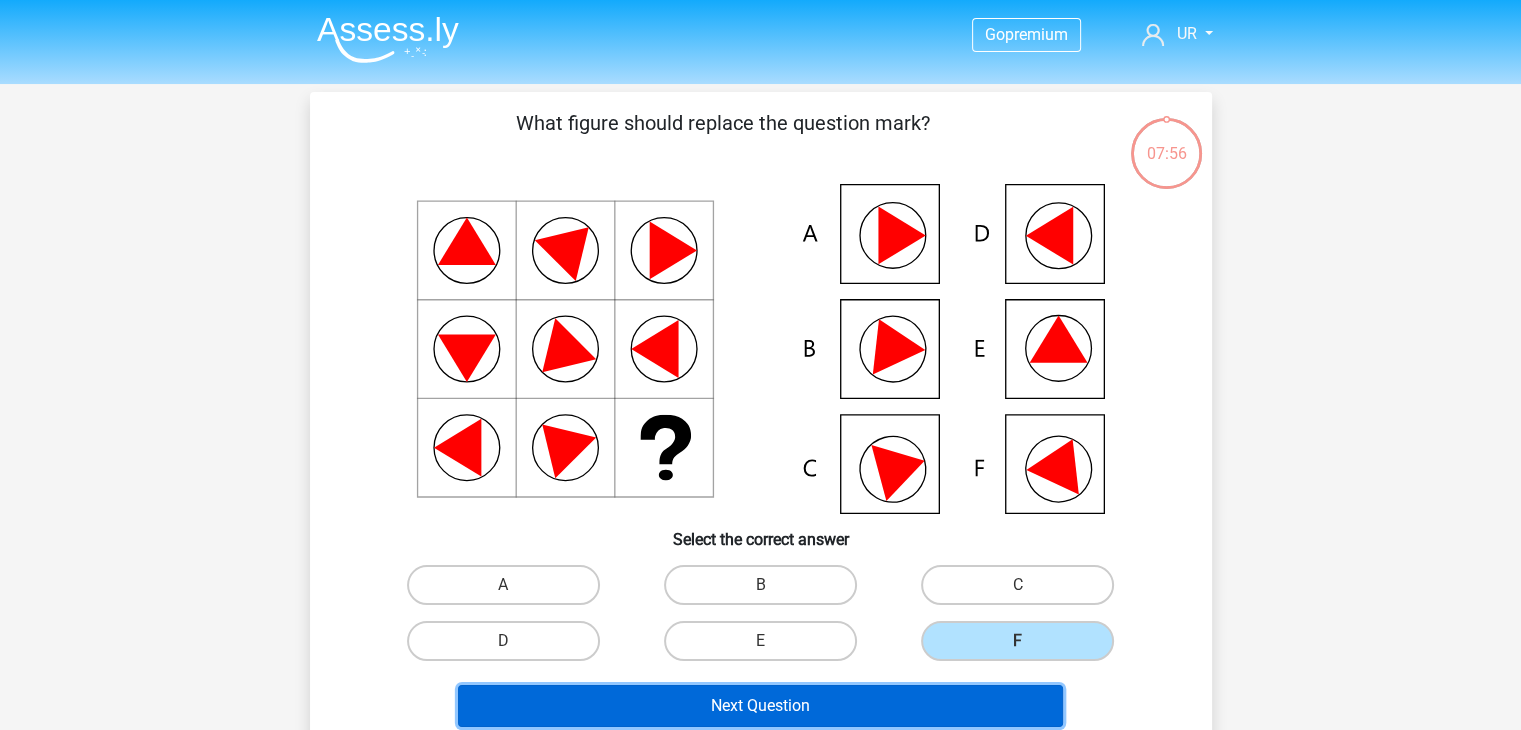 click on "Next Question" at bounding box center [760, 706] 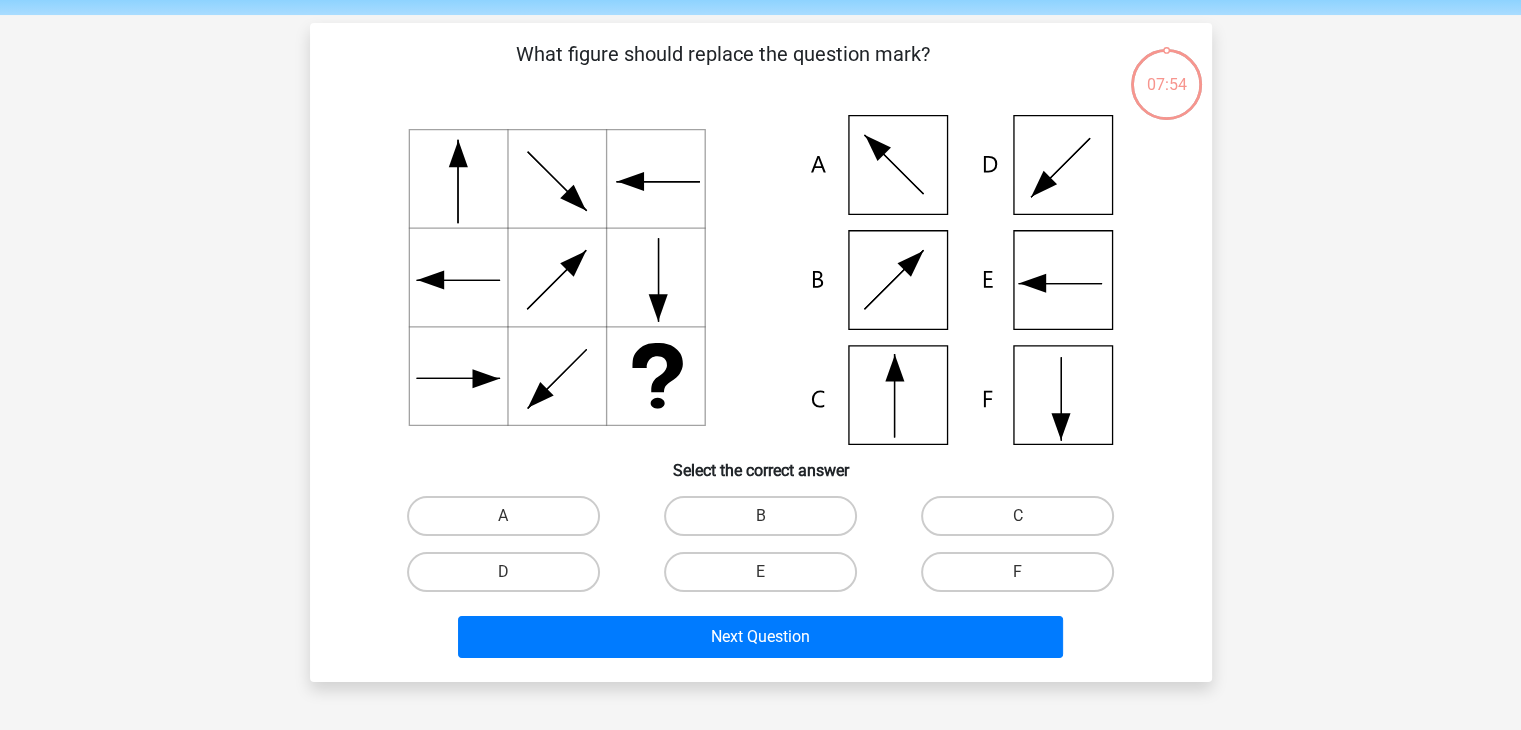scroll, scrollTop: 92, scrollLeft: 0, axis: vertical 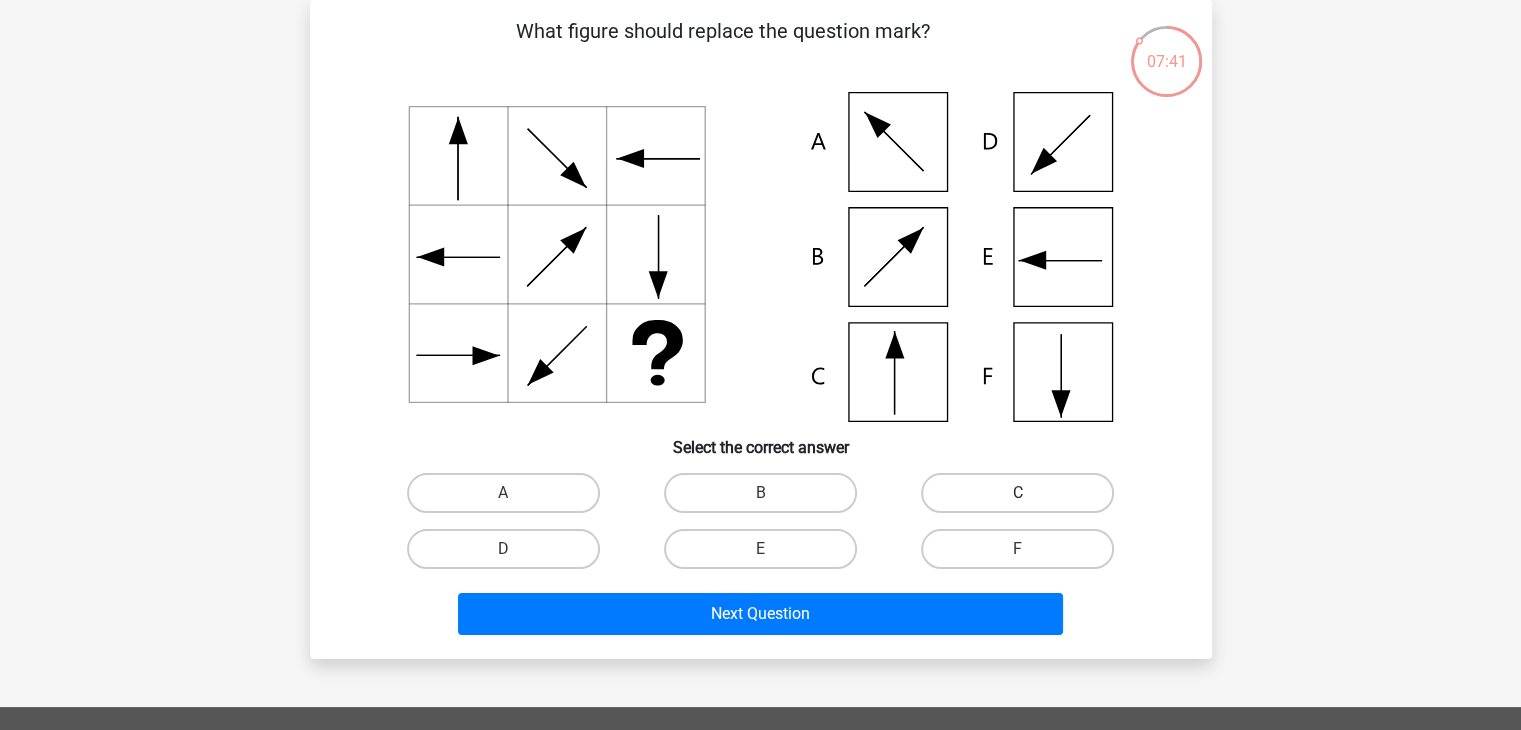 click on "C" at bounding box center [1017, 493] 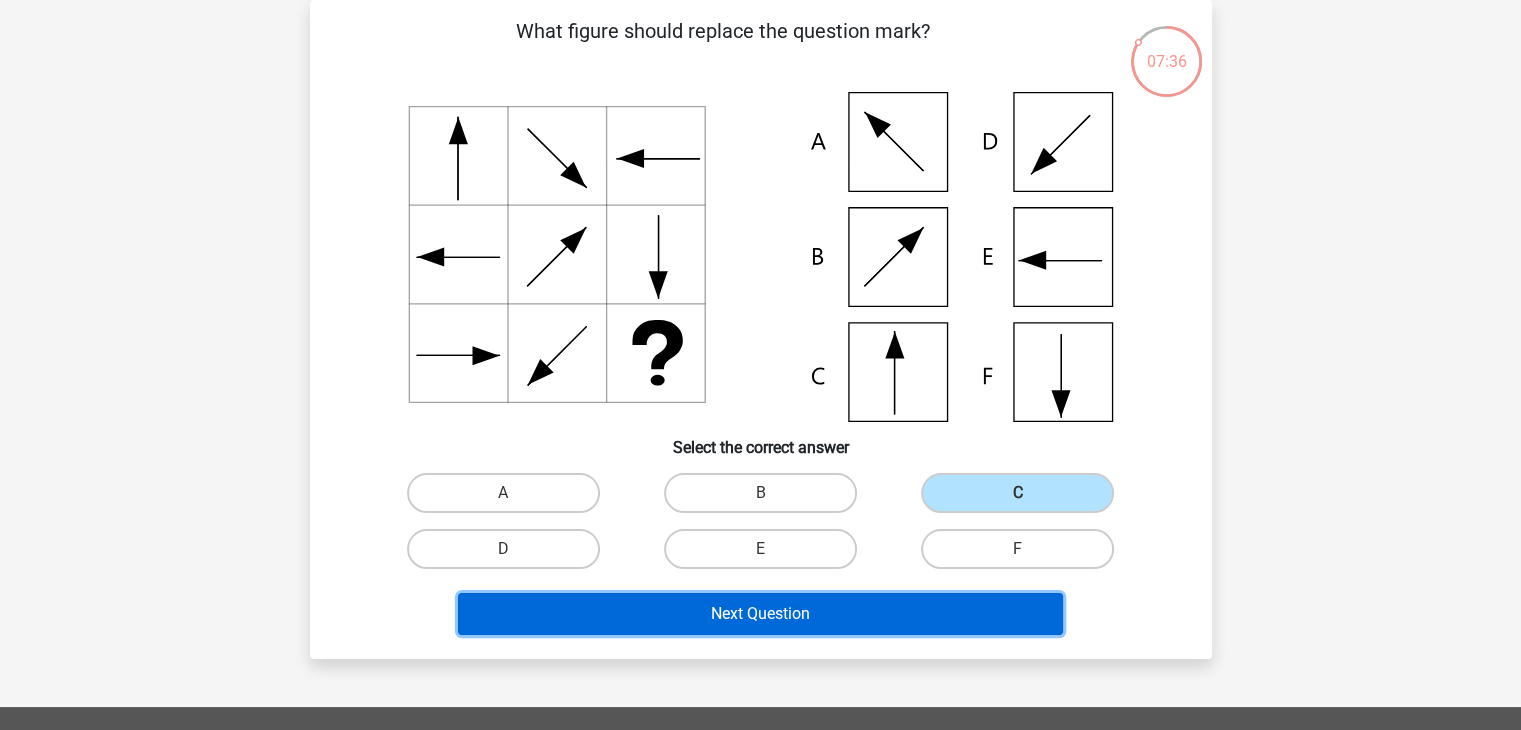 click on "Next Question" at bounding box center [760, 614] 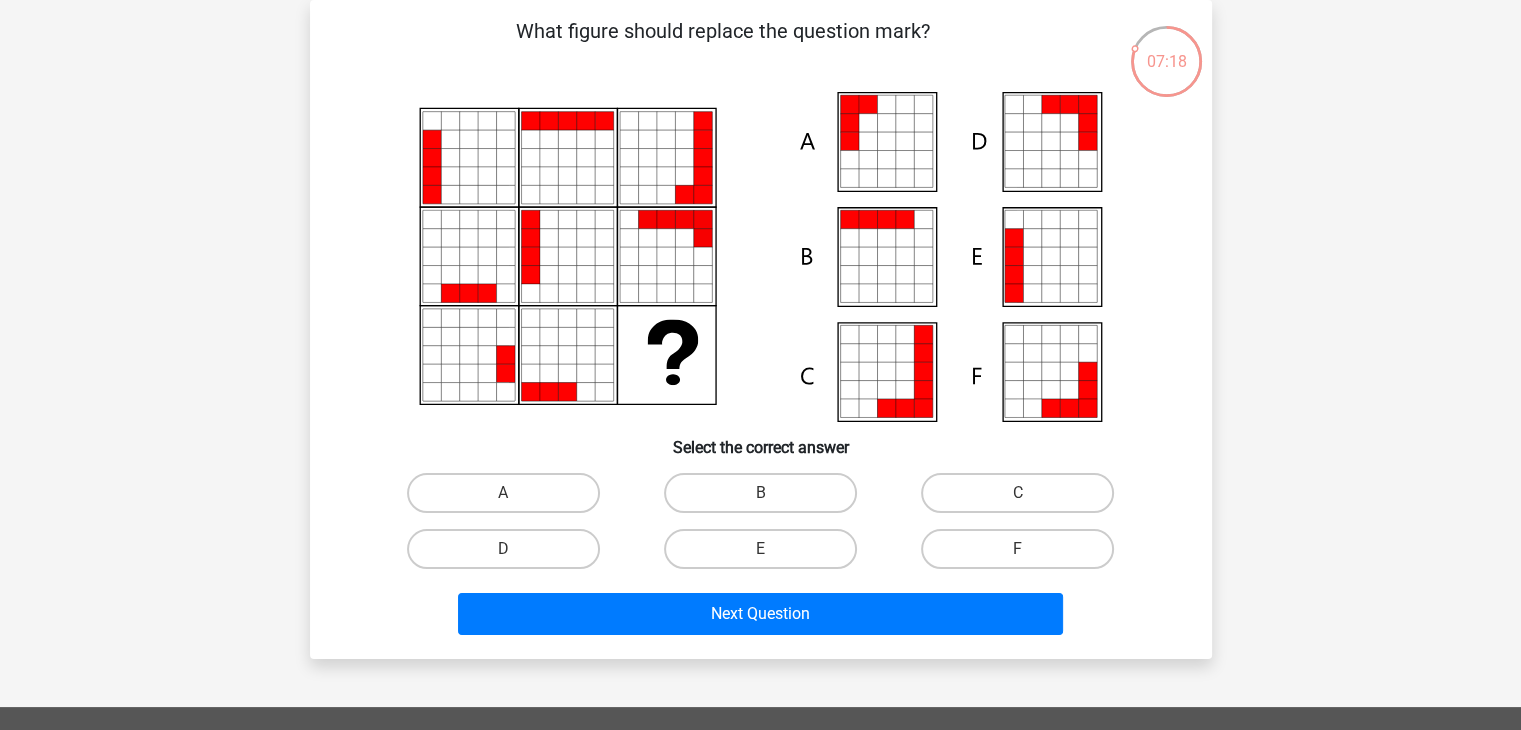 click on "E" at bounding box center (766, 555) 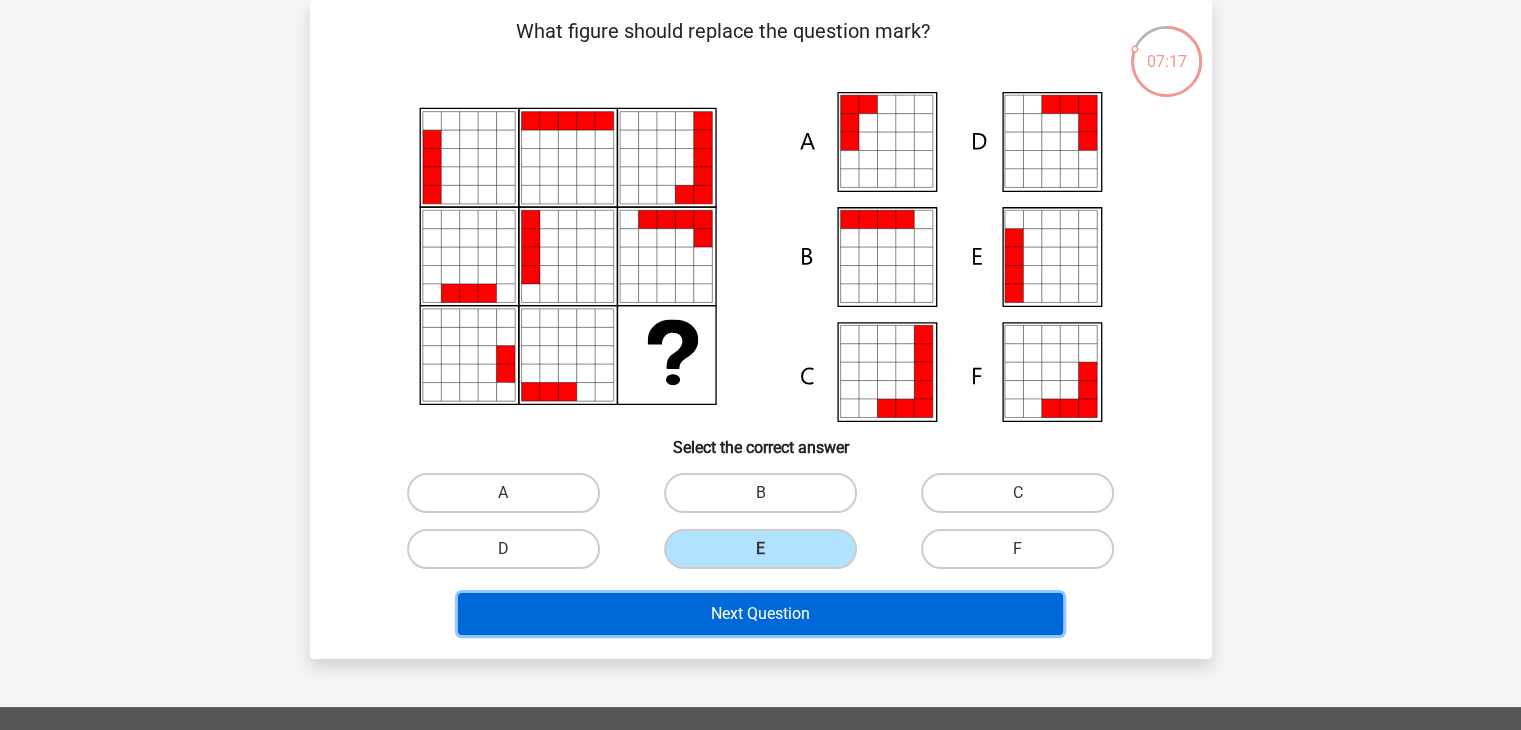 click on "Next Question" at bounding box center (760, 614) 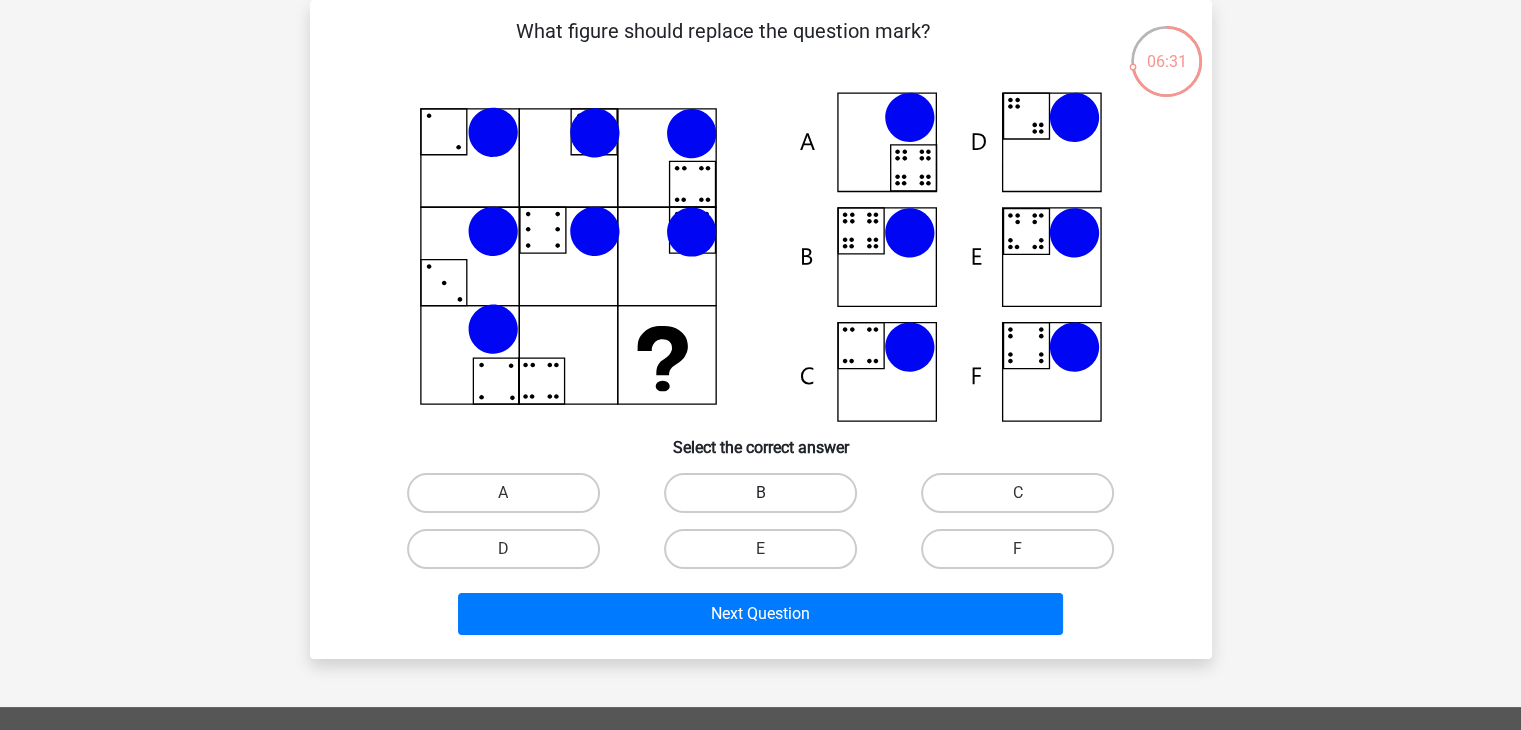 click on "B" at bounding box center (760, 493) 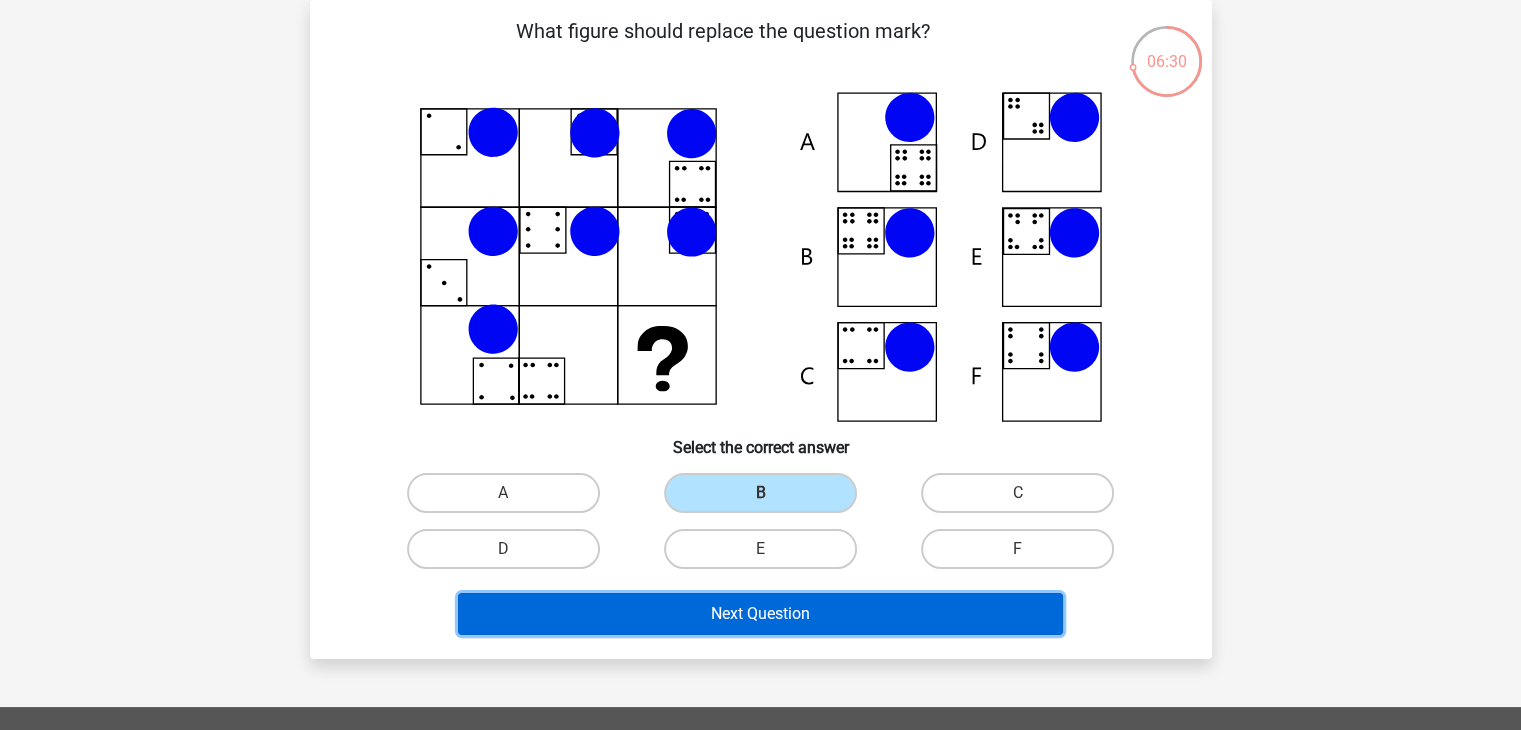 click on "Next Question" at bounding box center [760, 614] 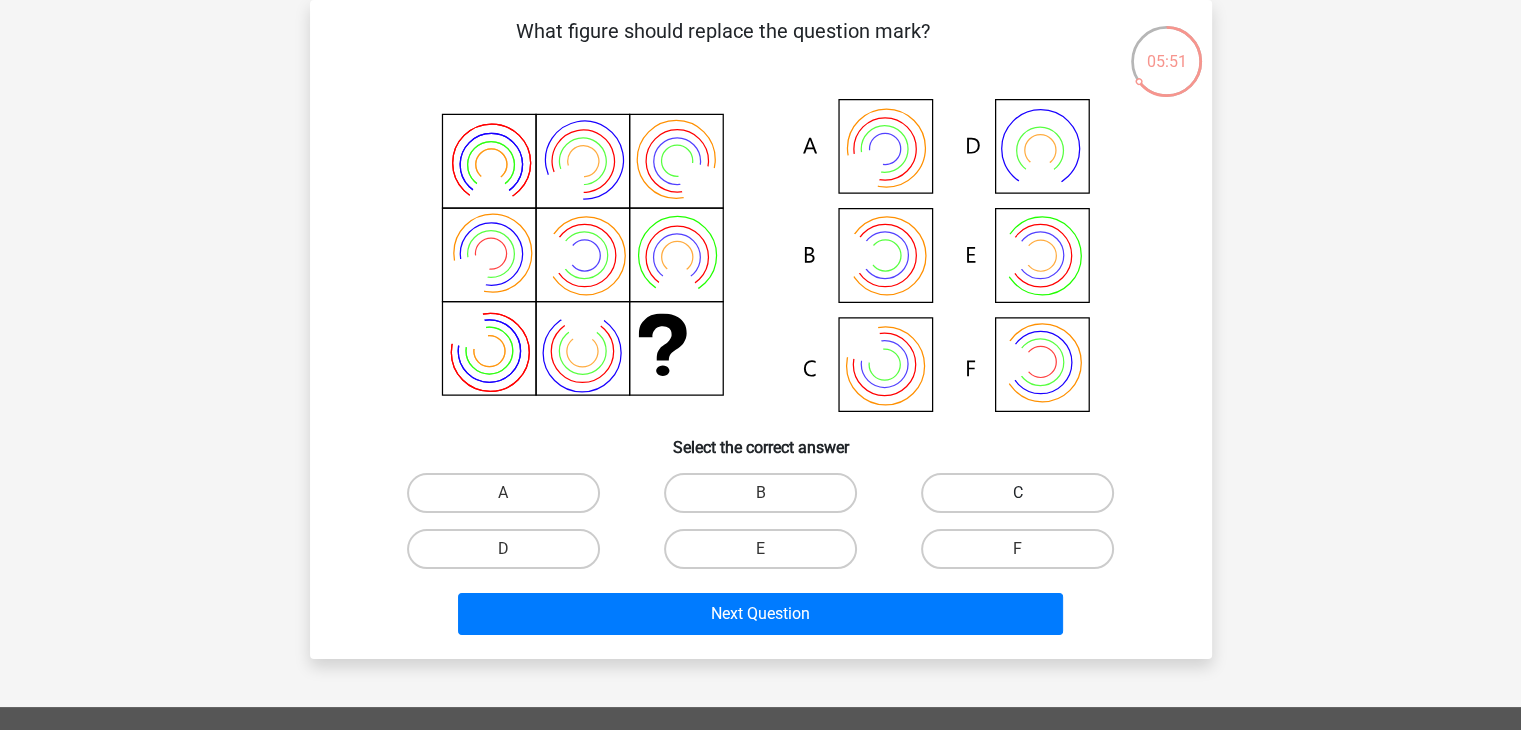 click on "C" at bounding box center (1017, 493) 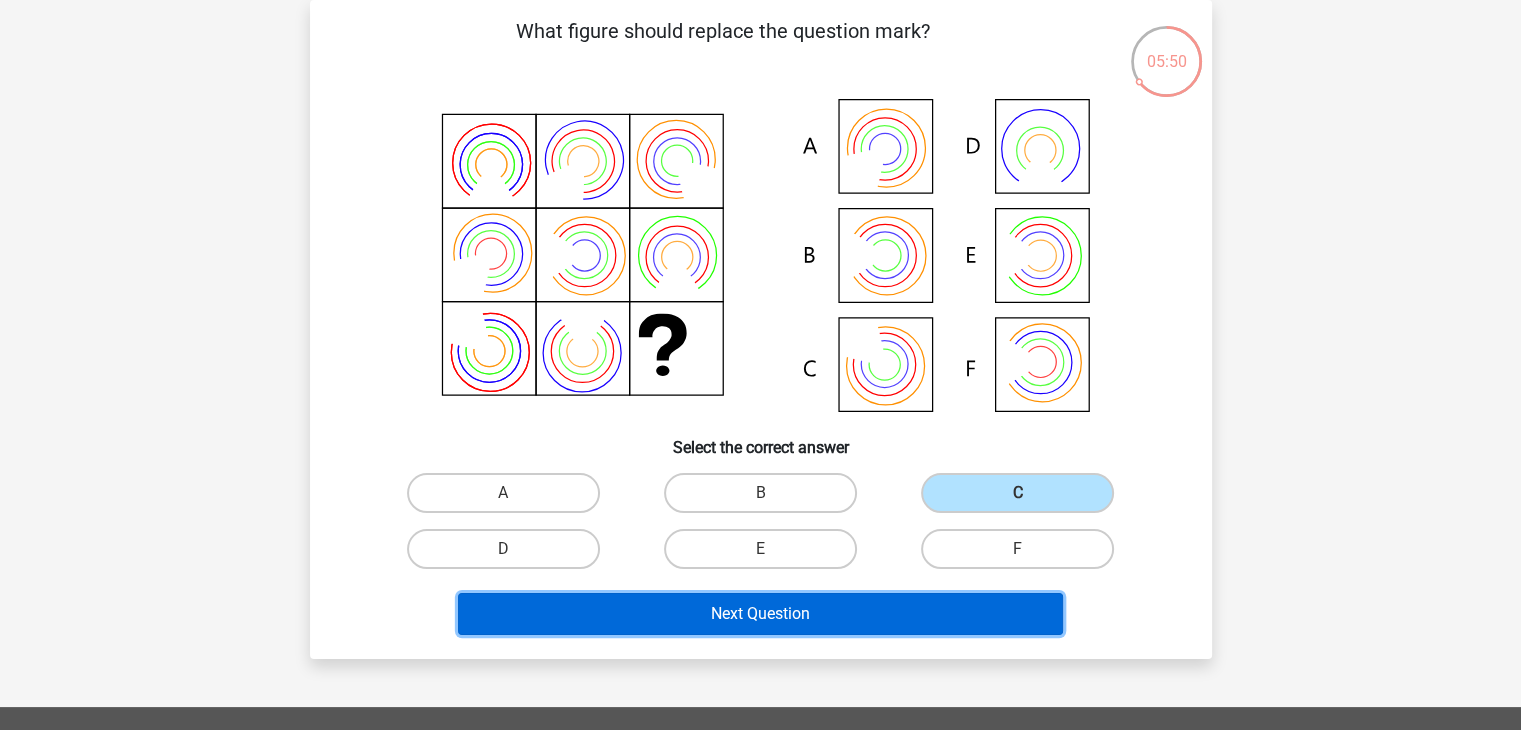 click on "Next Question" at bounding box center [760, 614] 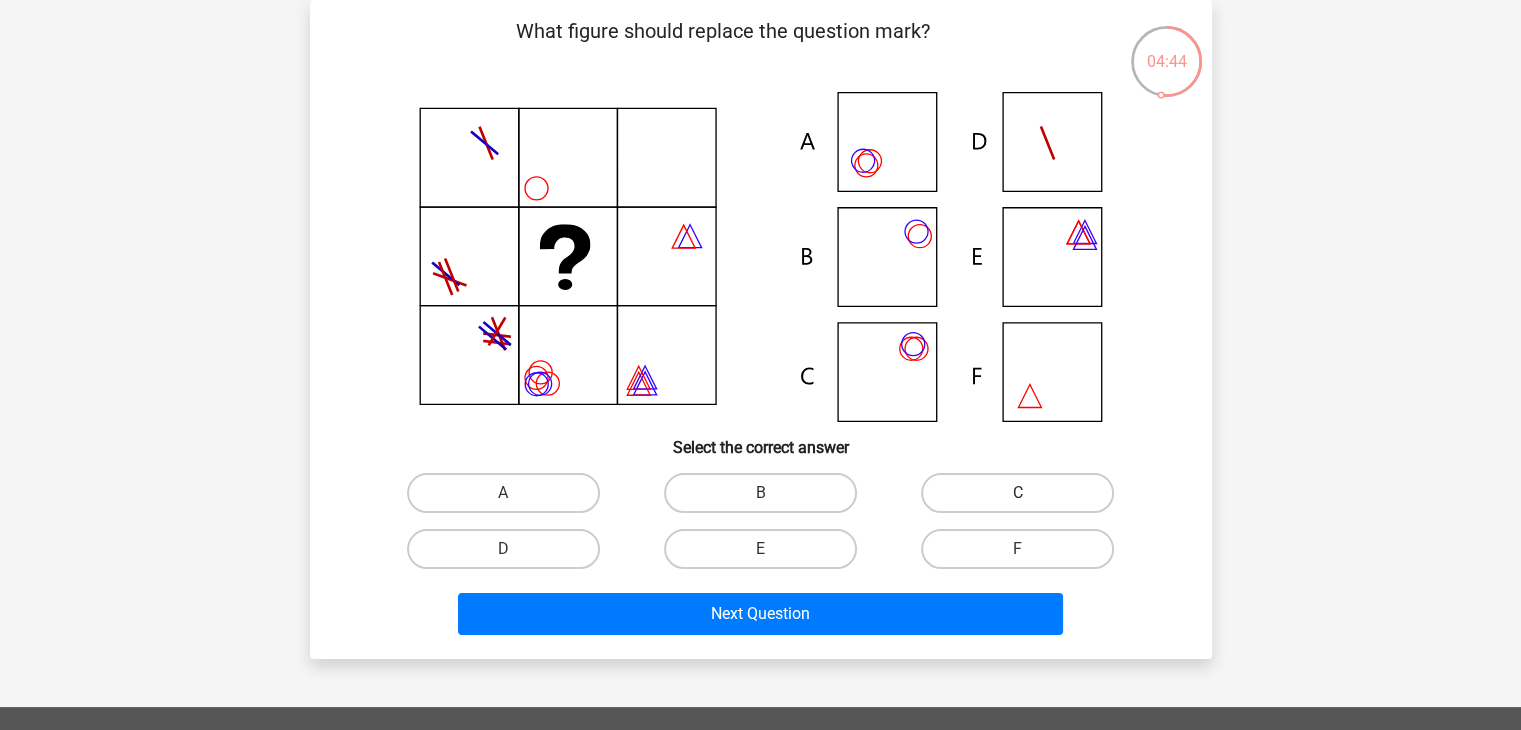 click on "C" at bounding box center [1017, 493] 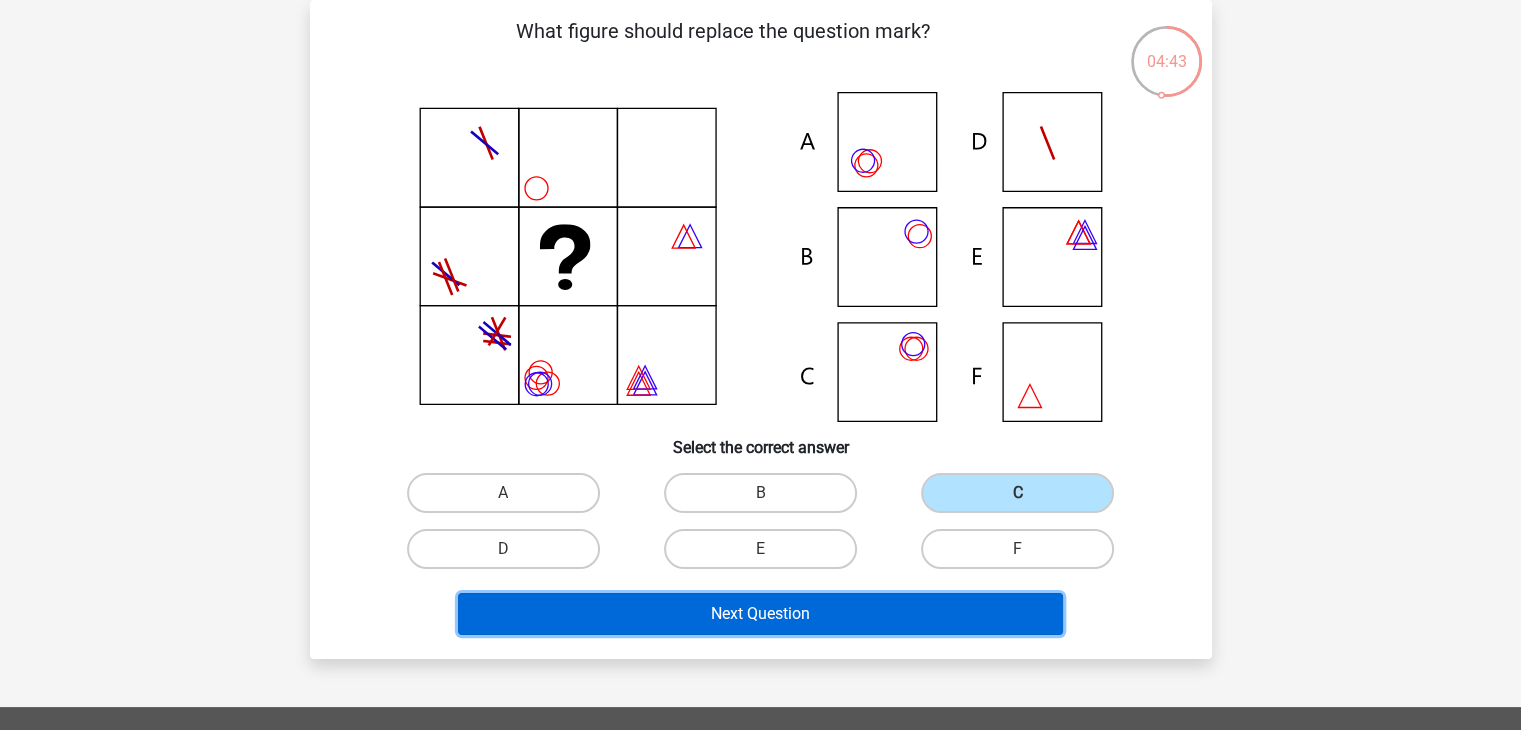 click on "Next Question" at bounding box center (760, 614) 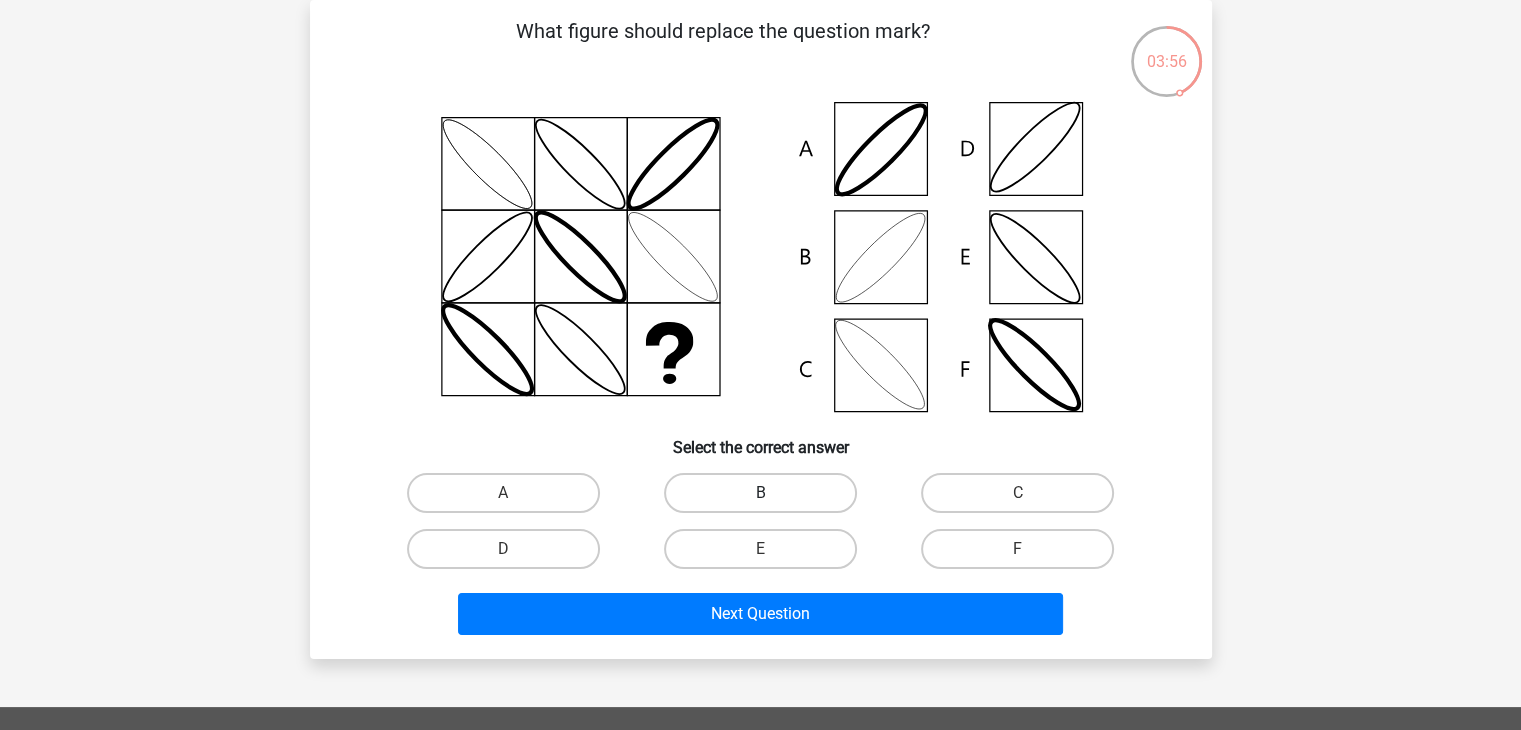 click on "B" at bounding box center (760, 493) 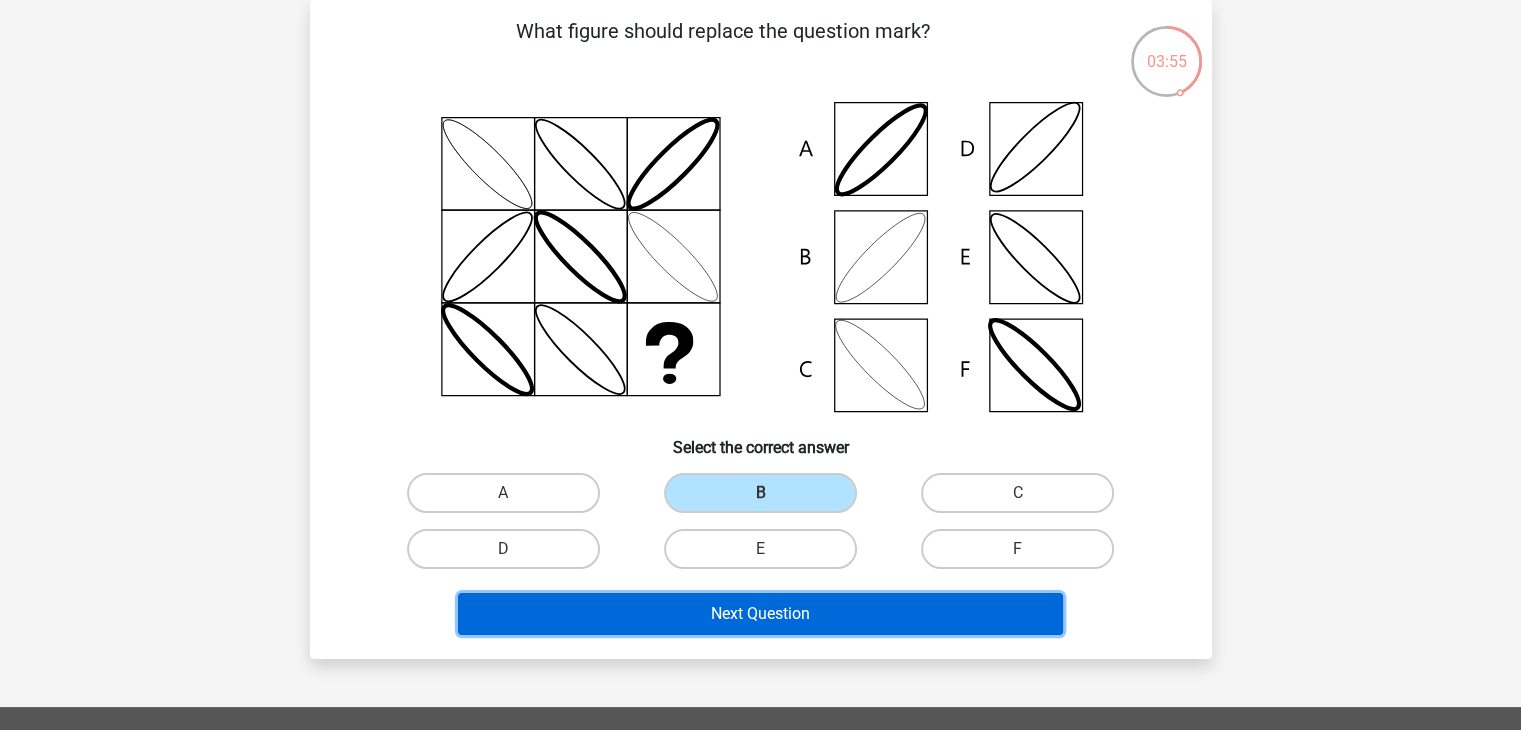 click on "Next Question" at bounding box center (760, 614) 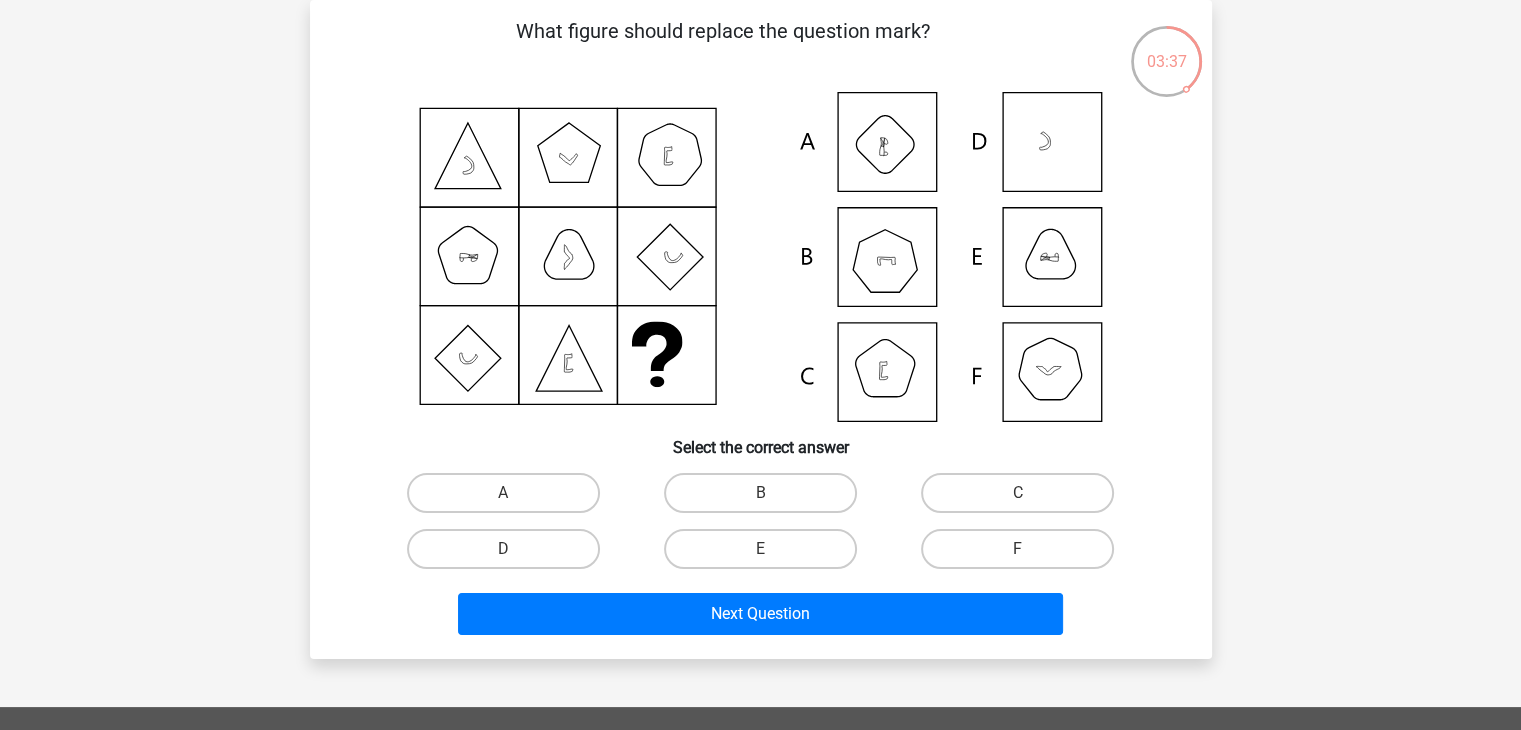 click on "B" at bounding box center [766, 499] 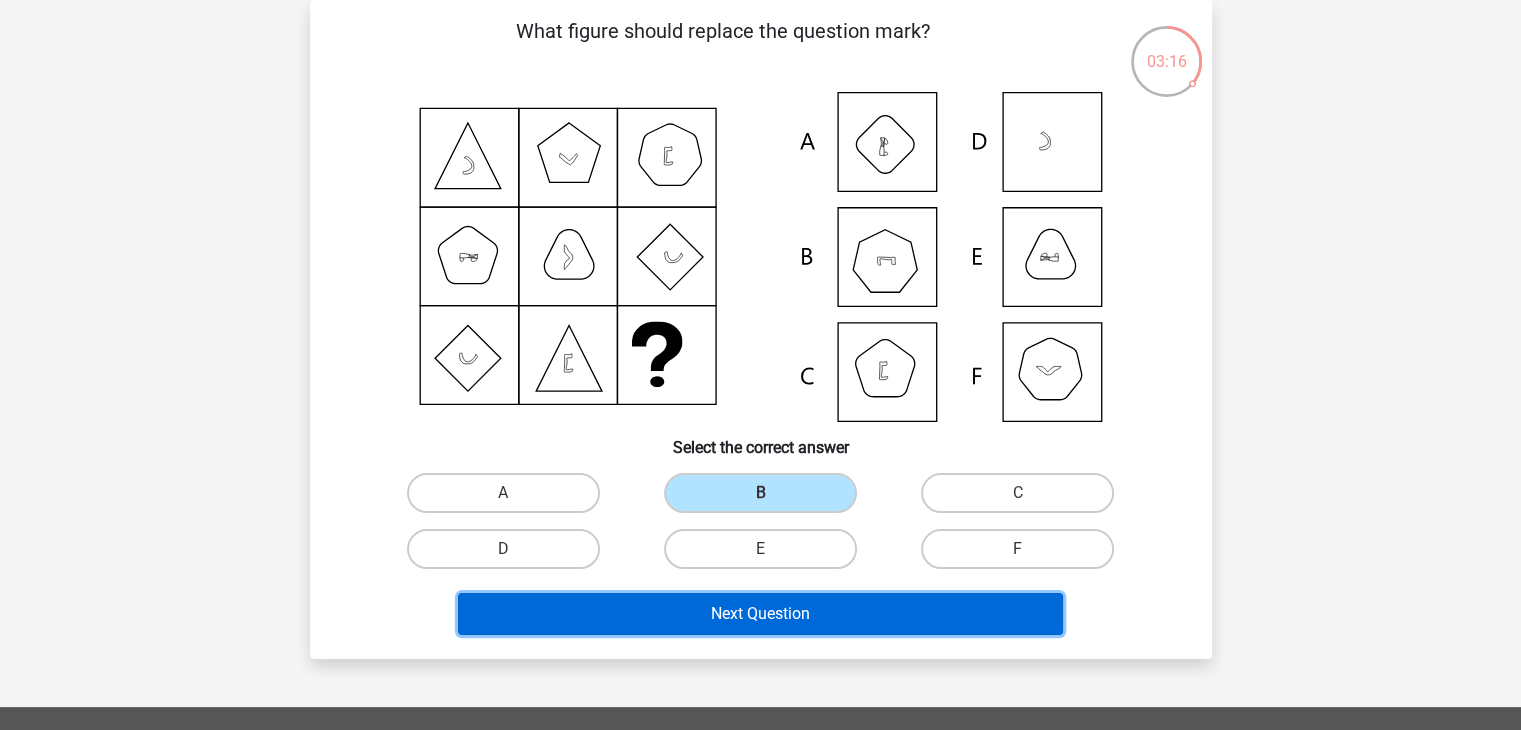 click on "Next Question" at bounding box center (760, 614) 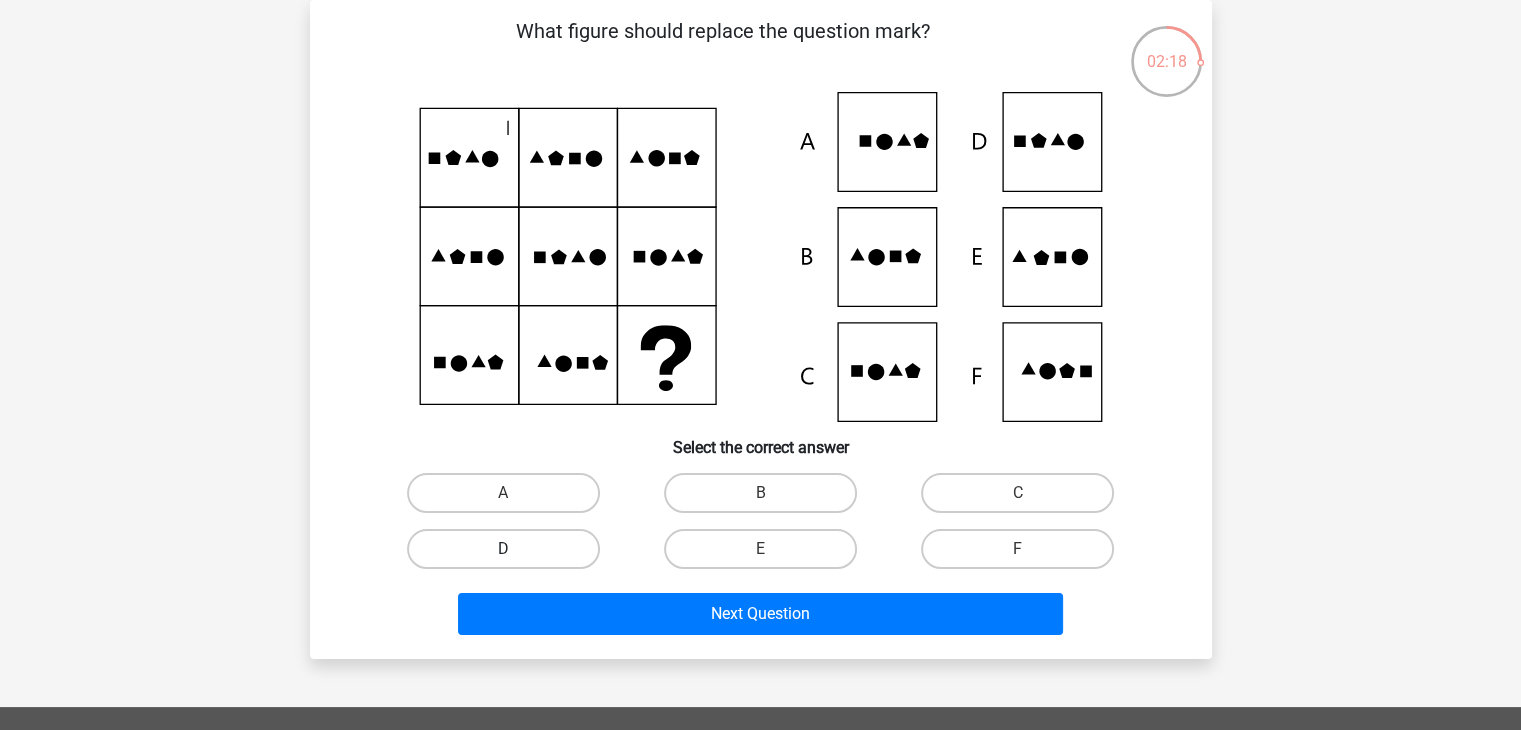 click on "D" at bounding box center [503, 549] 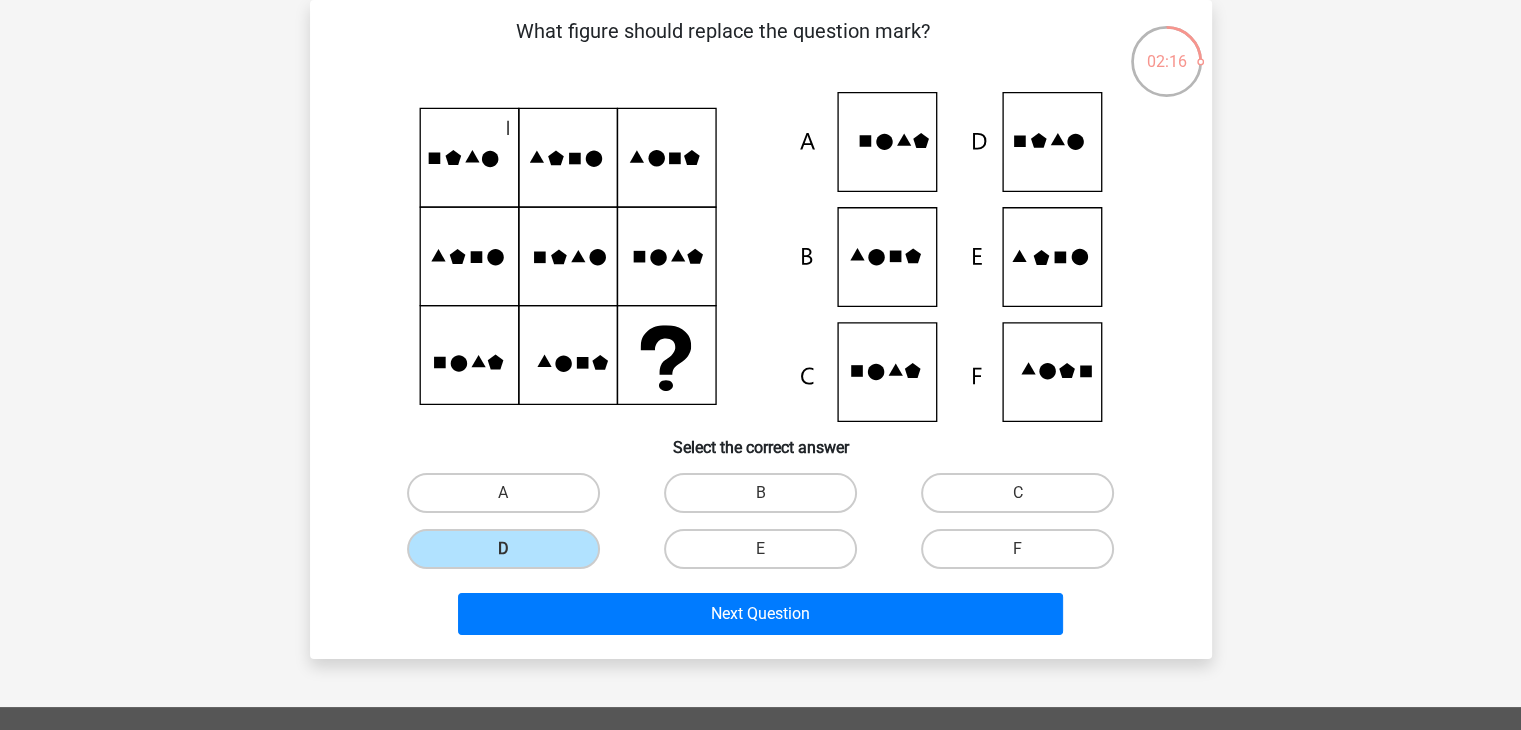 click on "What figure should replace the question mark?" at bounding box center (761, 329) 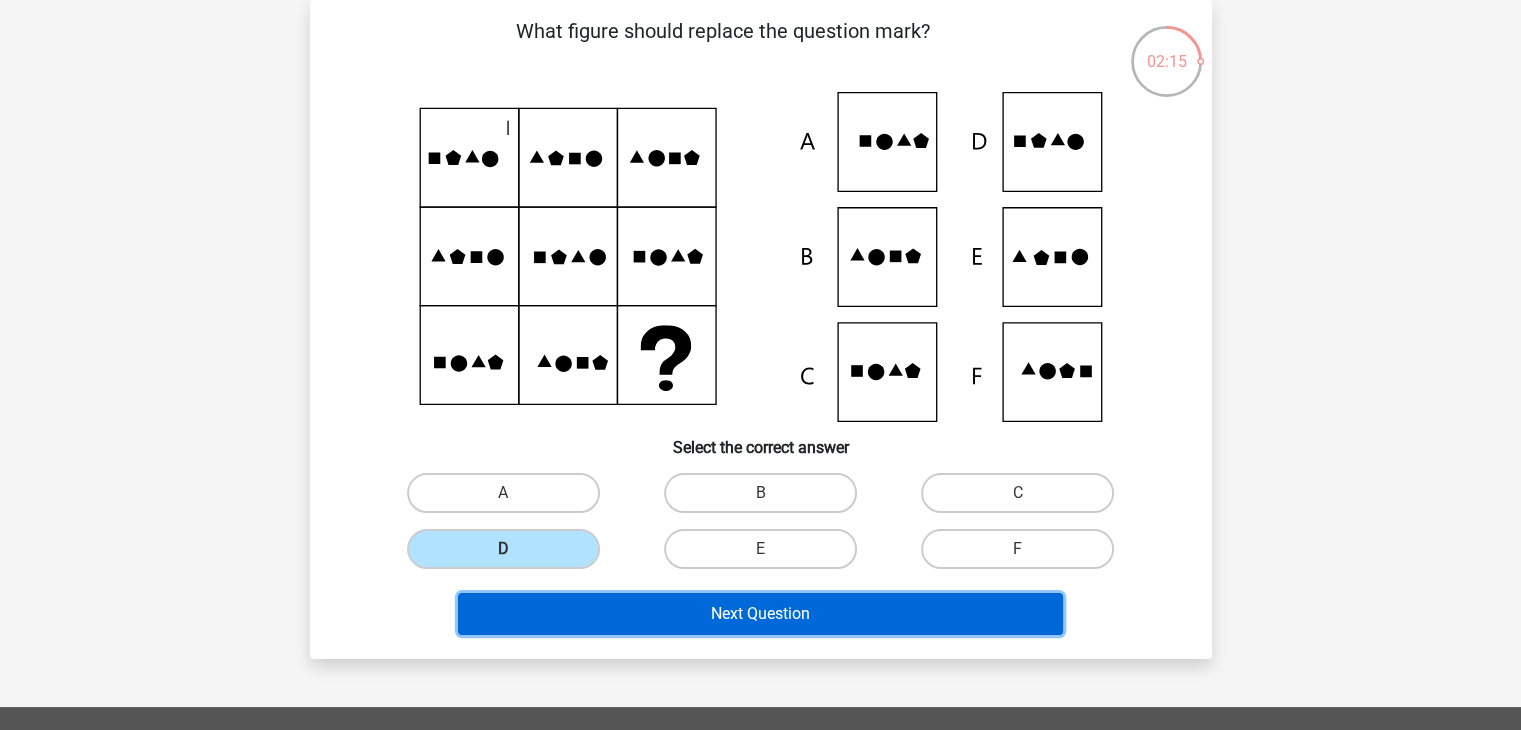 click on "Next Question" at bounding box center (760, 614) 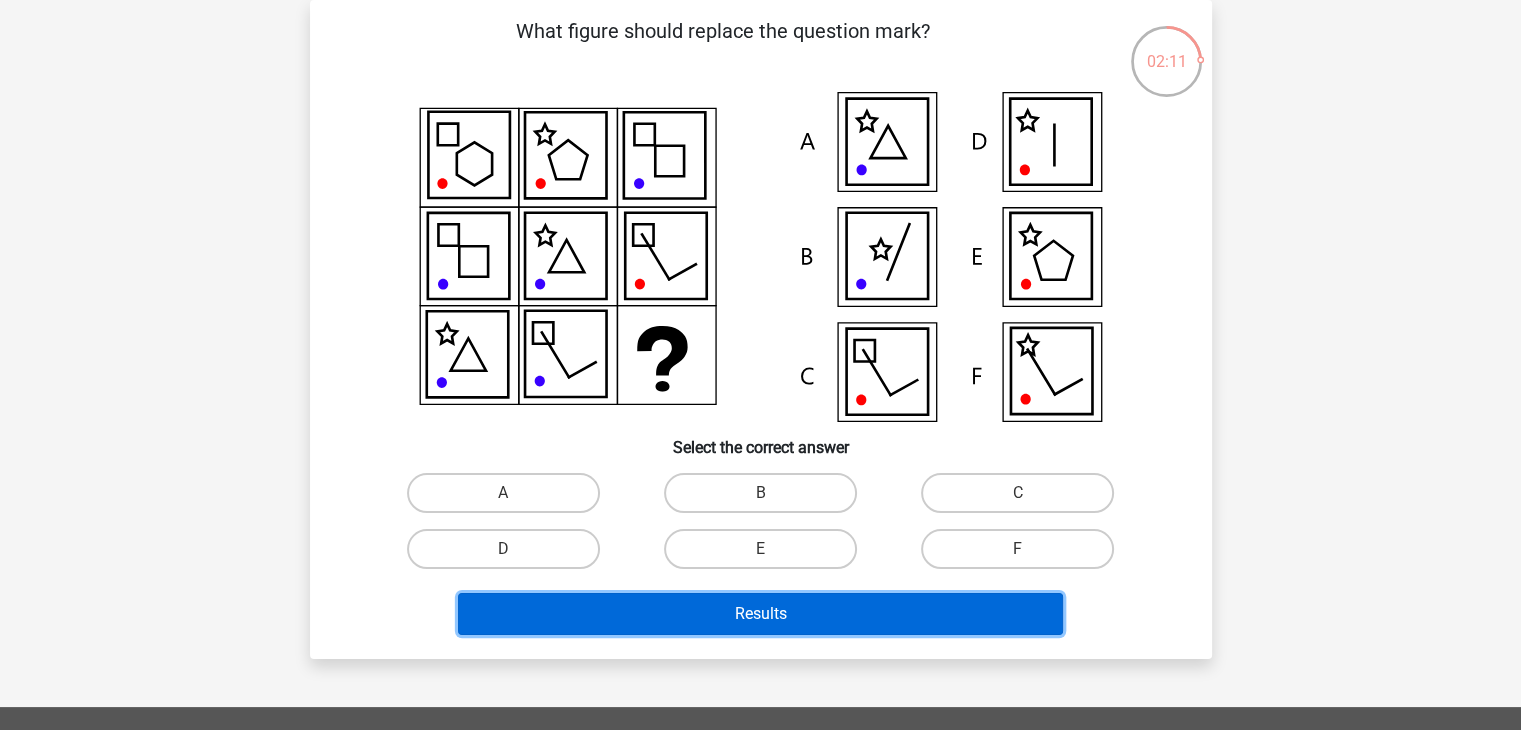 click on "Results" at bounding box center (760, 614) 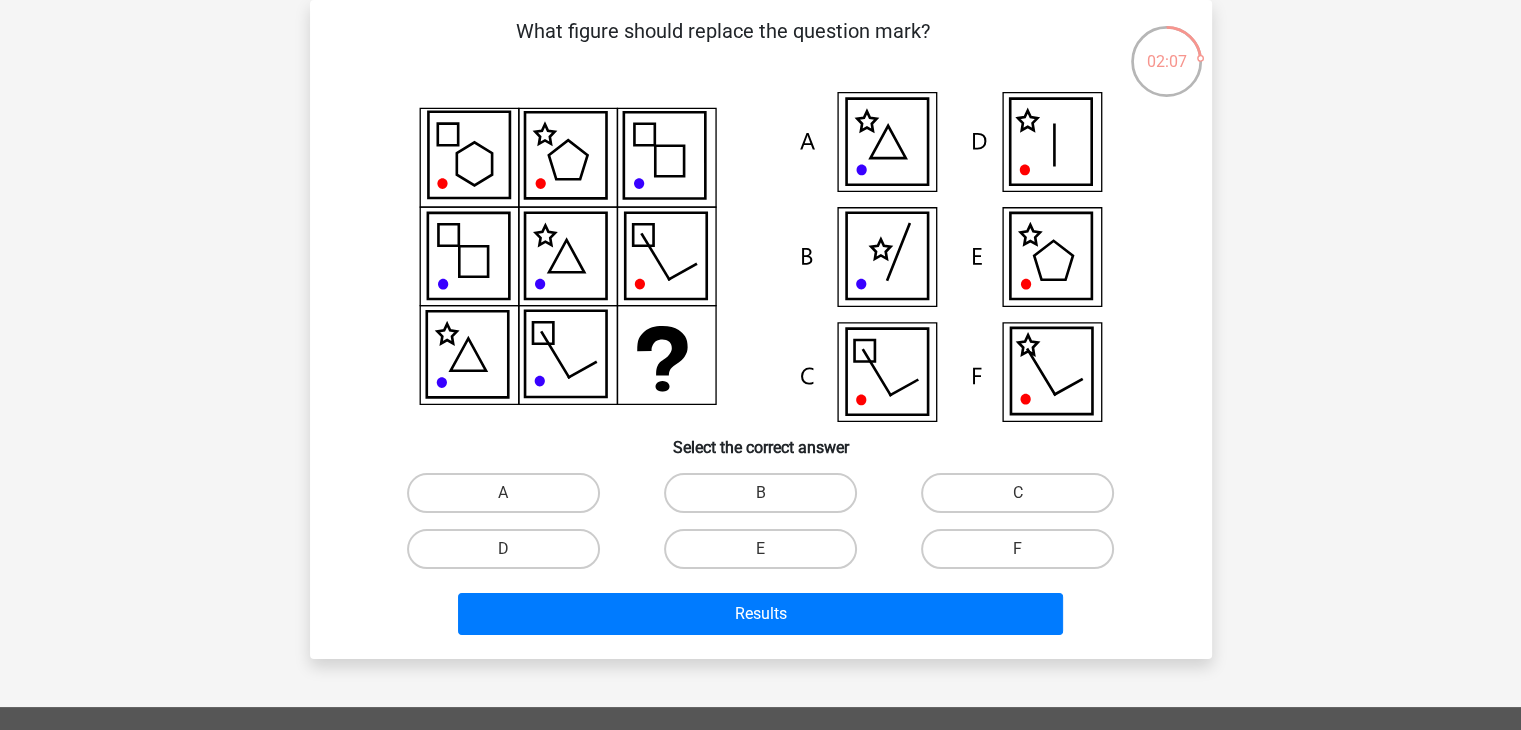 click on "Select the correct answer" at bounding box center (761, 439) 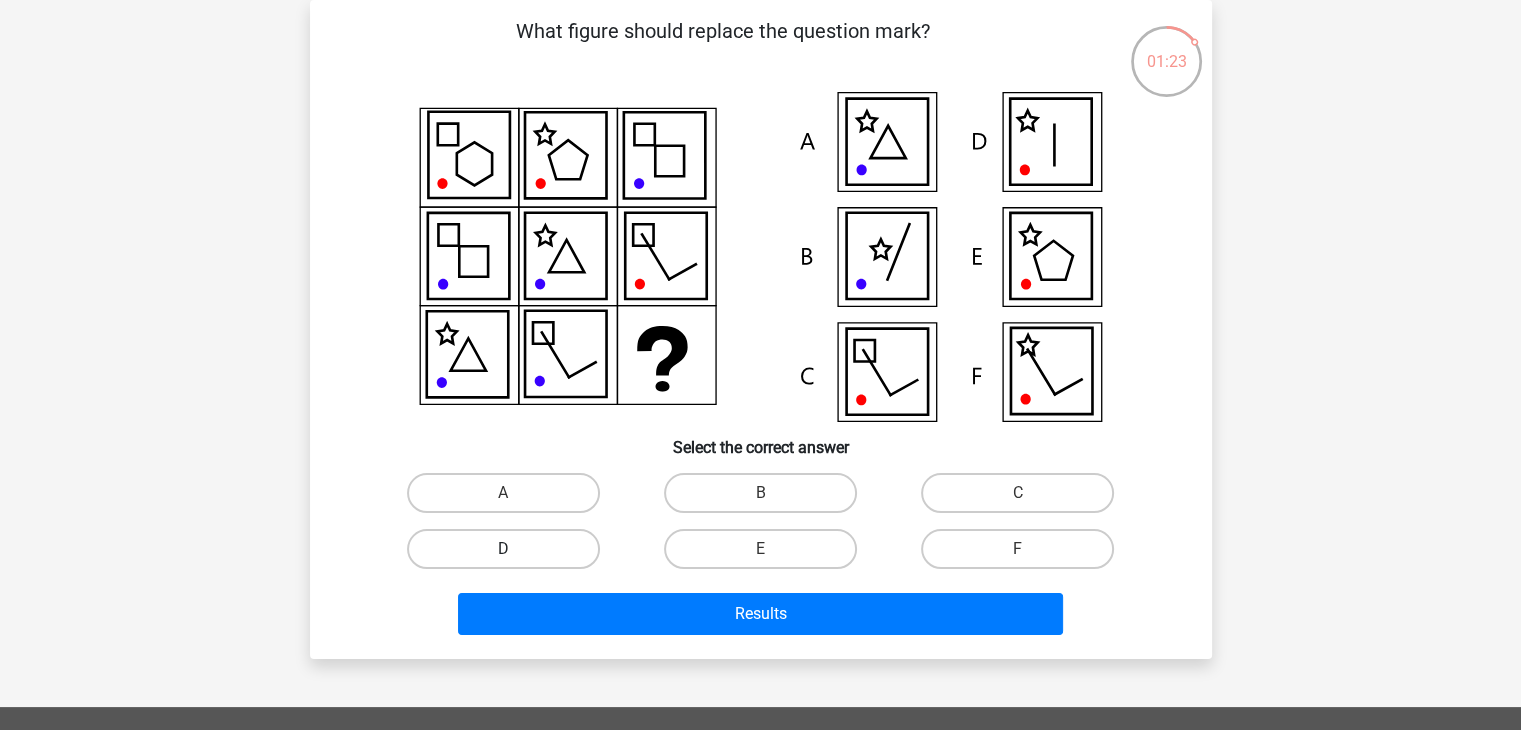 click on "D" at bounding box center [503, 549] 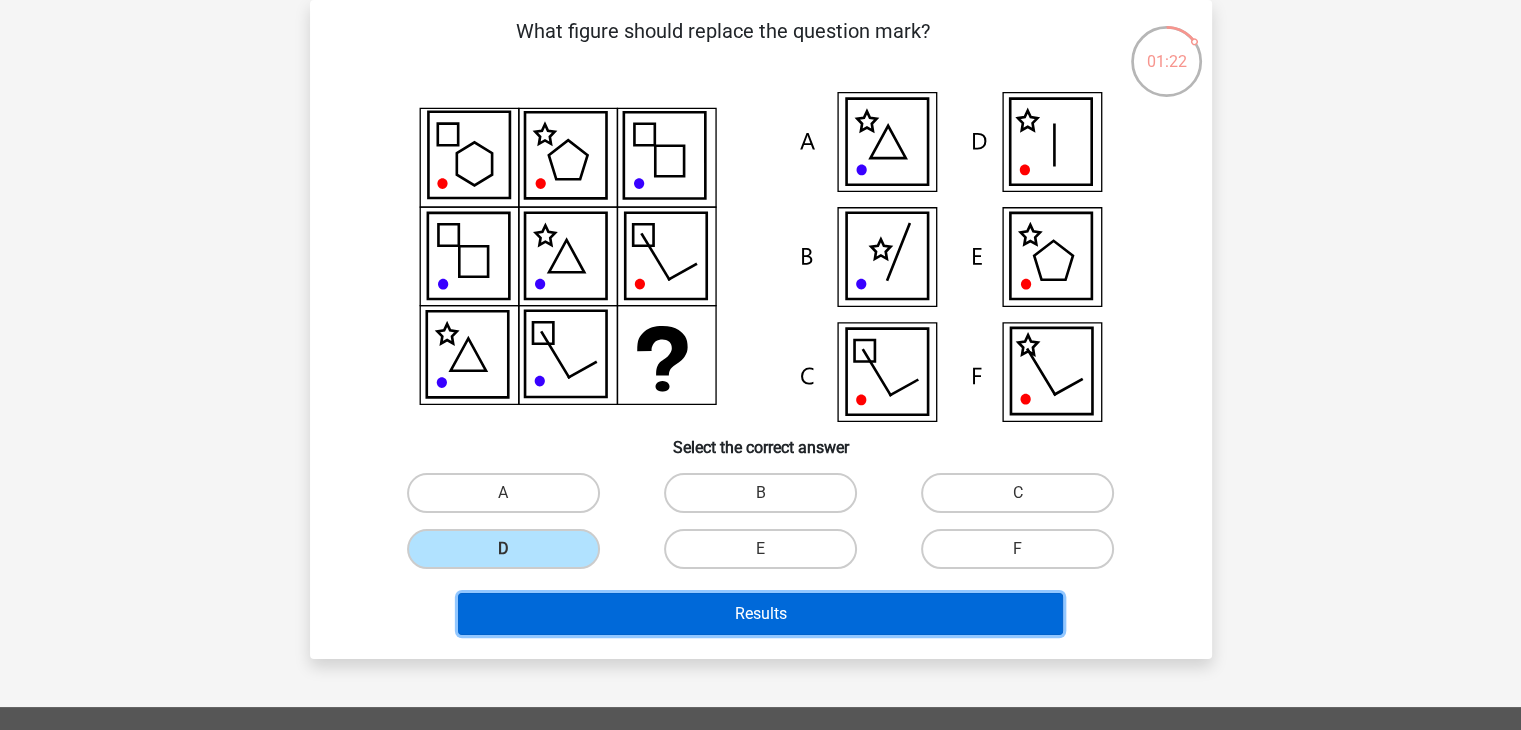 click on "Results" at bounding box center [760, 614] 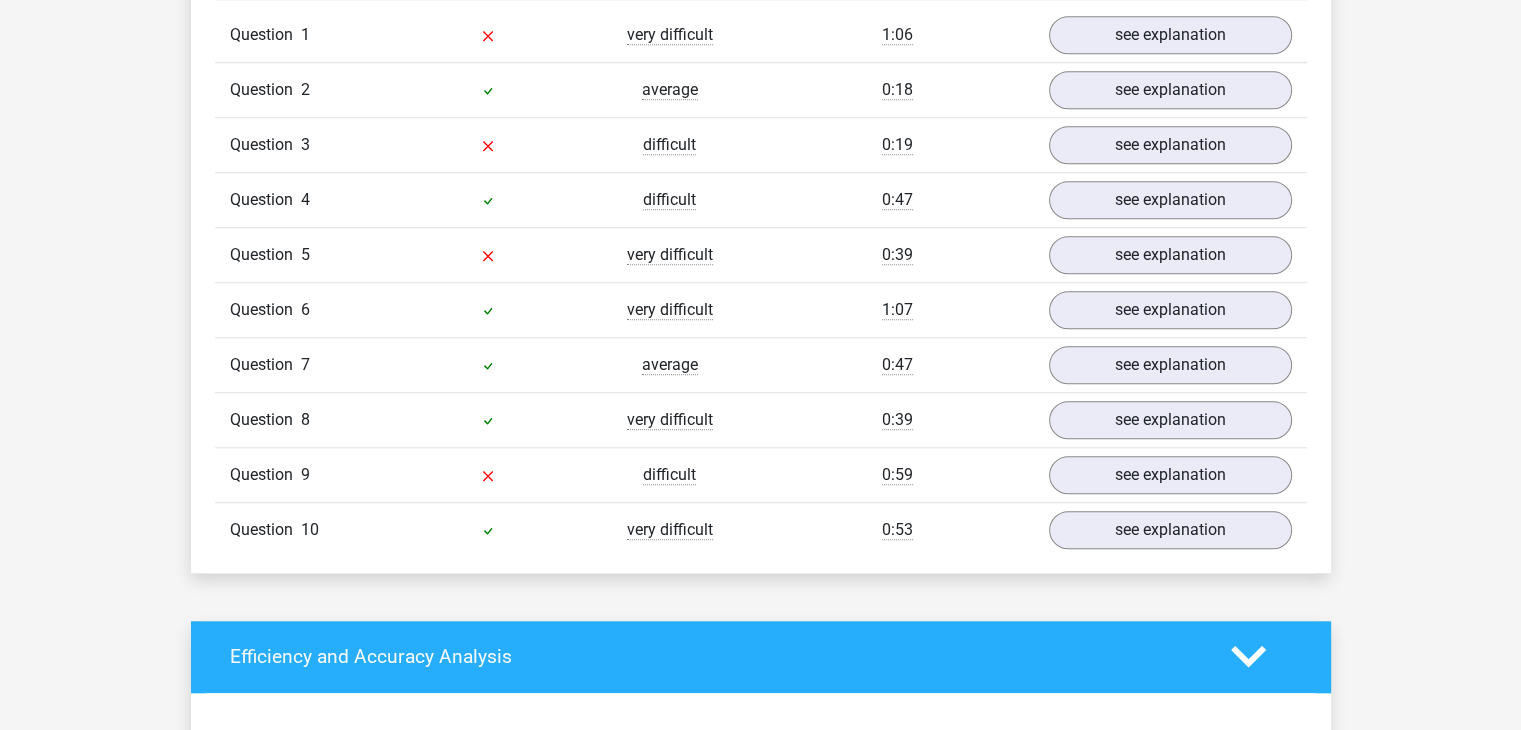 scroll, scrollTop: 1676, scrollLeft: 0, axis: vertical 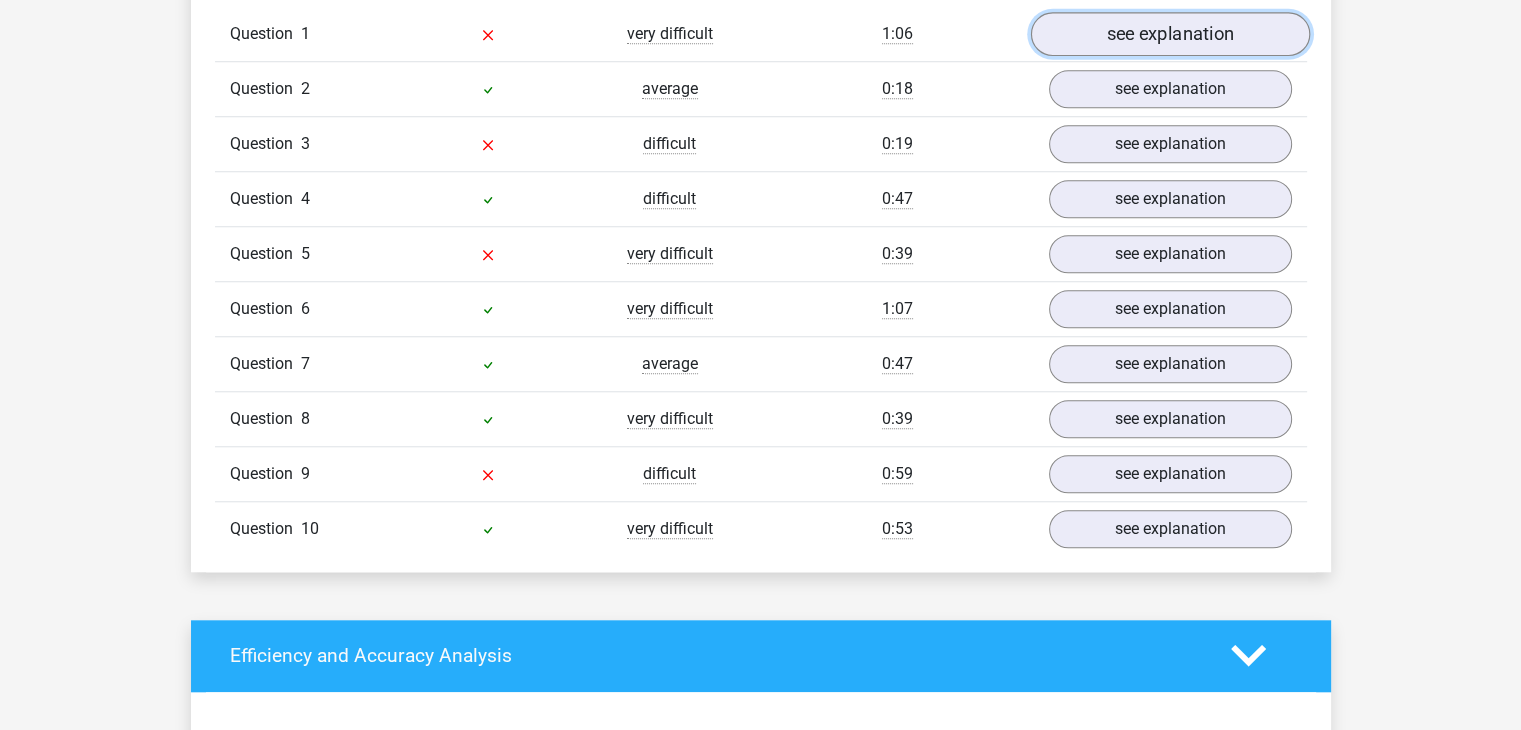 click on "see explanation" at bounding box center [1169, 34] 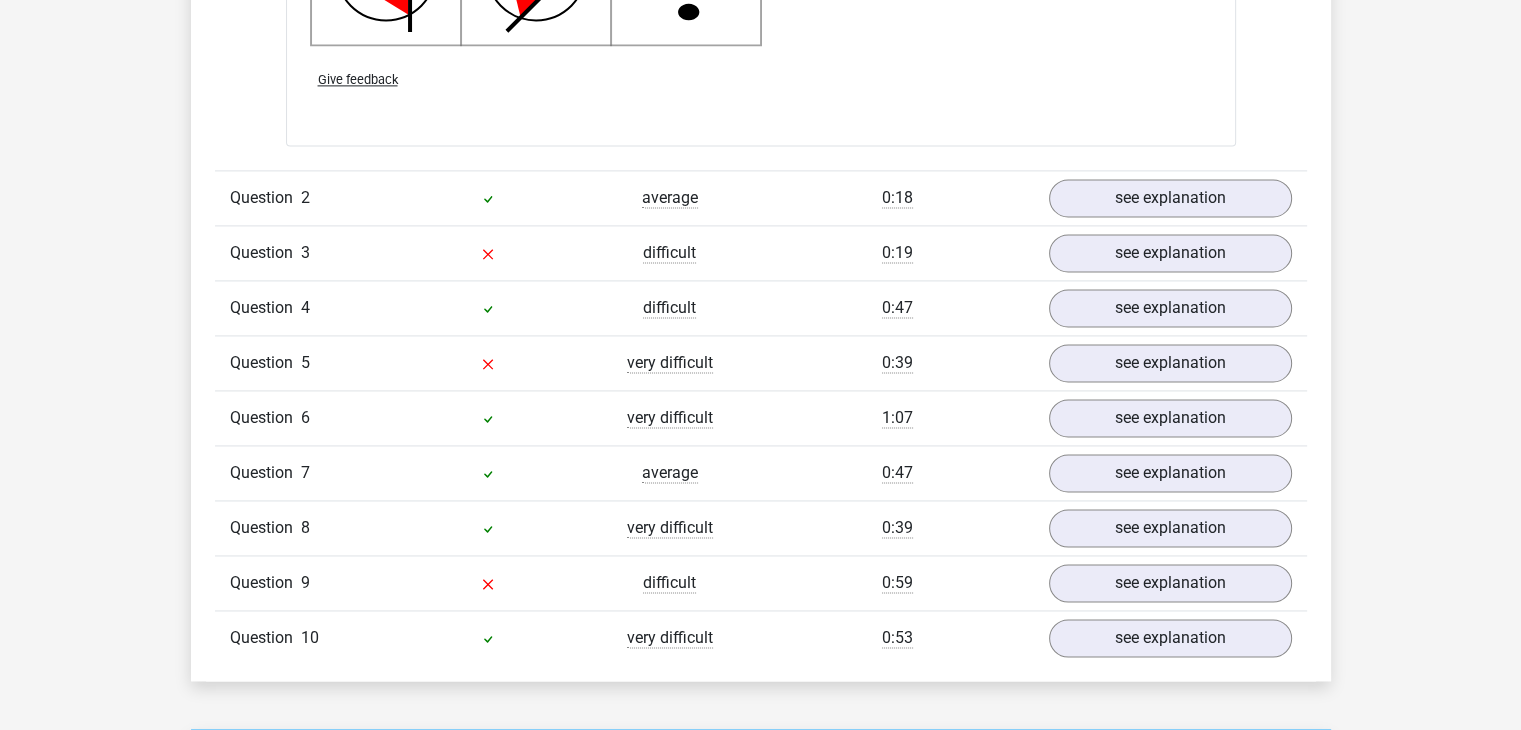 scroll, scrollTop: 2919, scrollLeft: 0, axis: vertical 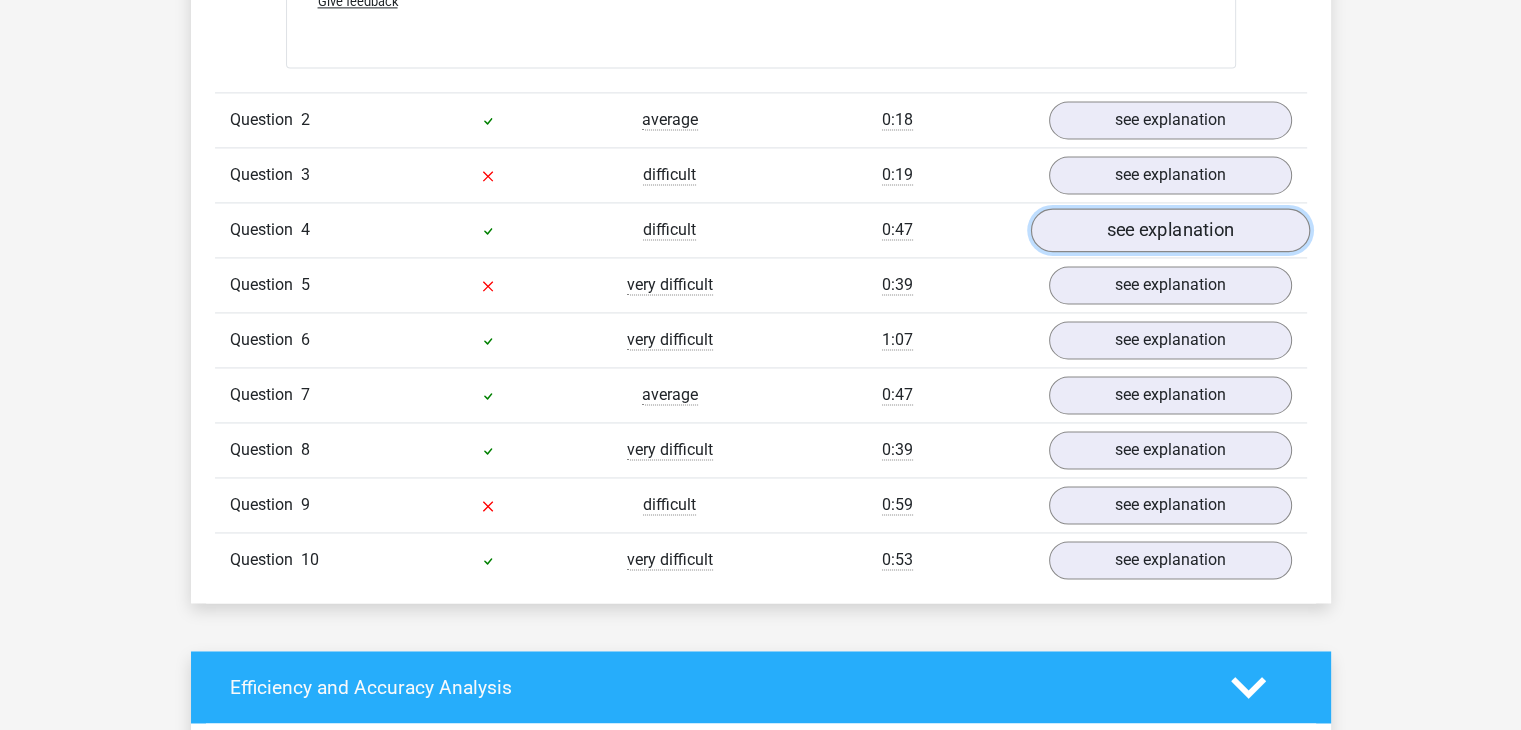 click on "see explanation" at bounding box center (1169, 230) 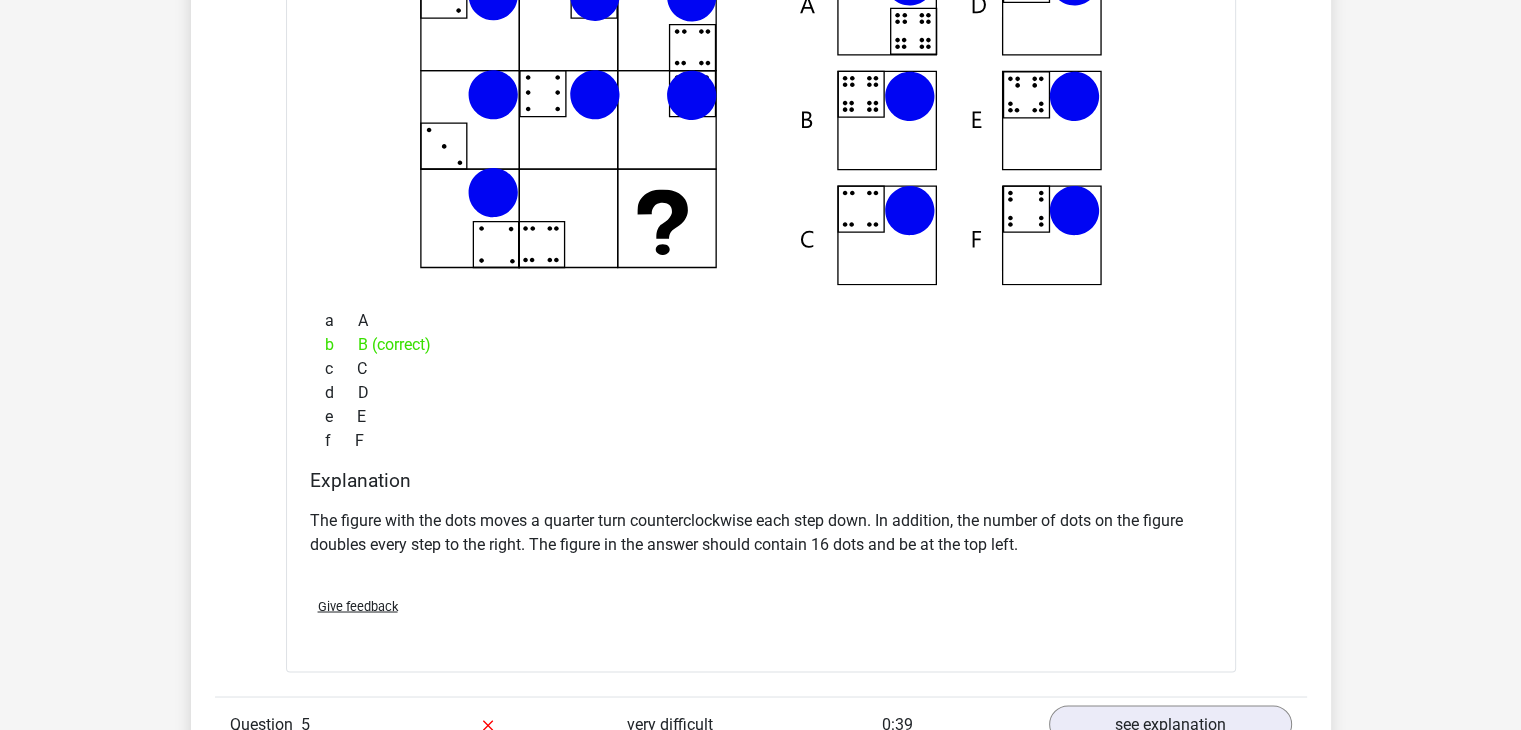 scroll, scrollTop: 3116, scrollLeft: 0, axis: vertical 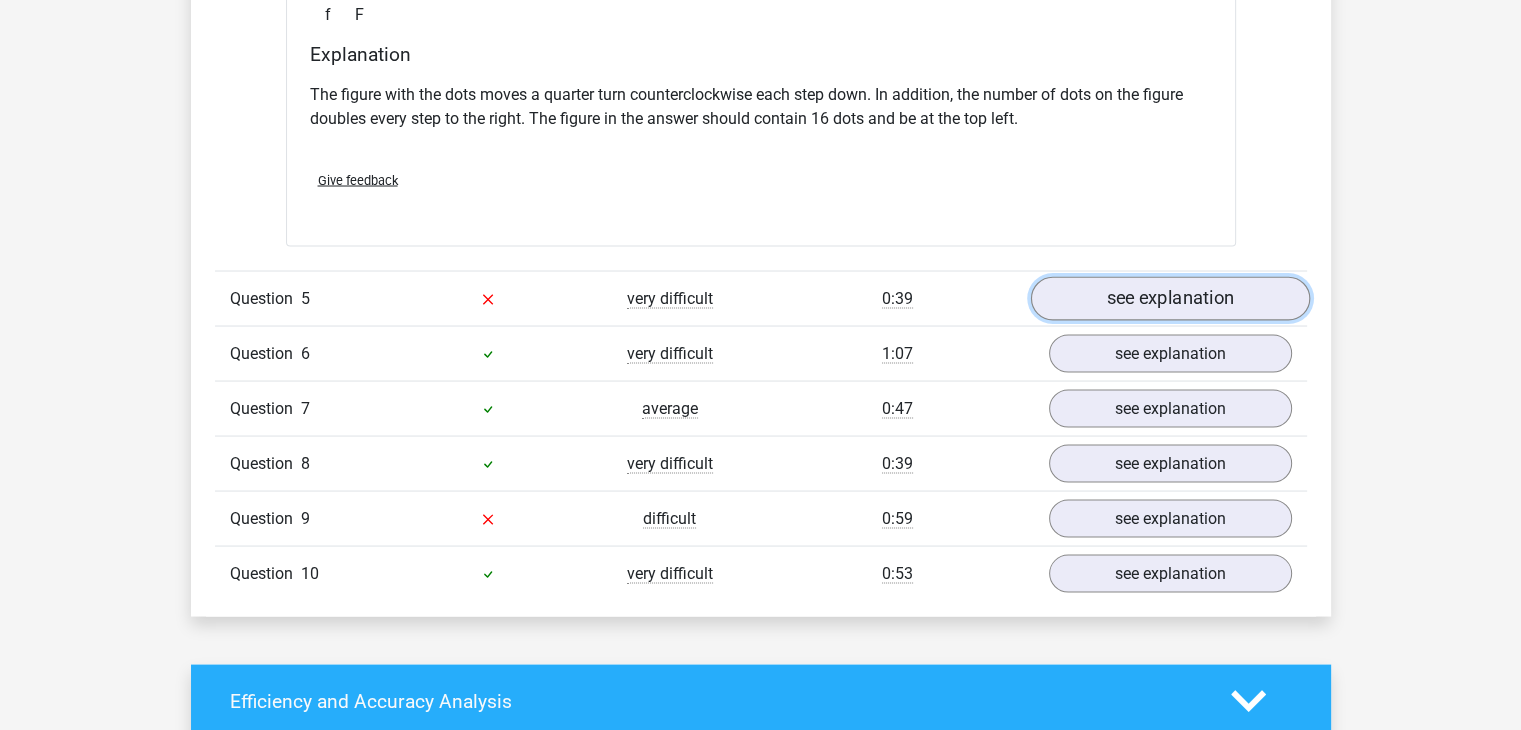 click on "see explanation" at bounding box center (1169, 299) 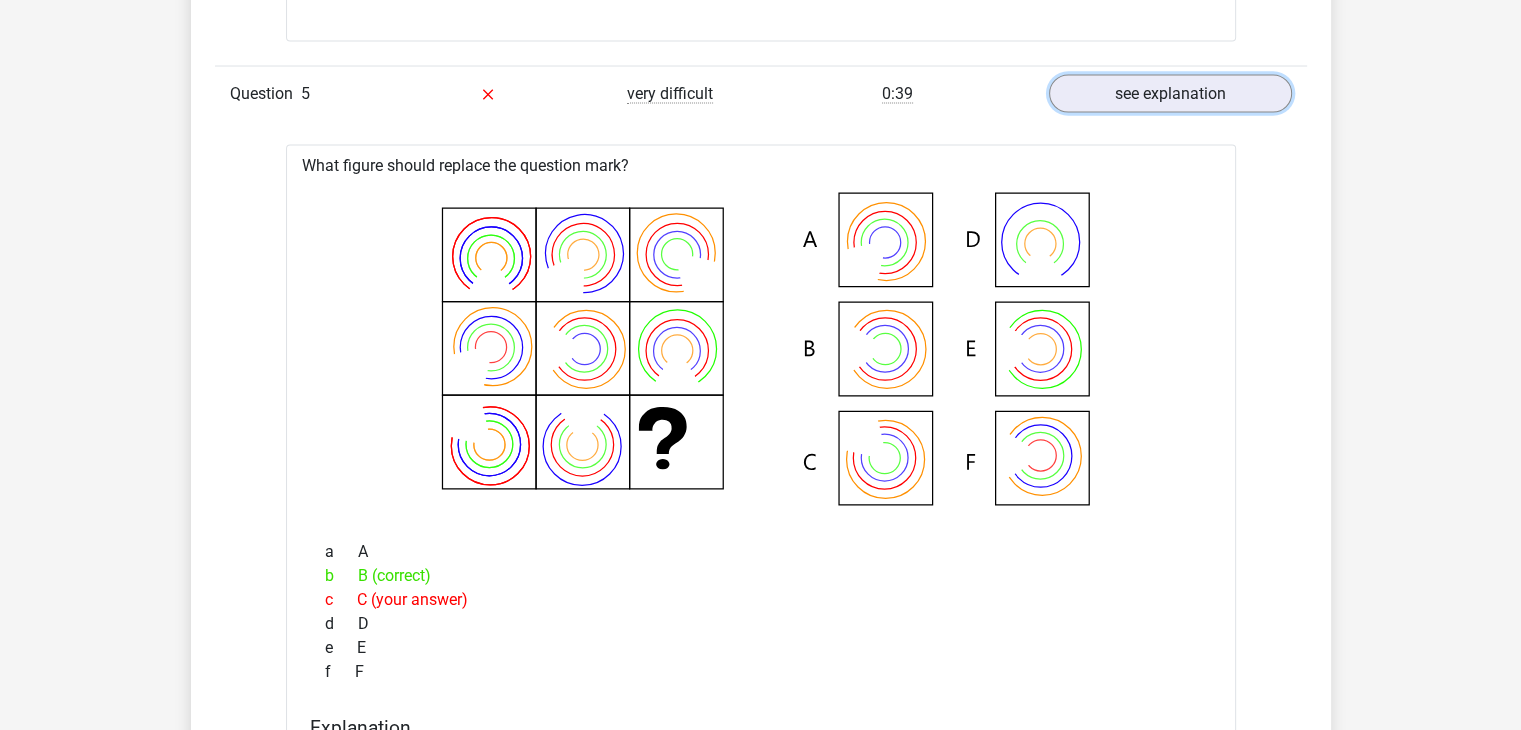 scroll, scrollTop: 3907, scrollLeft: 0, axis: vertical 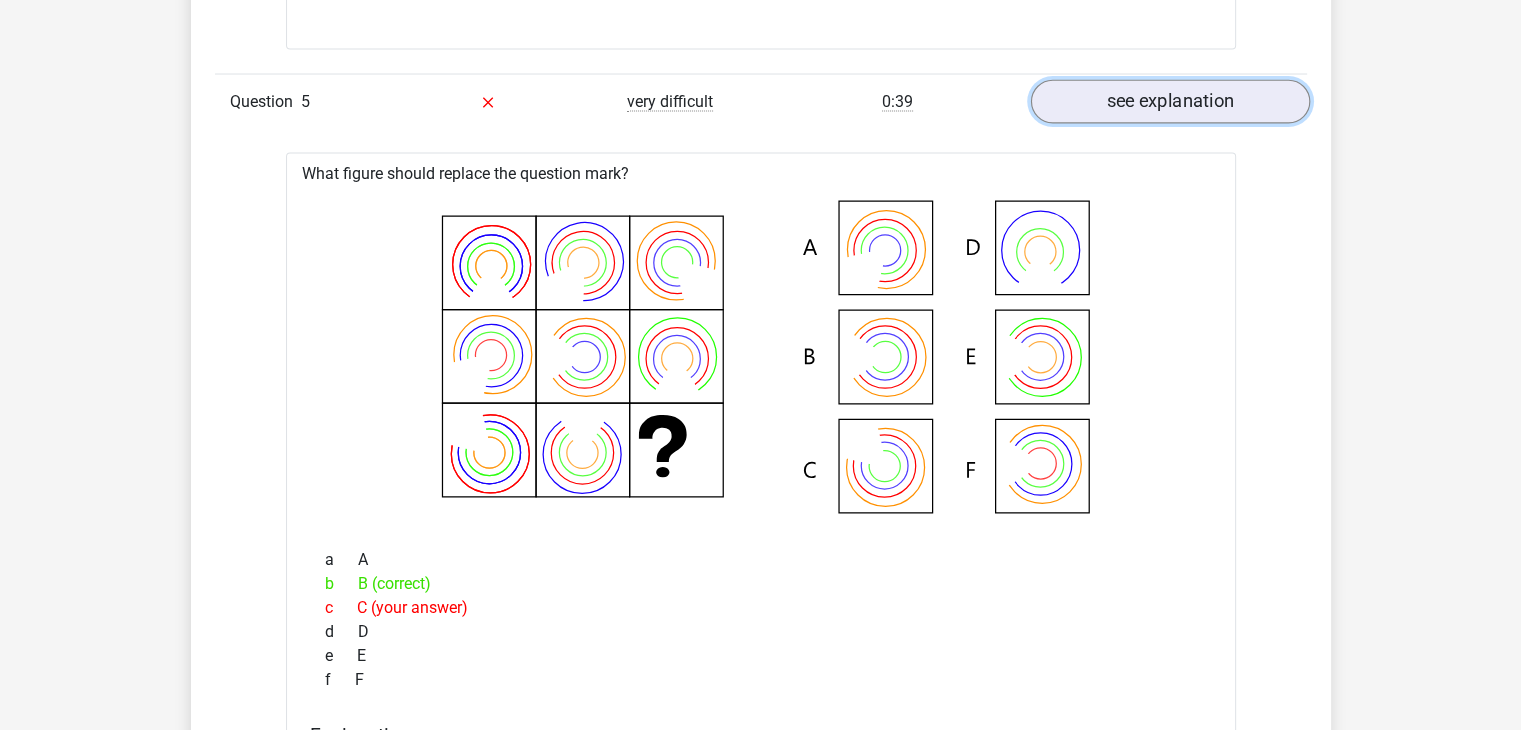 click on "see explanation" at bounding box center [1169, 103] 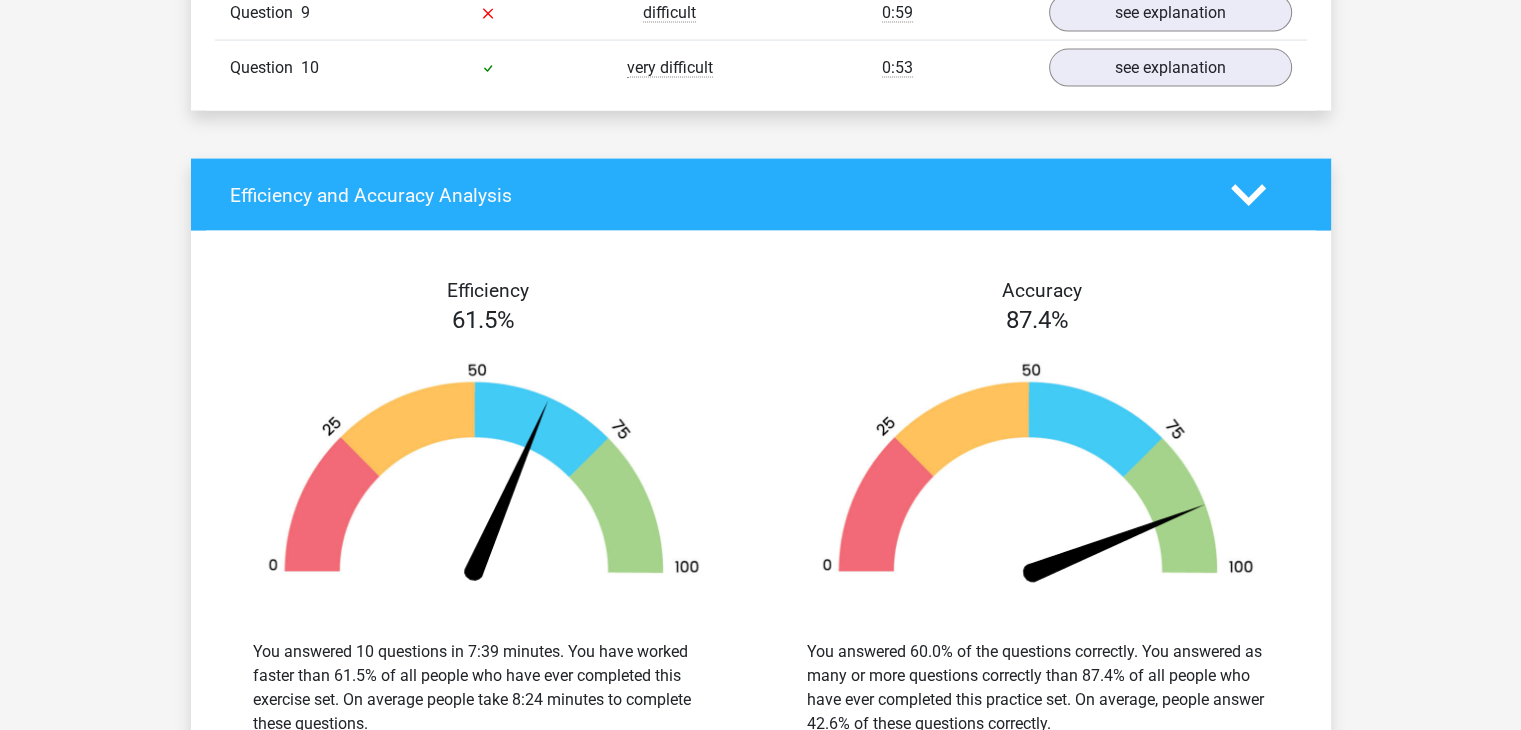 scroll, scrollTop: 4357, scrollLeft: 0, axis: vertical 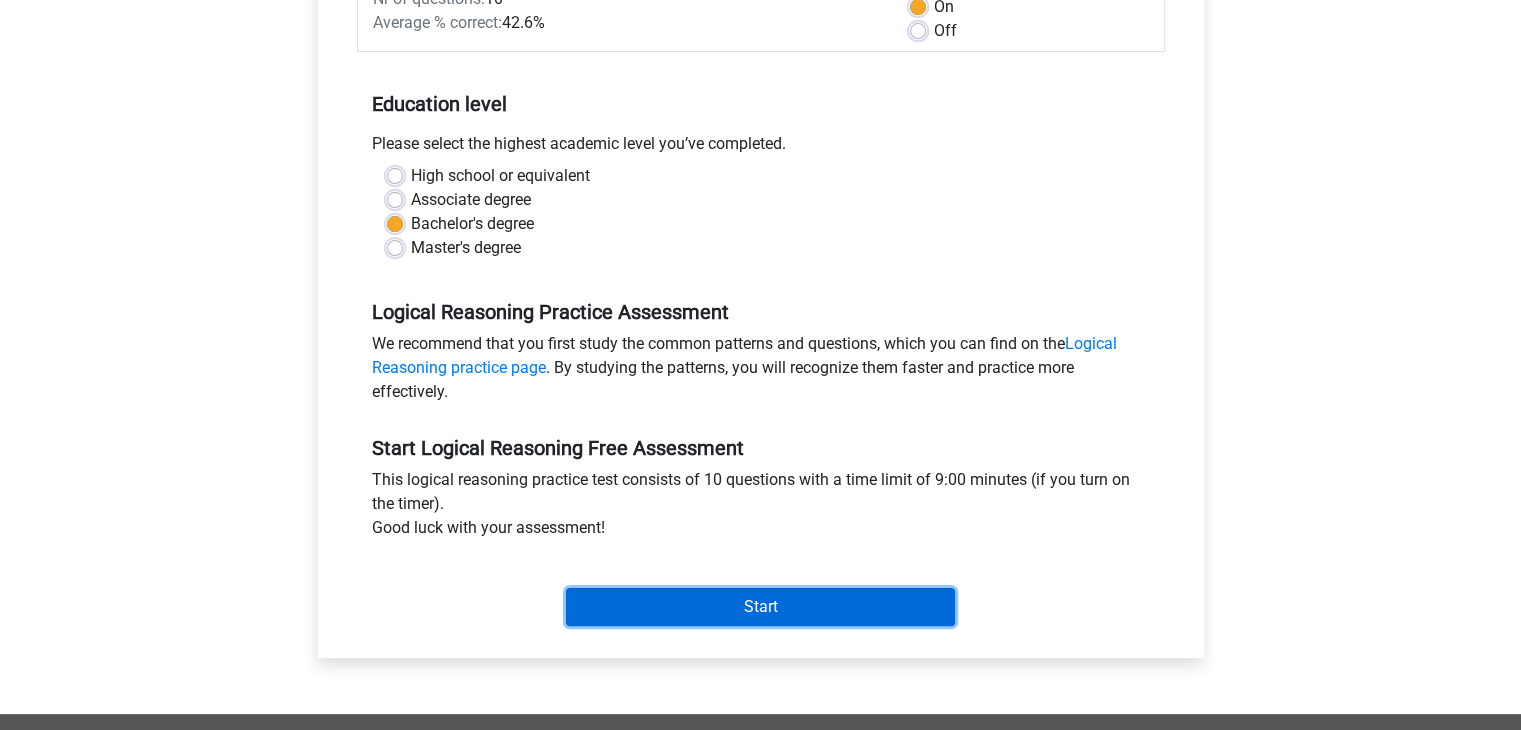 click on "Start" at bounding box center (760, 607) 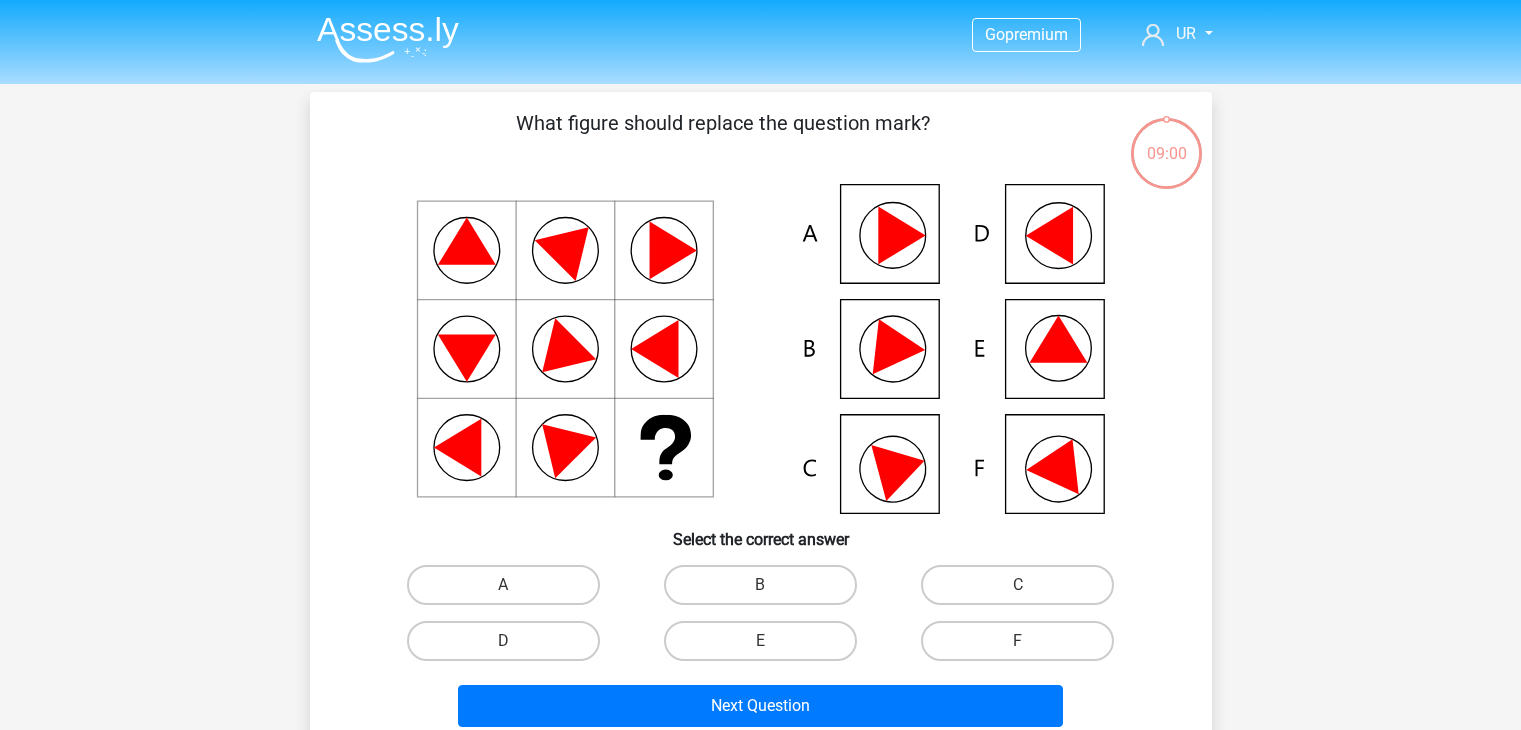 scroll, scrollTop: 0, scrollLeft: 0, axis: both 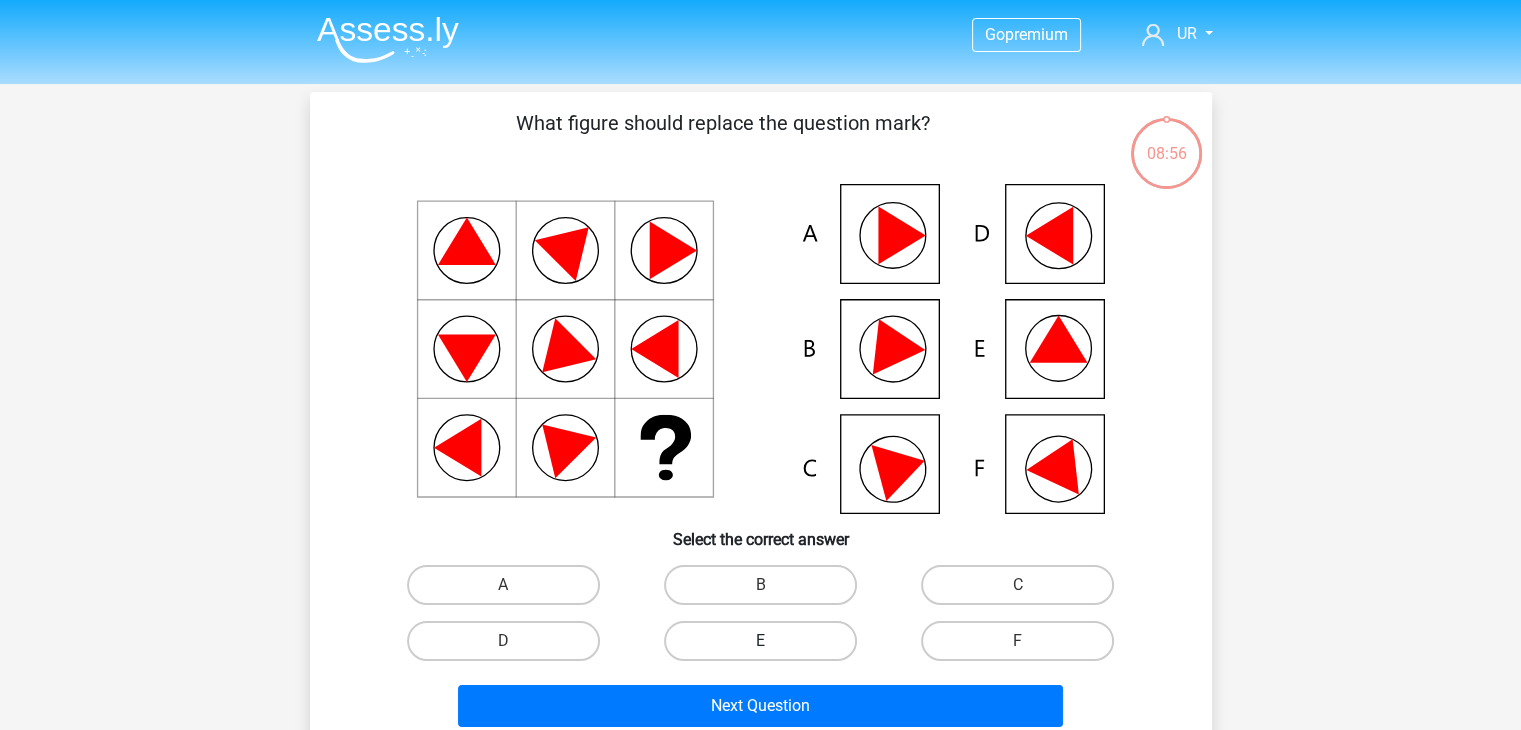 click on "E" at bounding box center (760, 641) 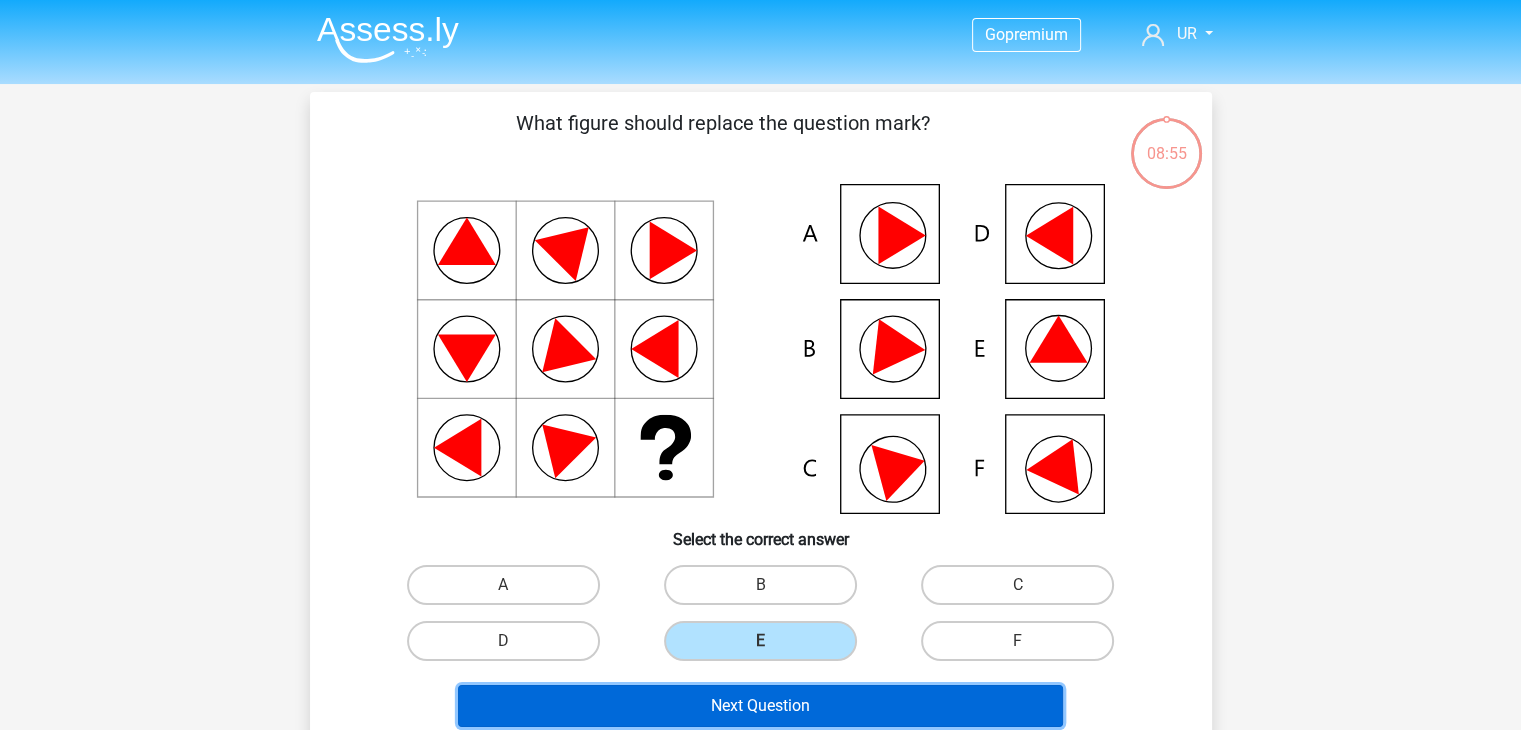 click on "Next Question" at bounding box center [760, 706] 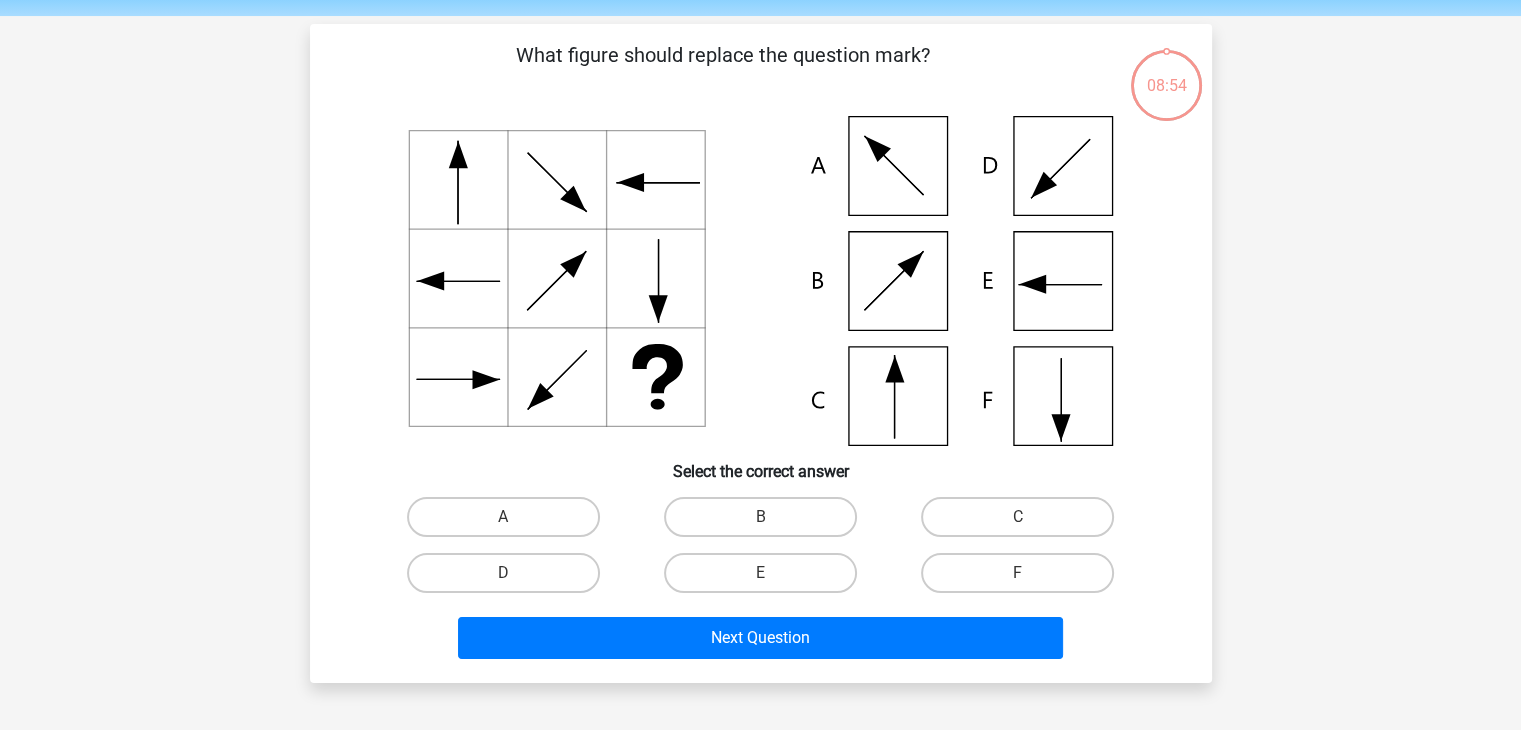 scroll, scrollTop: 92, scrollLeft: 0, axis: vertical 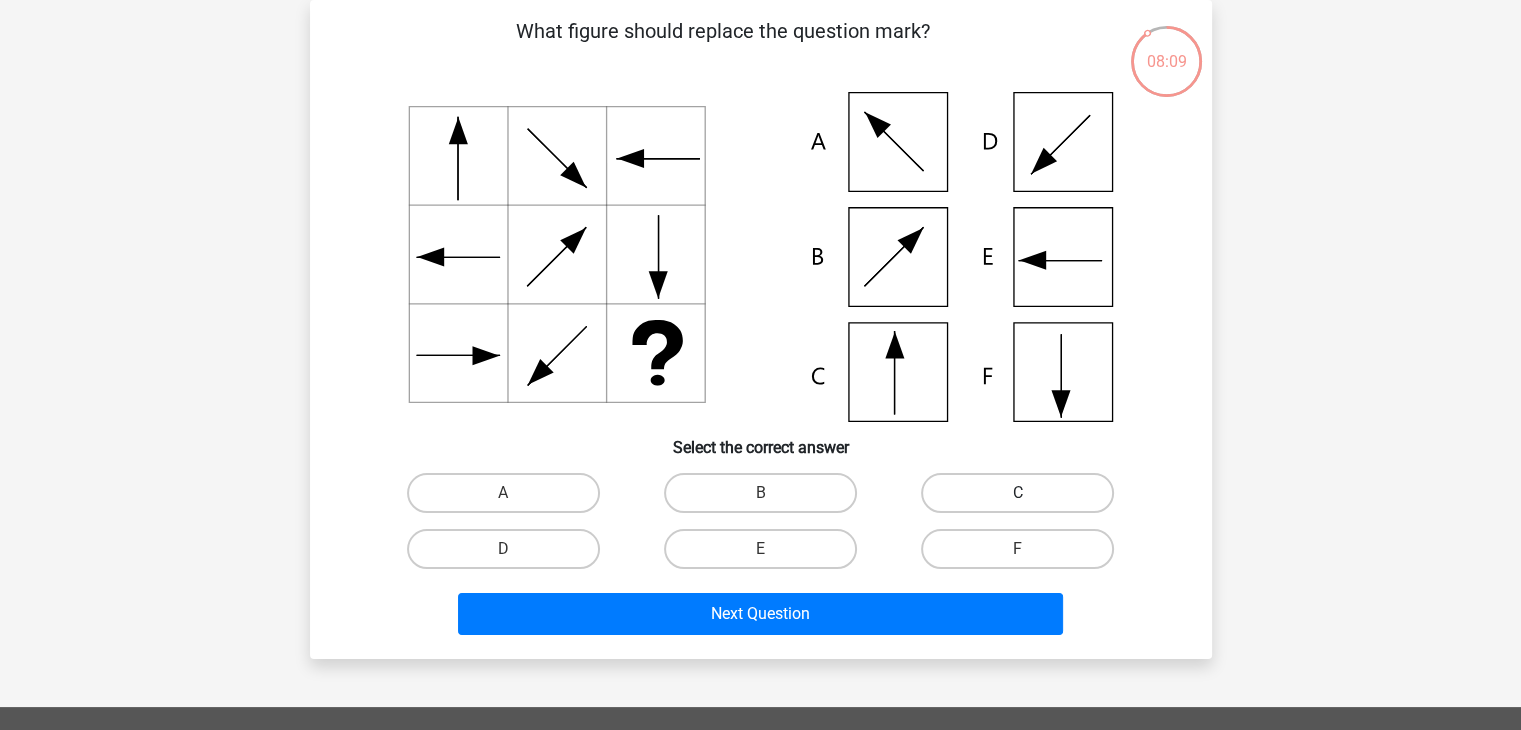 click on "C" at bounding box center [1017, 493] 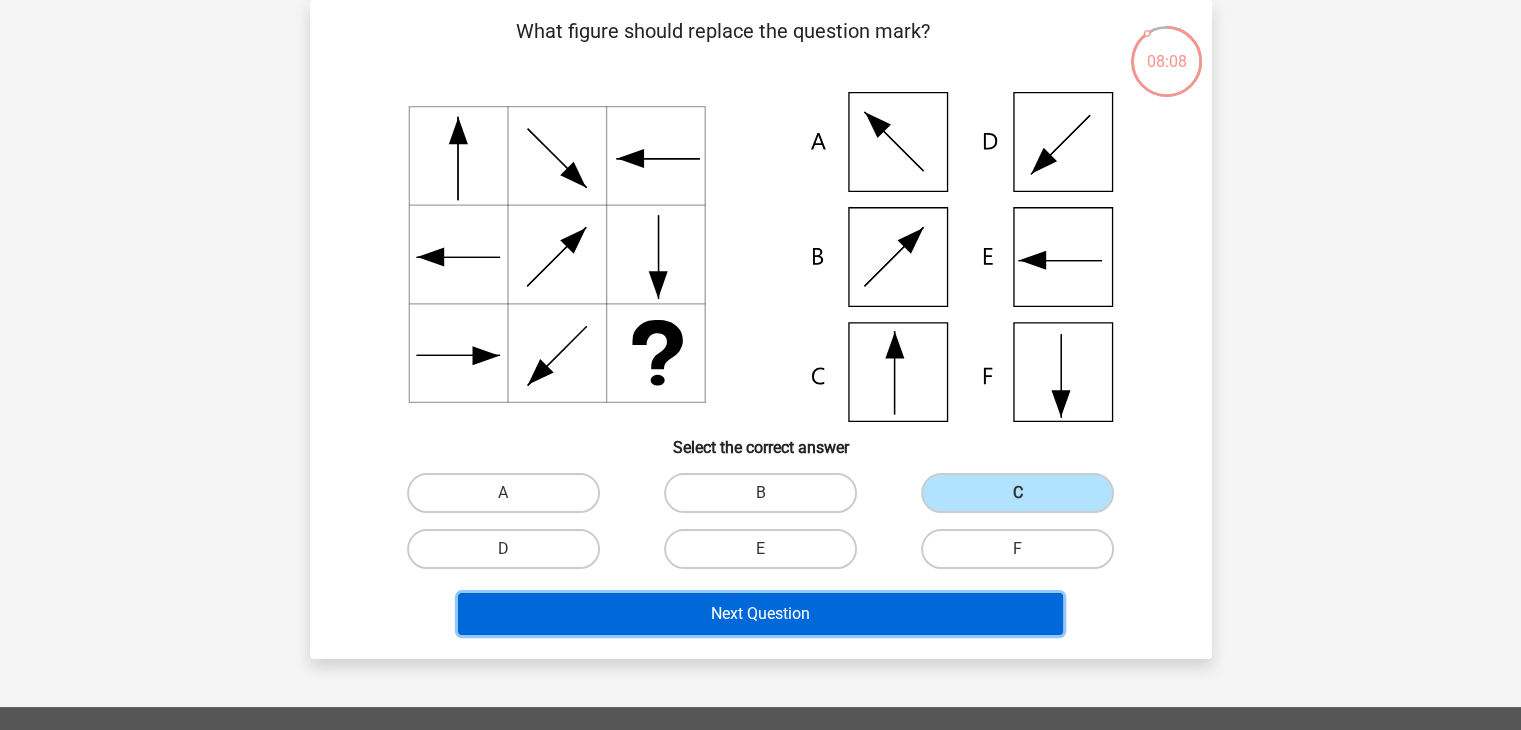 click on "Next Question" at bounding box center (760, 614) 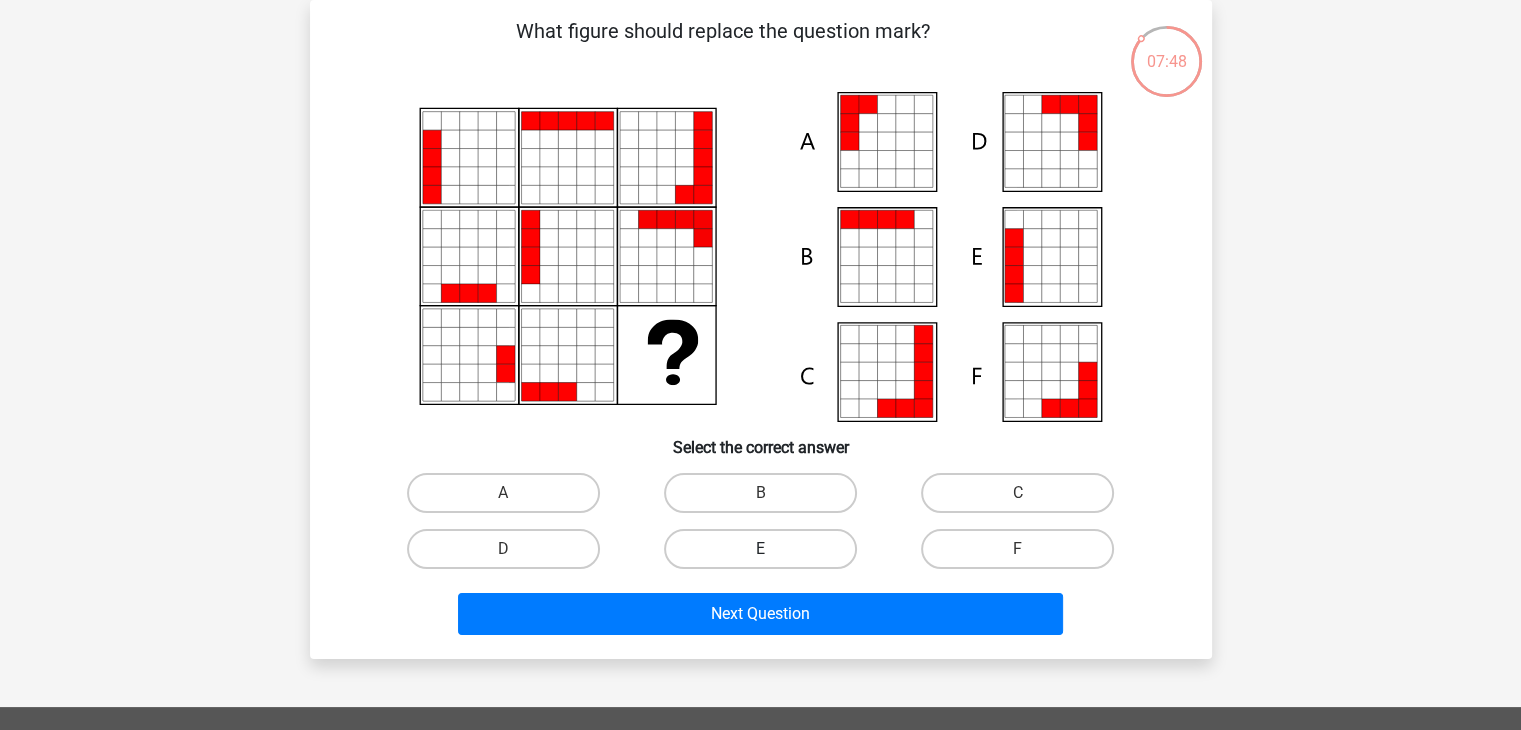 click on "E" at bounding box center [760, 549] 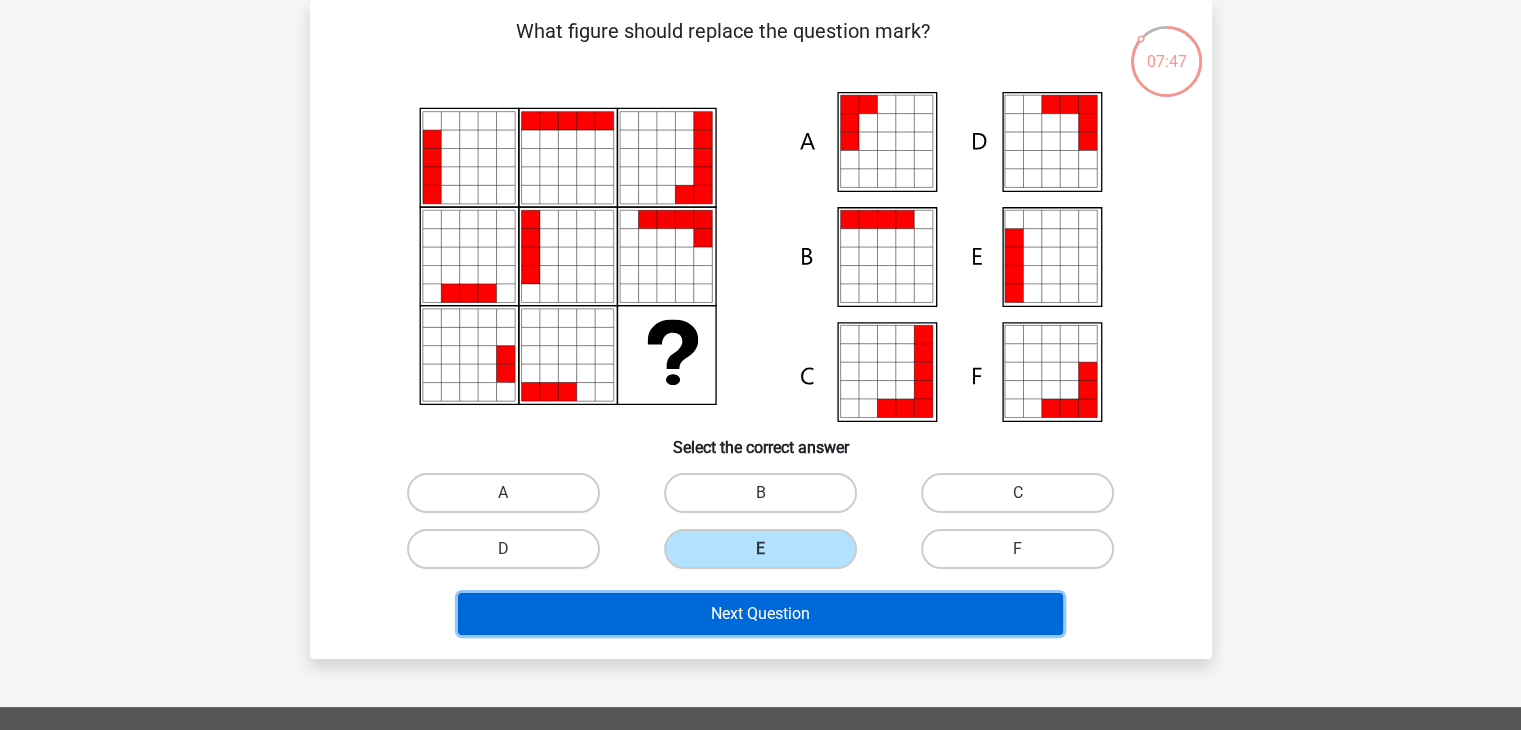 click on "Next Question" at bounding box center (760, 614) 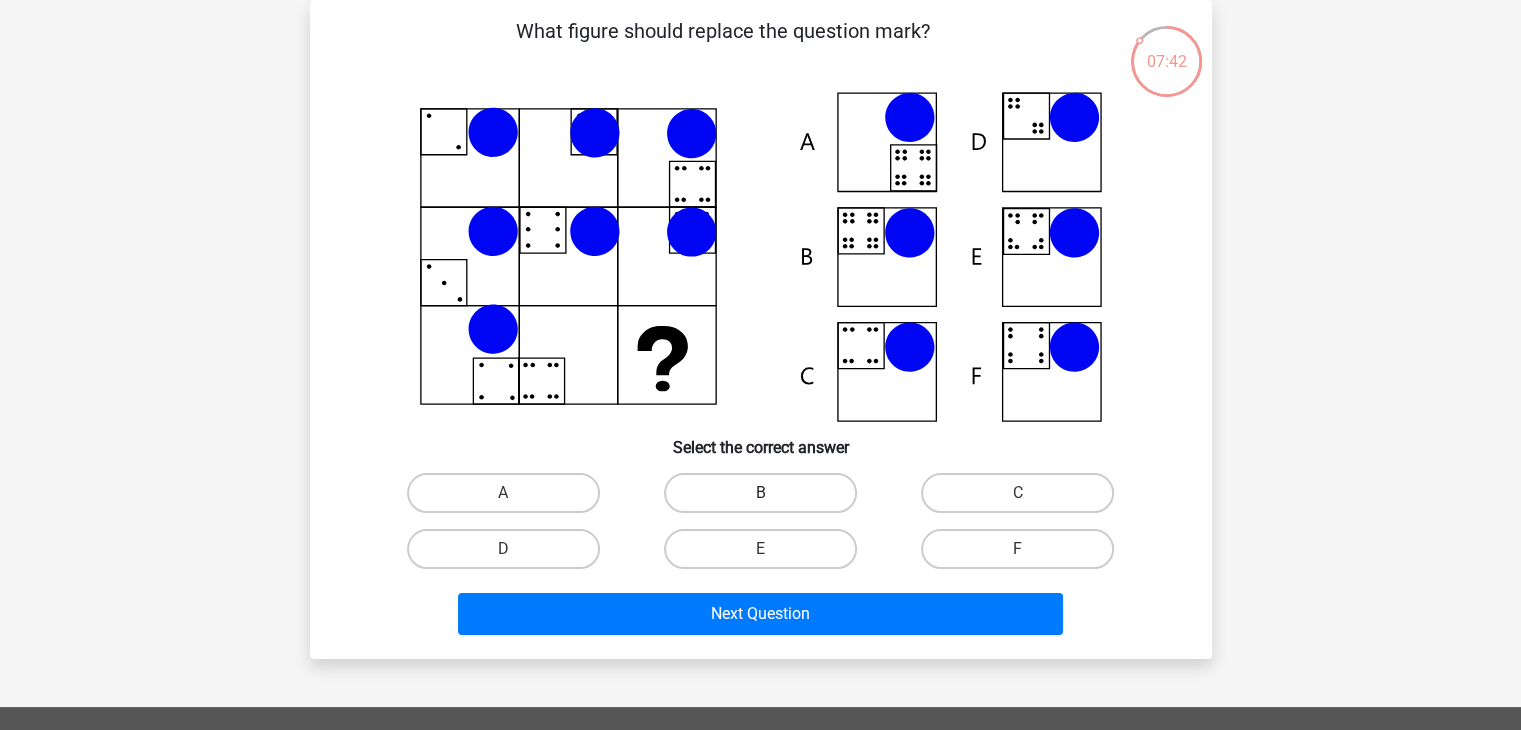 click on "B" at bounding box center [760, 493] 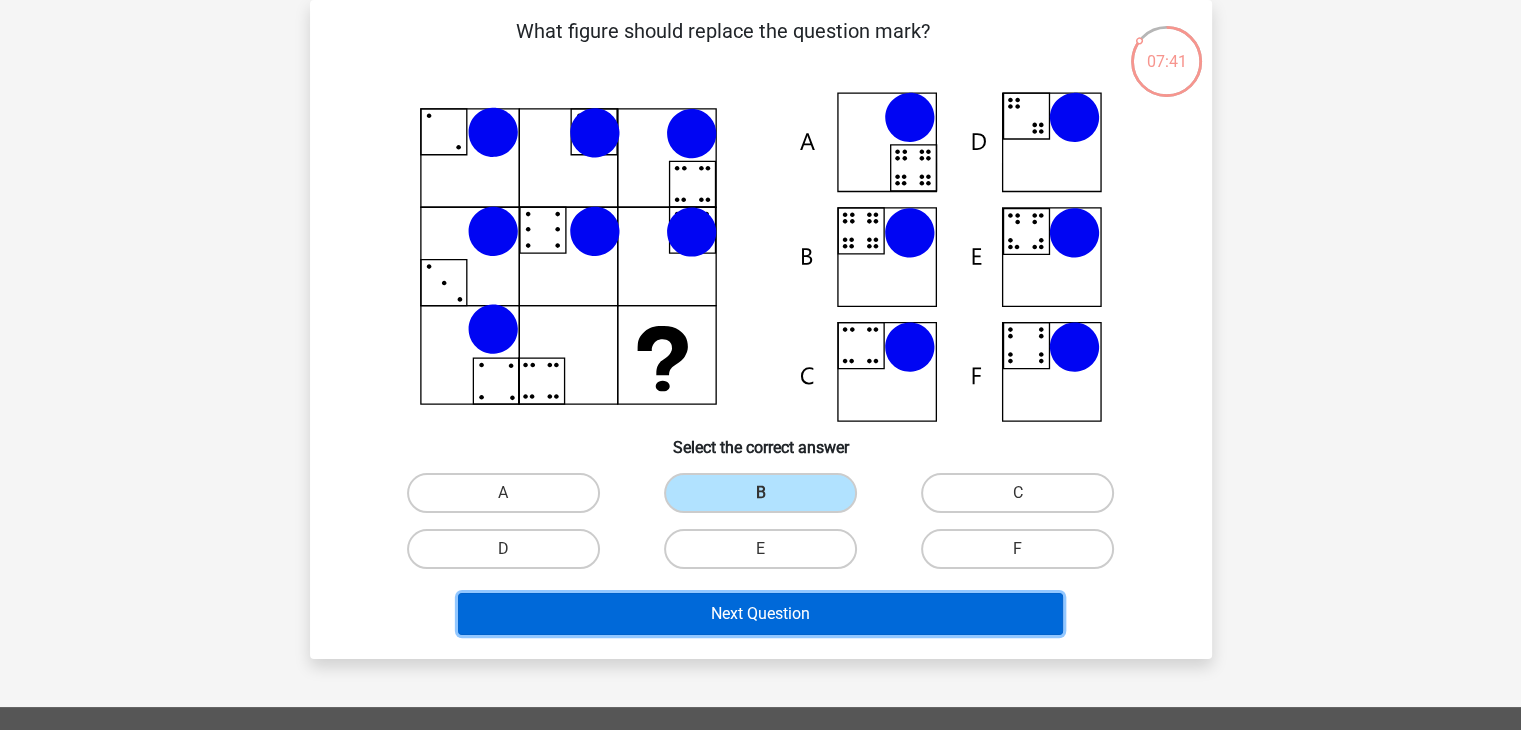 click on "Next Question" at bounding box center (760, 614) 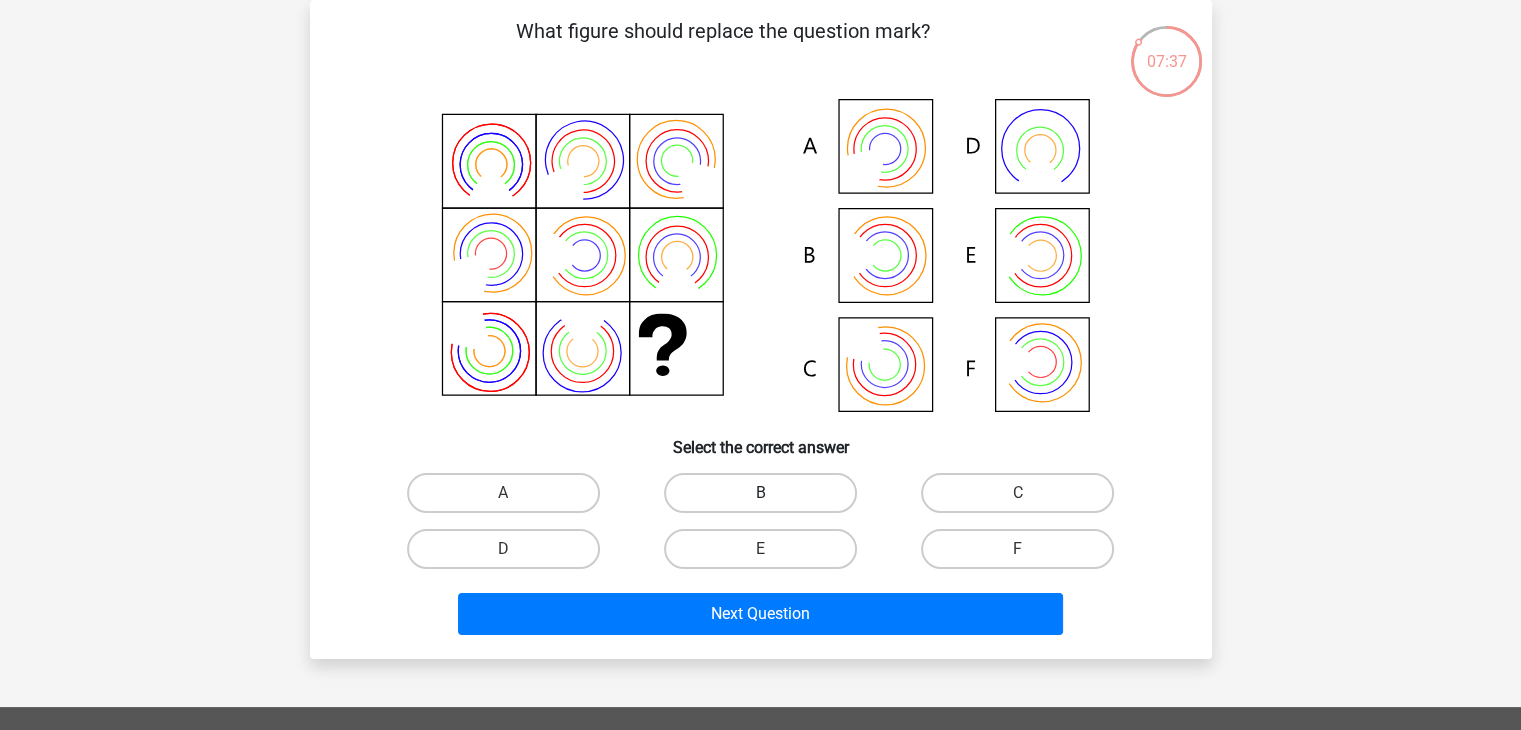 click on "B" at bounding box center [760, 493] 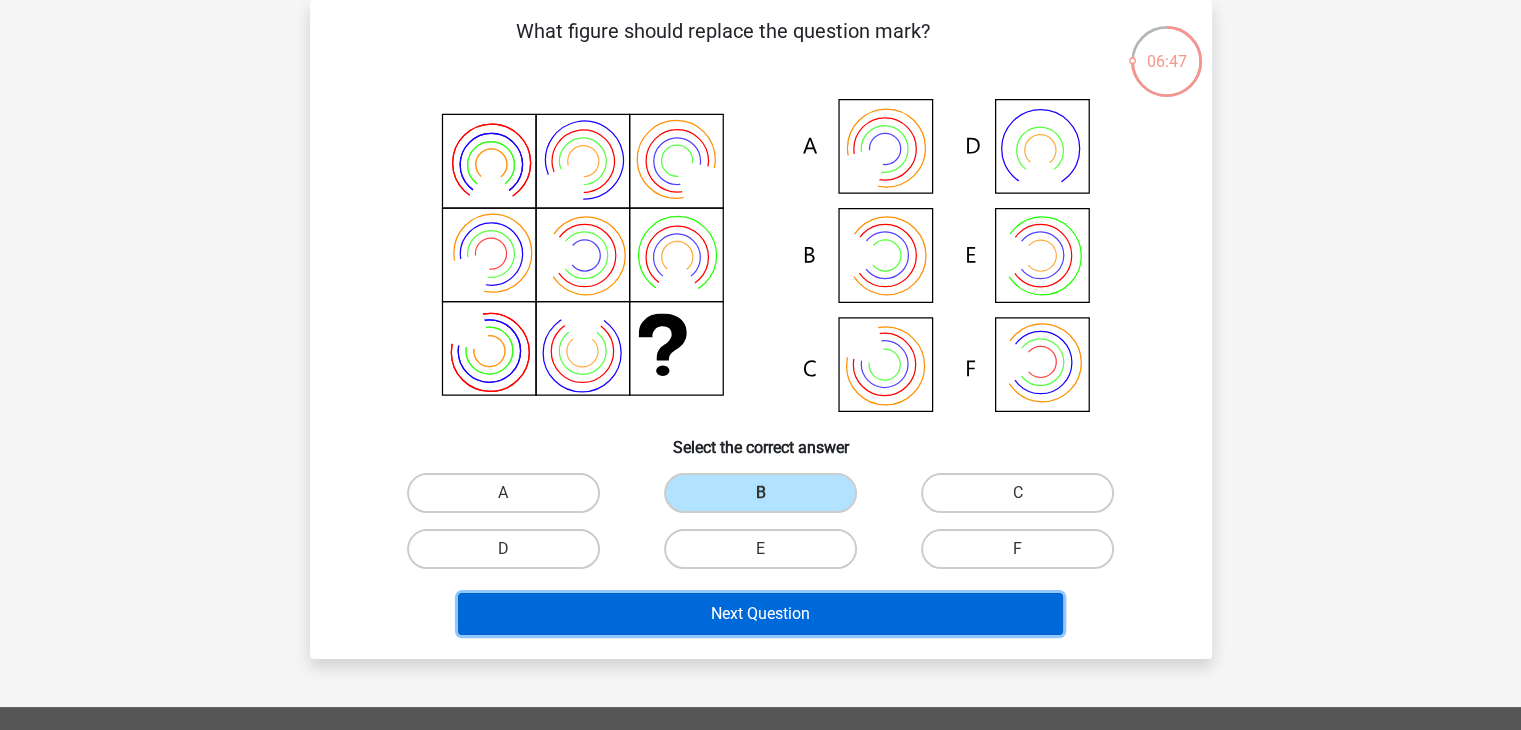 click on "Next Question" at bounding box center (760, 614) 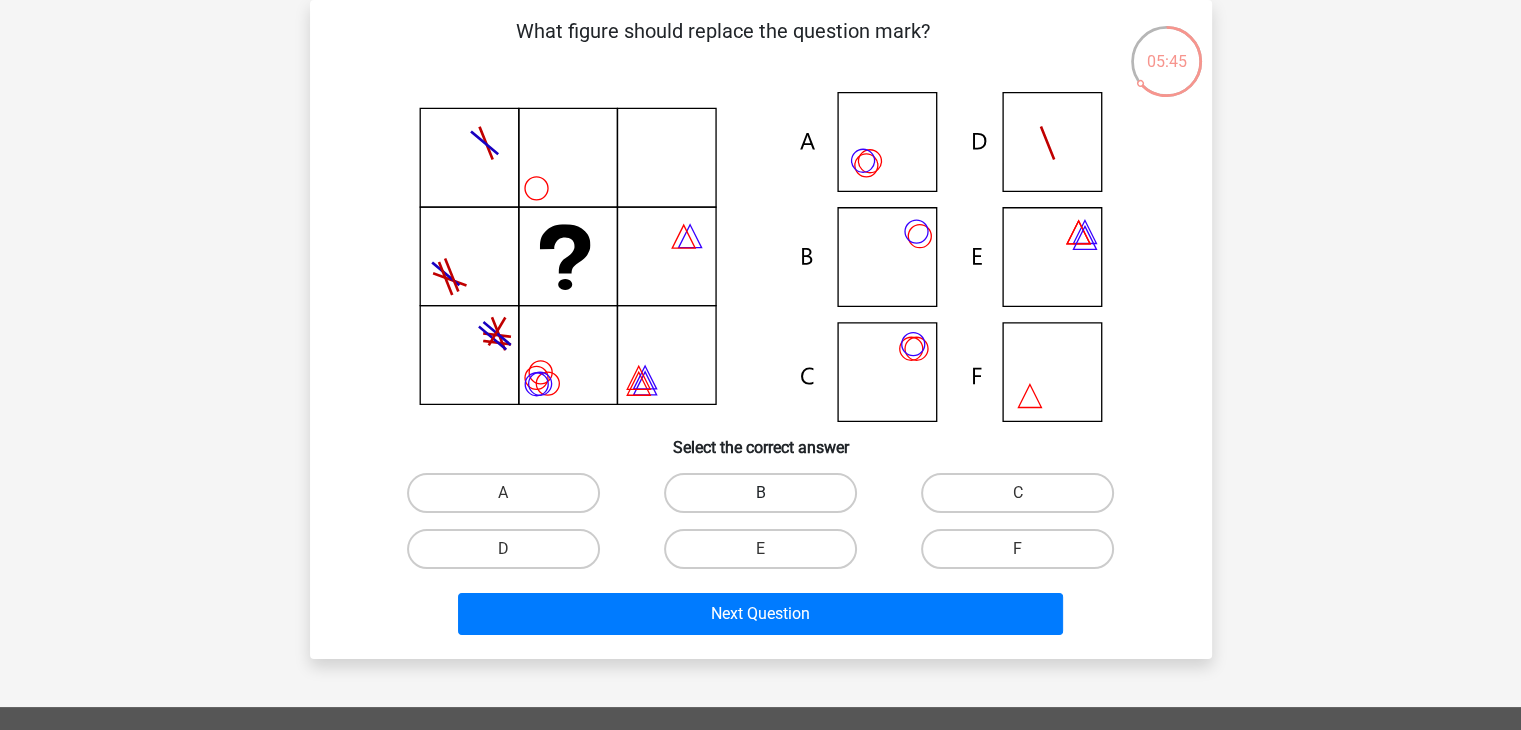 click on "B" at bounding box center (760, 493) 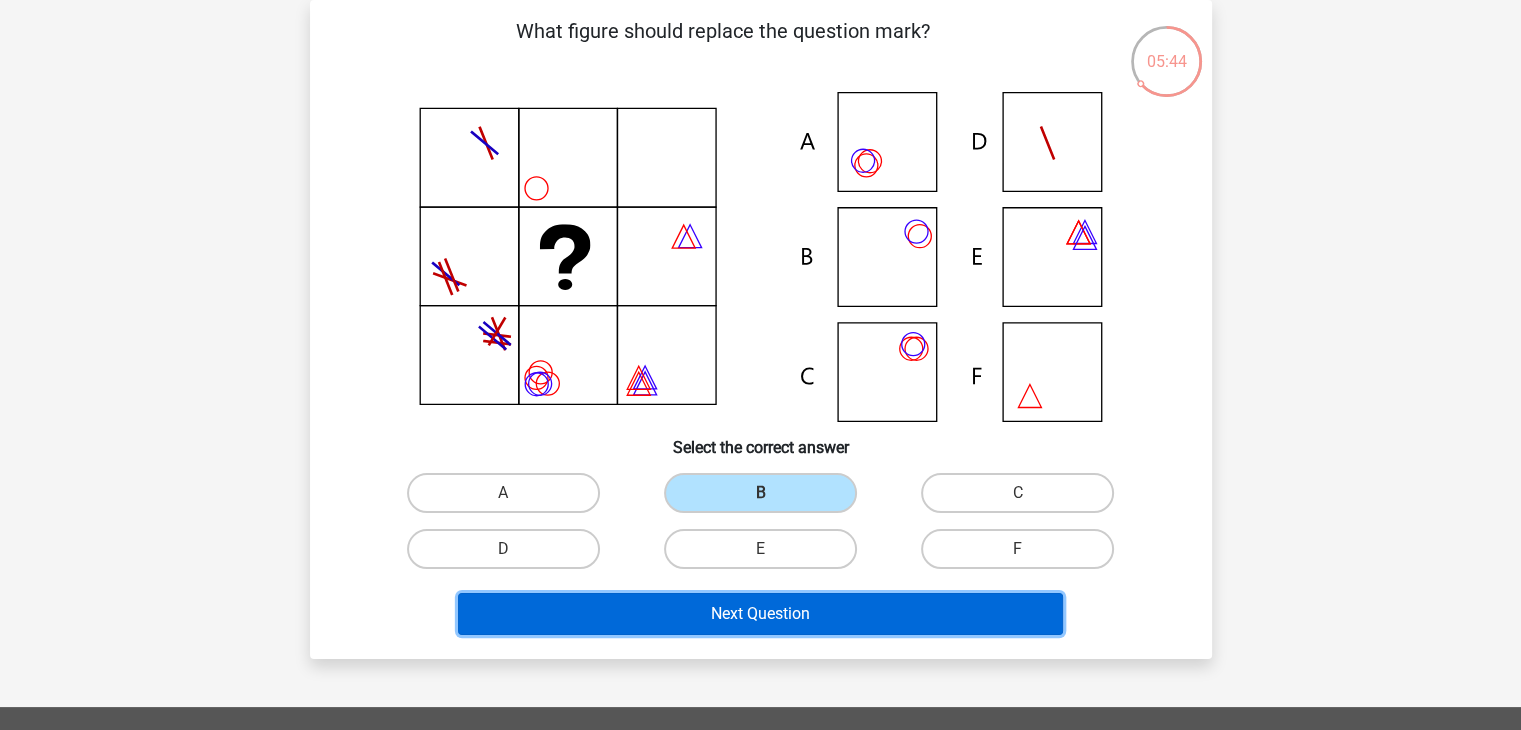 click on "Next Question" at bounding box center (760, 614) 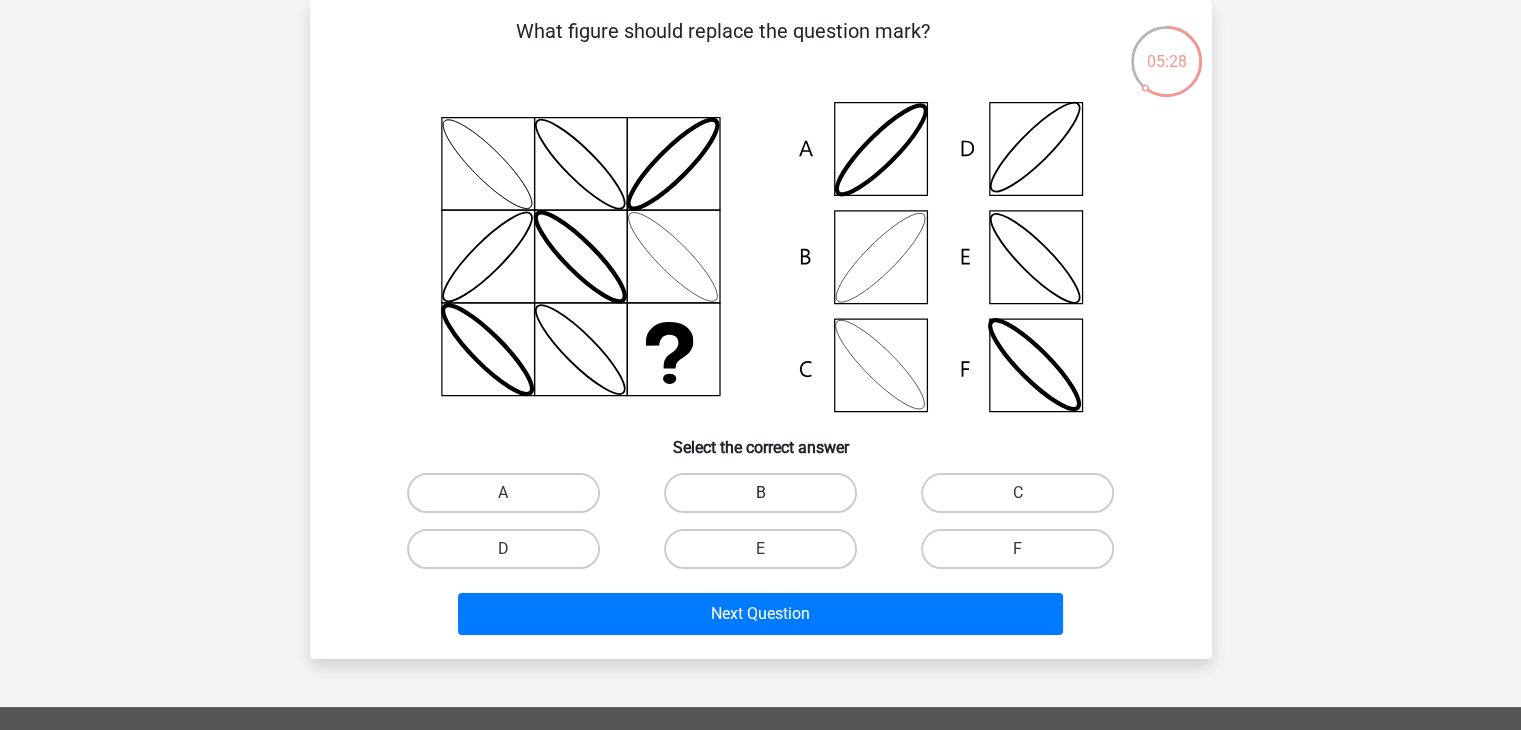 click on "B" at bounding box center [760, 493] 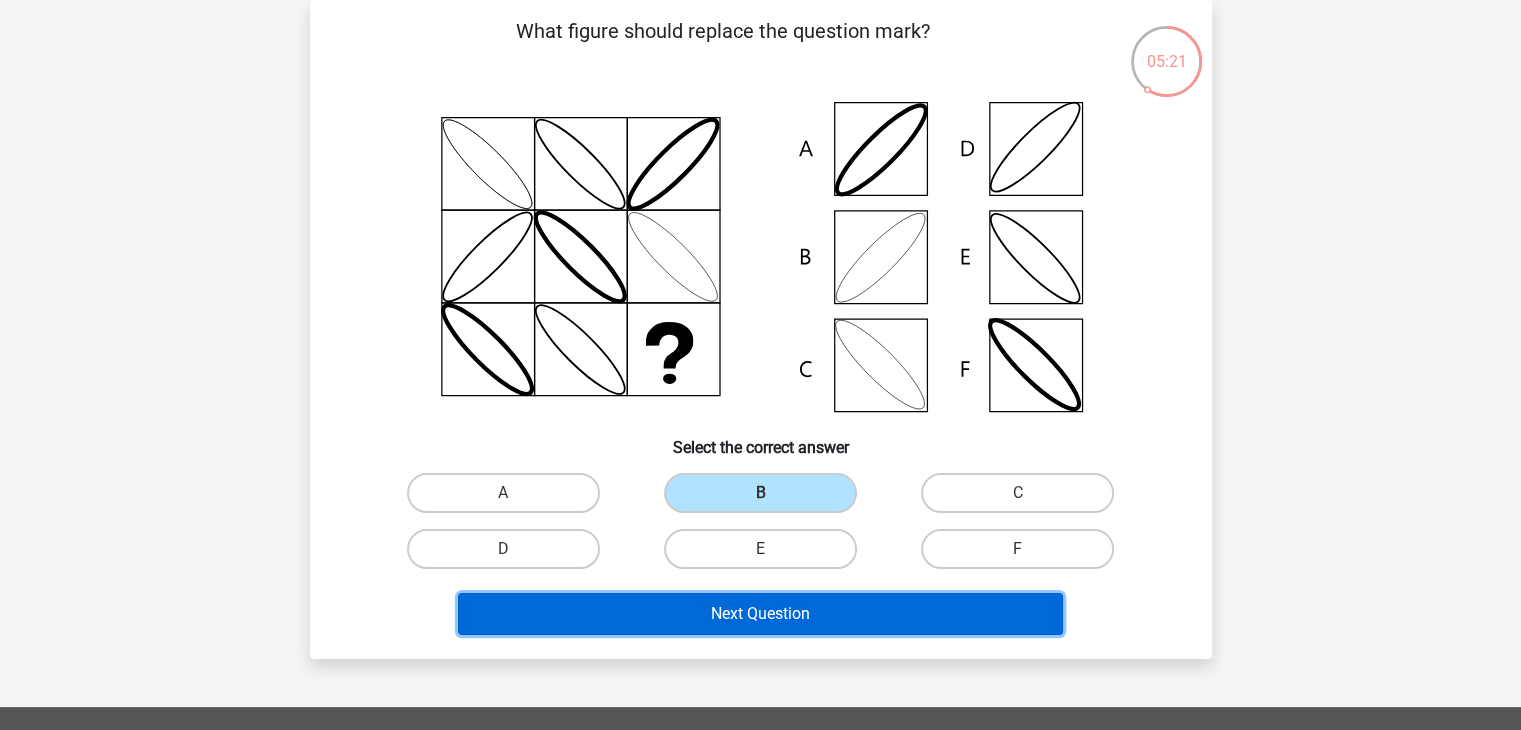 click on "Next Question" at bounding box center (760, 614) 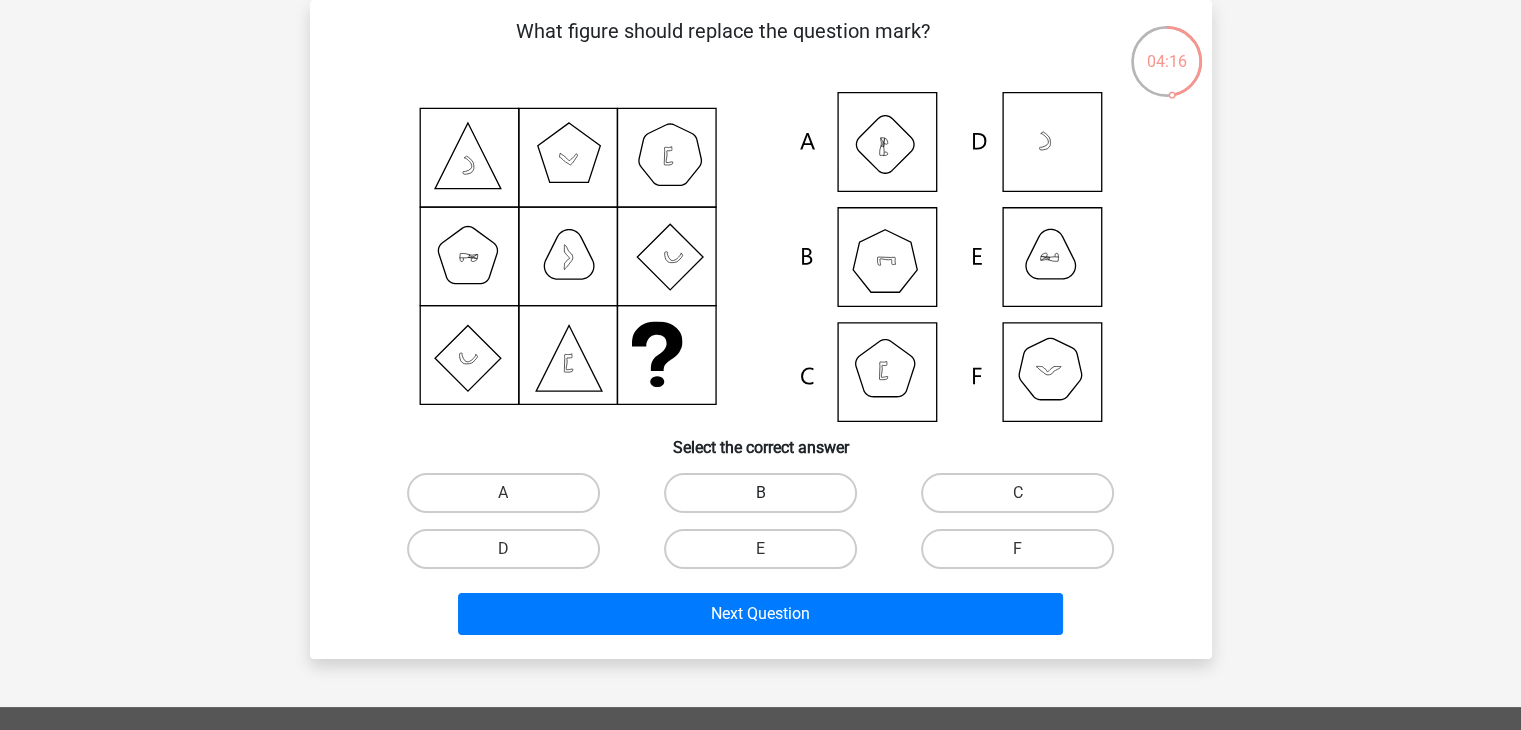 click on "B" at bounding box center (760, 493) 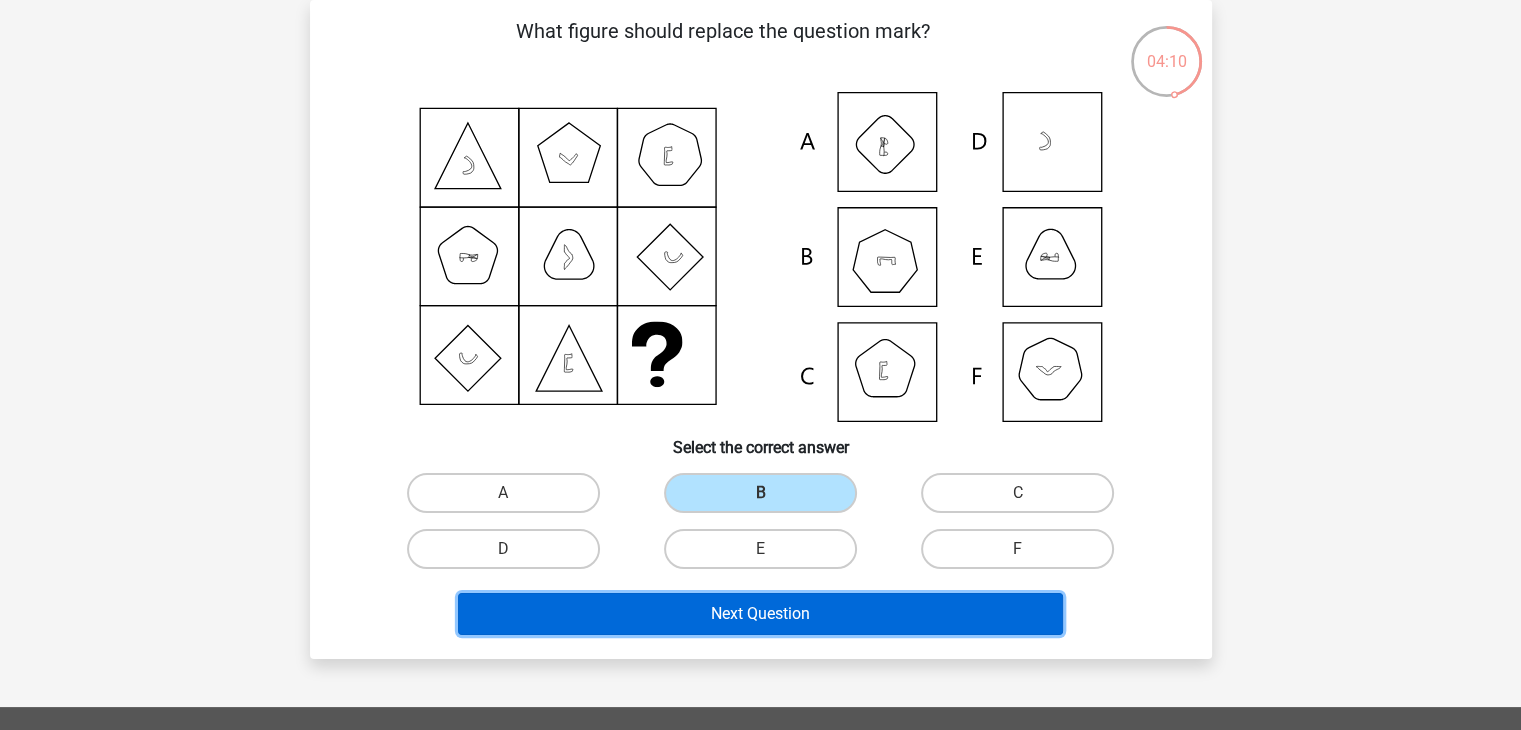 click on "Next Question" at bounding box center [760, 614] 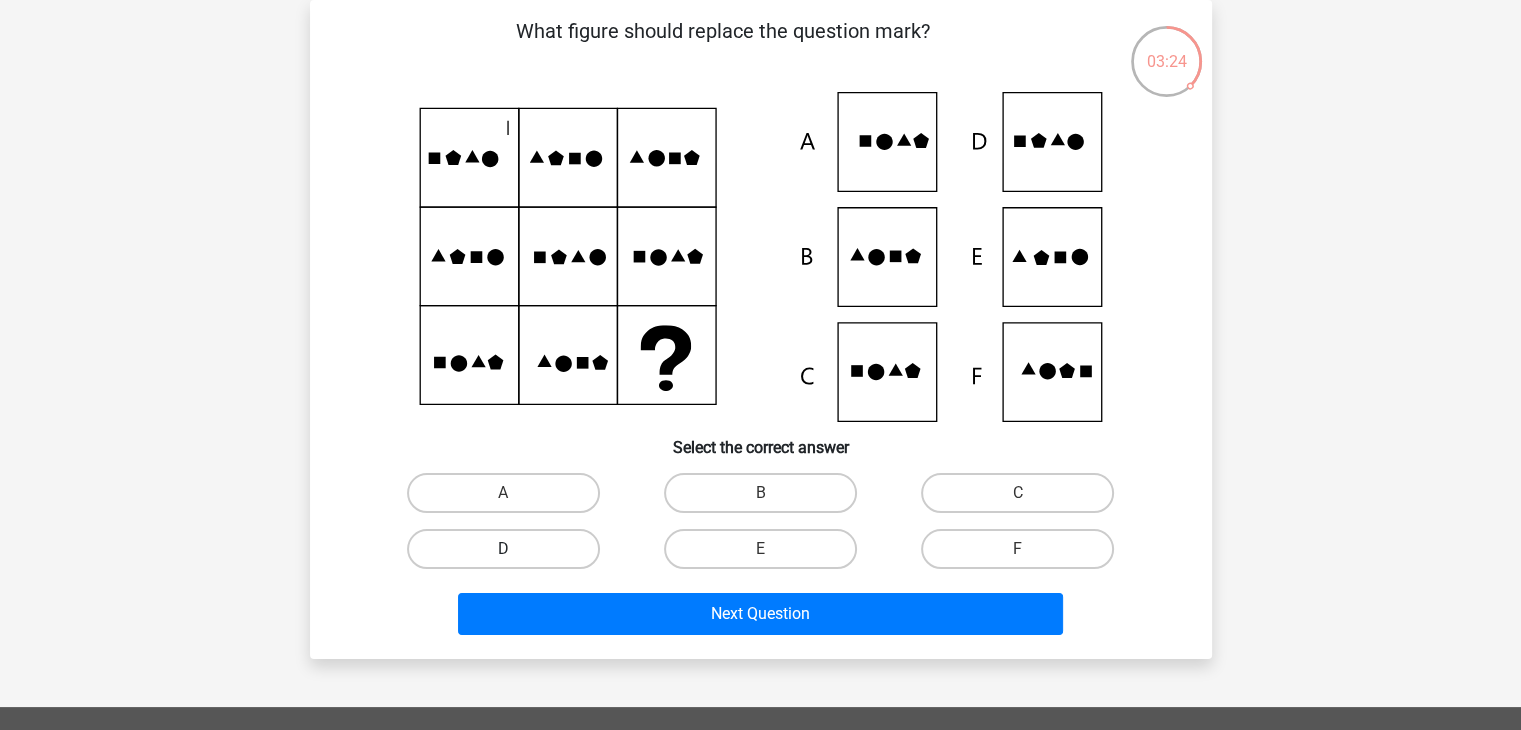 click on "D" at bounding box center (503, 549) 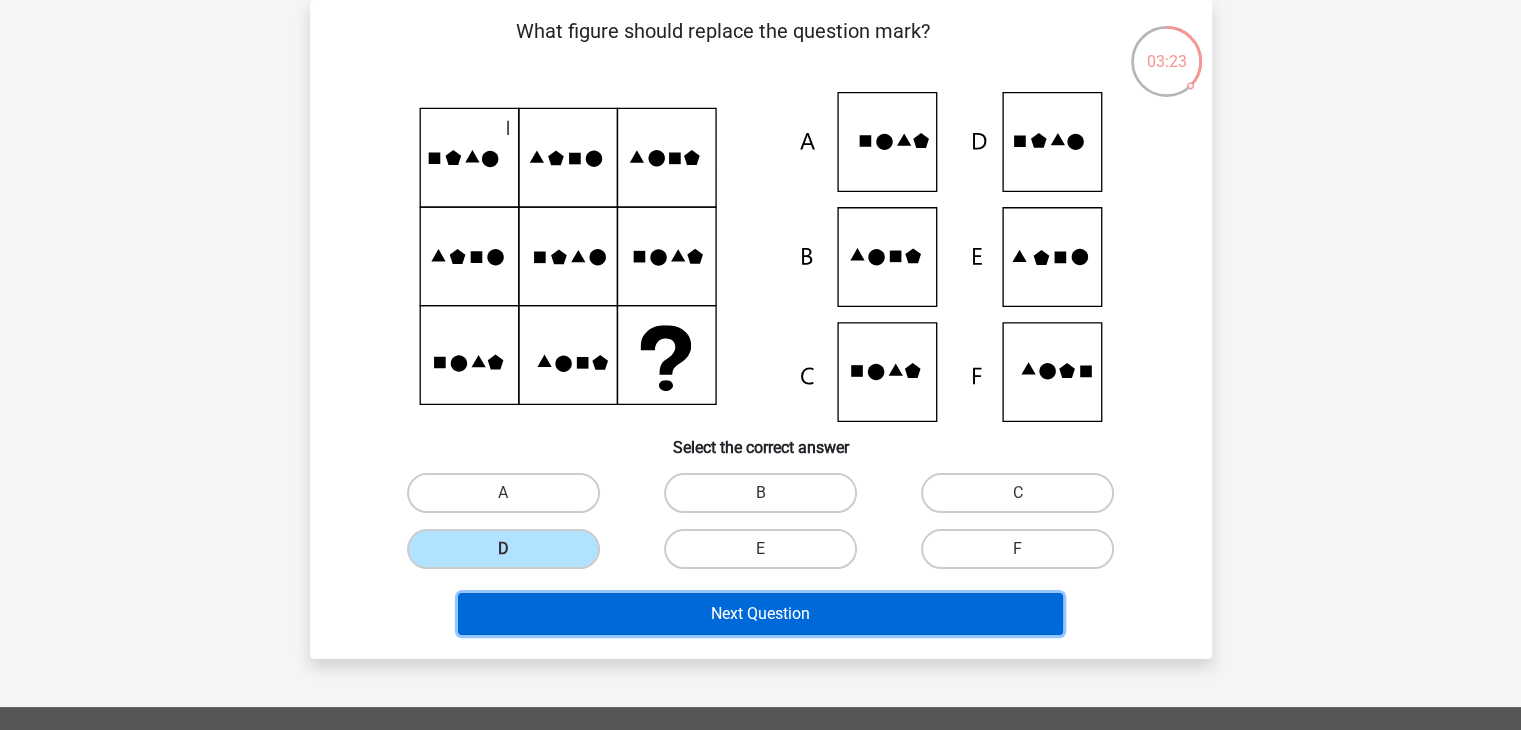 click on "Next Question" at bounding box center [760, 614] 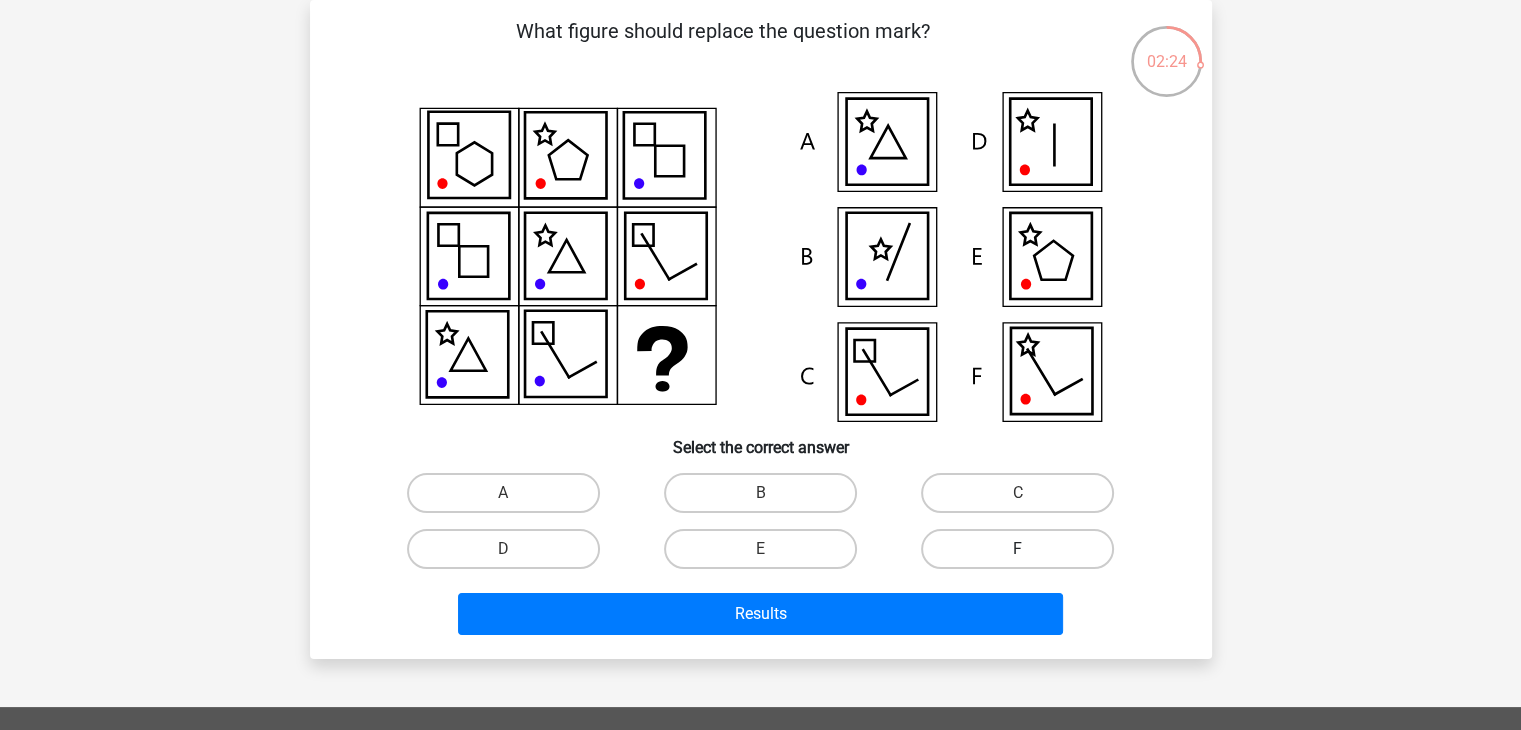 click on "F" at bounding box center [1017, 549] 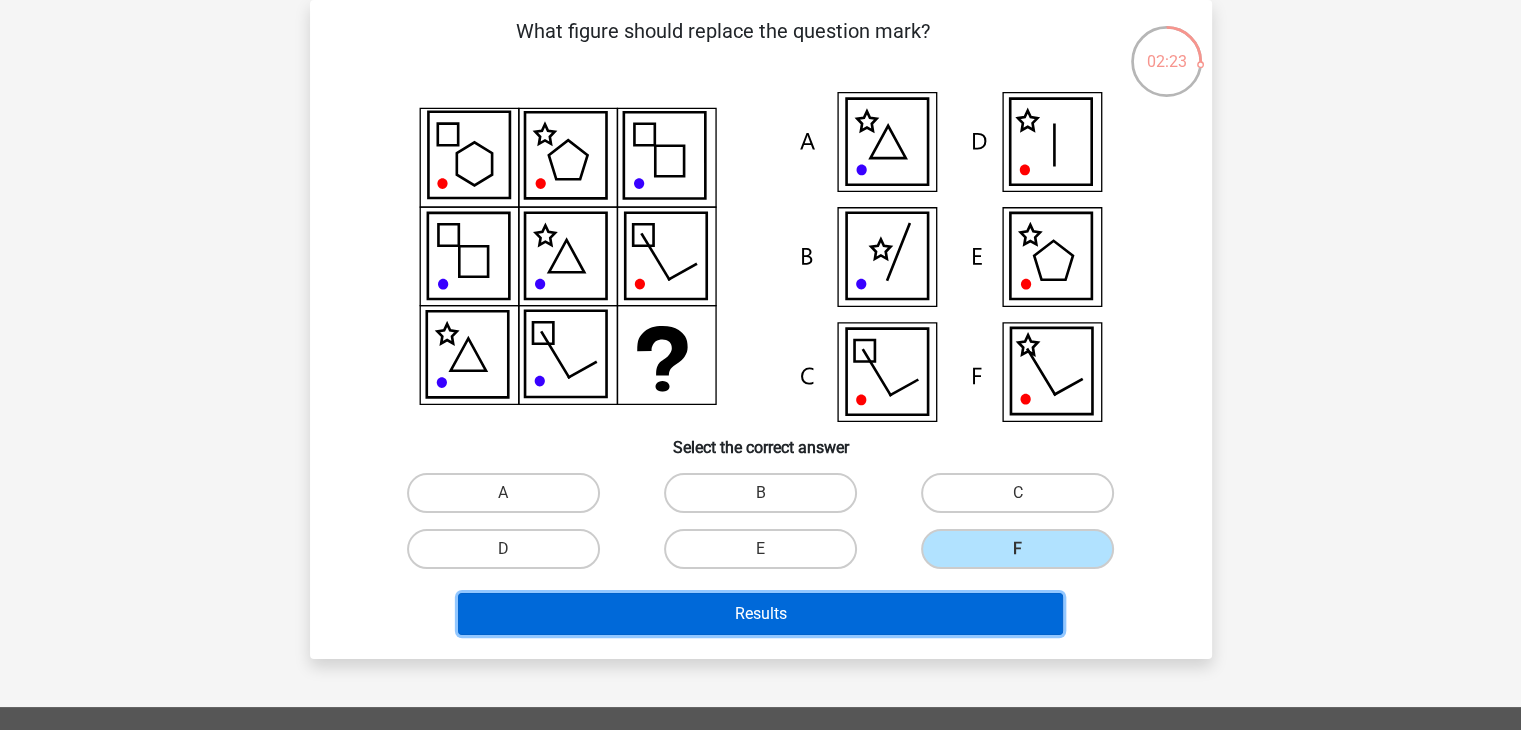 click on "Results" at bounding box center (760, 614) 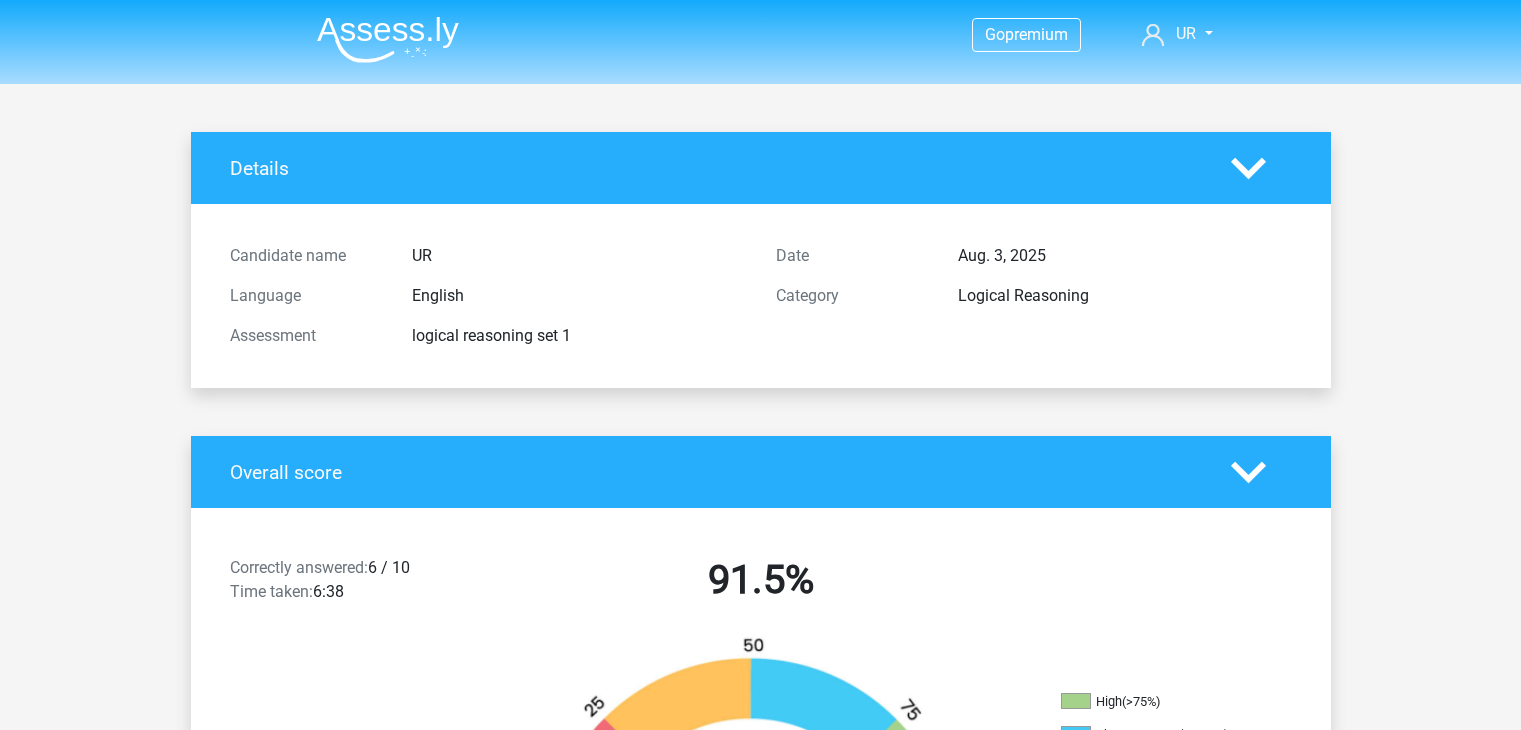 scroll, scrollTop: 0, scrollLeft: 0, axis: both 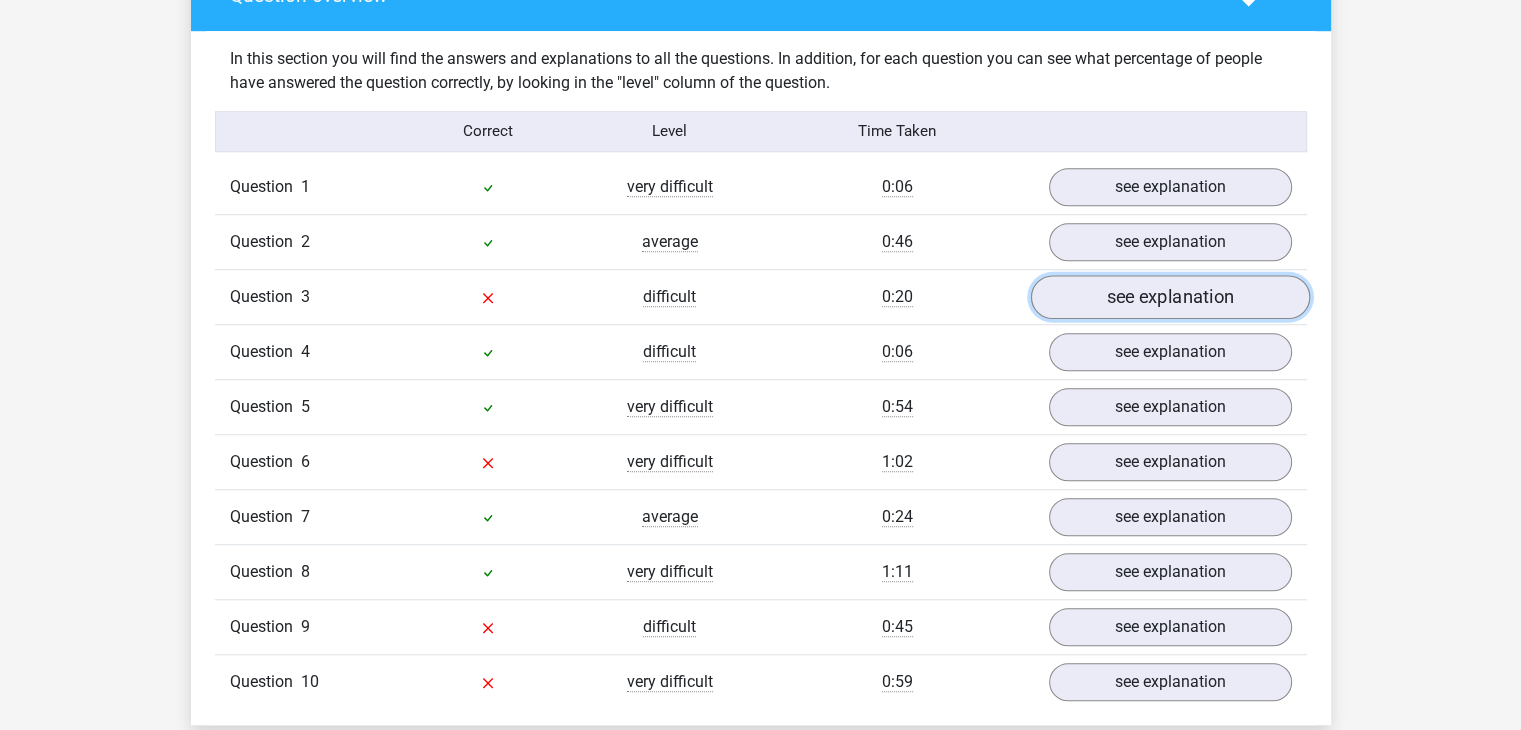 click on "see explanation" at bounding box center (1169, 297) 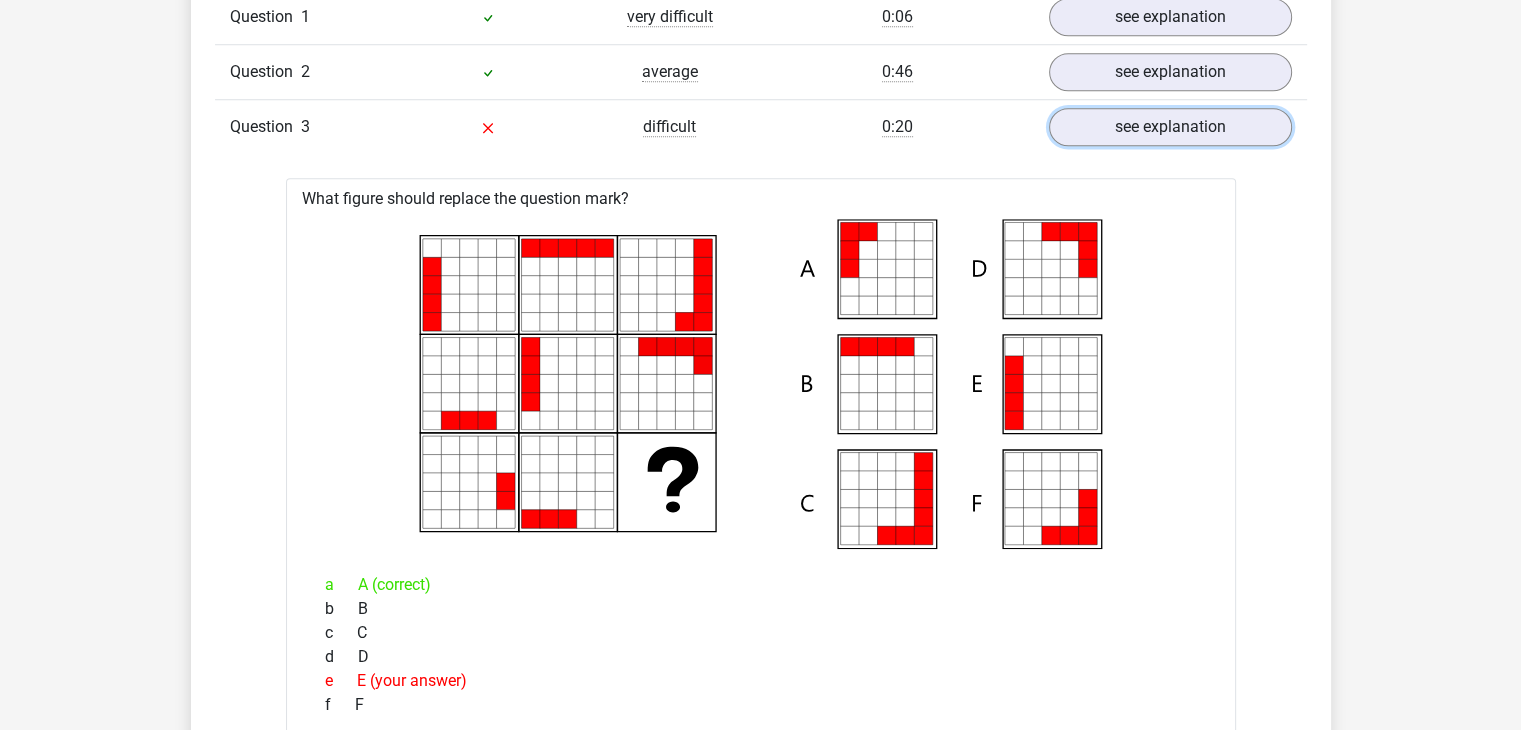 scroll, scrollTop: 1732, scrollLeft: 0, axis: vertical 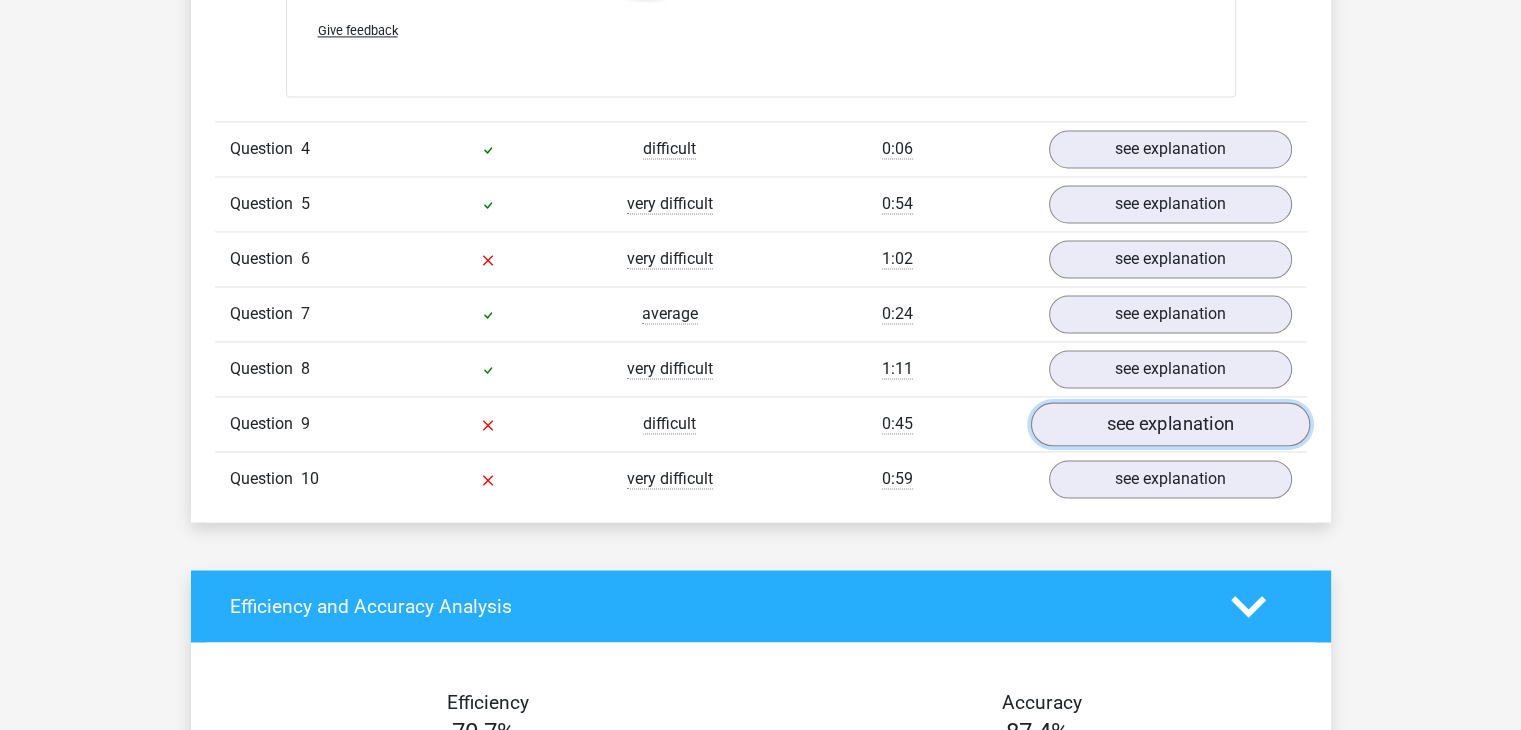 click on "see explanation" at bounding box center (1169, 424) 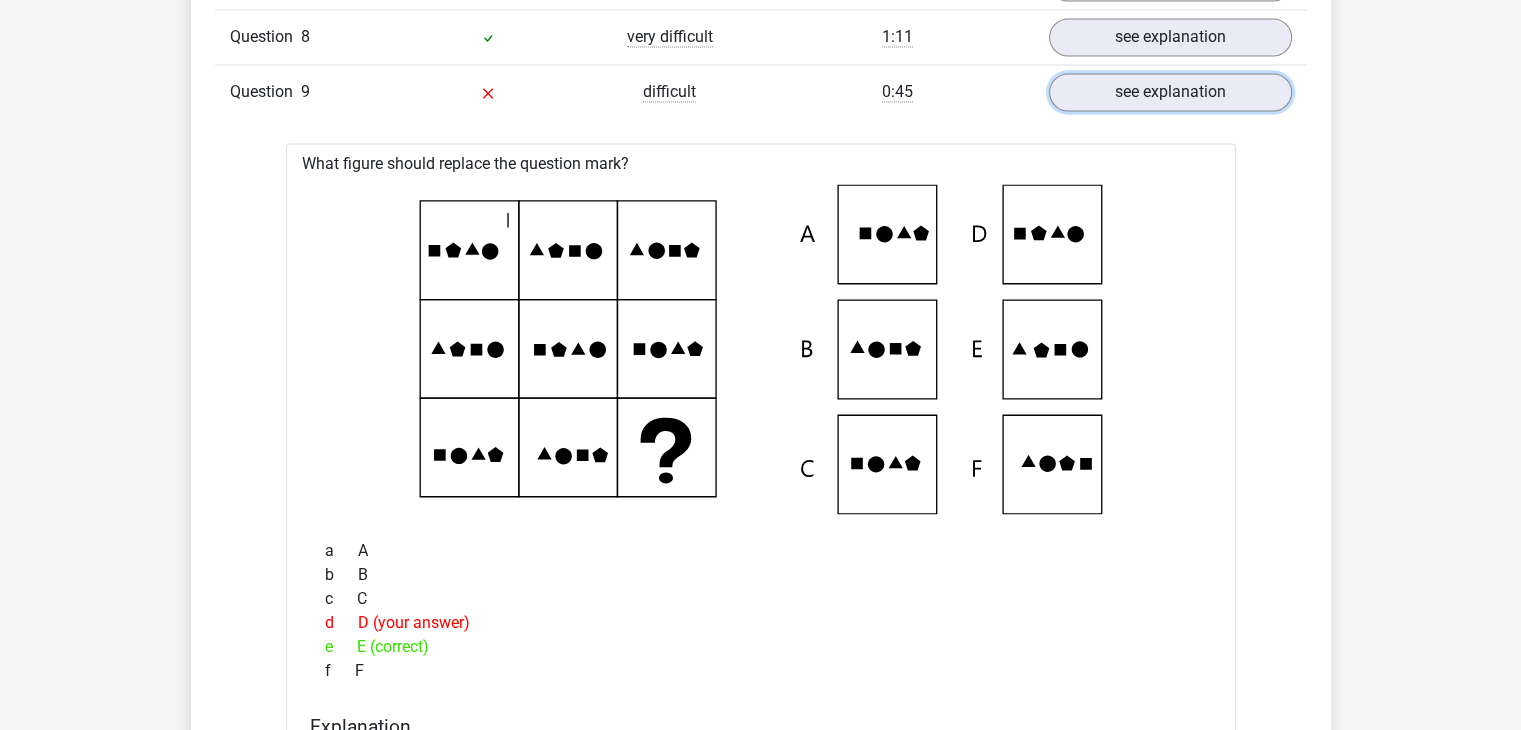 scroll, scrollTop: 3484, scrollLeft: 0, axis: vertical 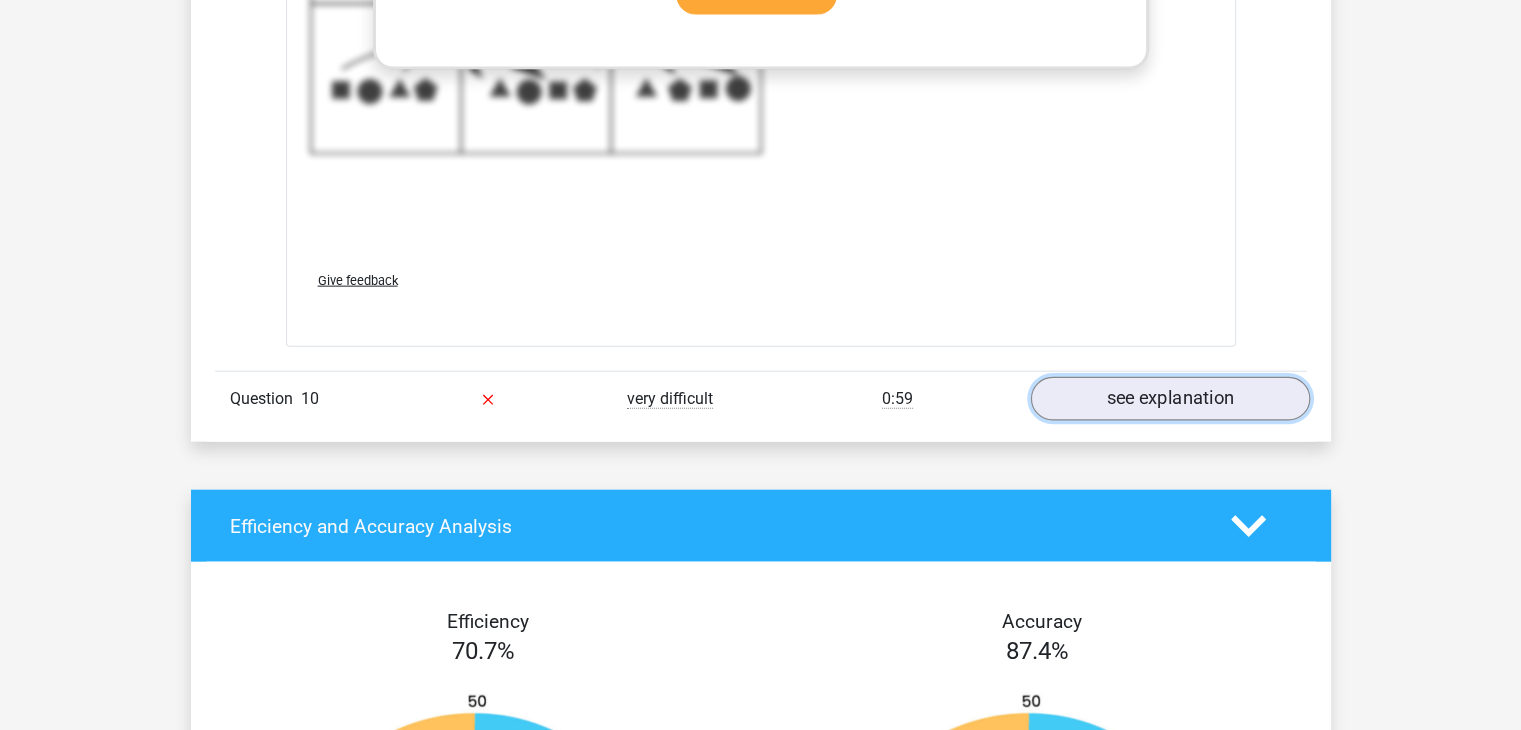 click on "see explanation" at bounding box center (1169, 400) 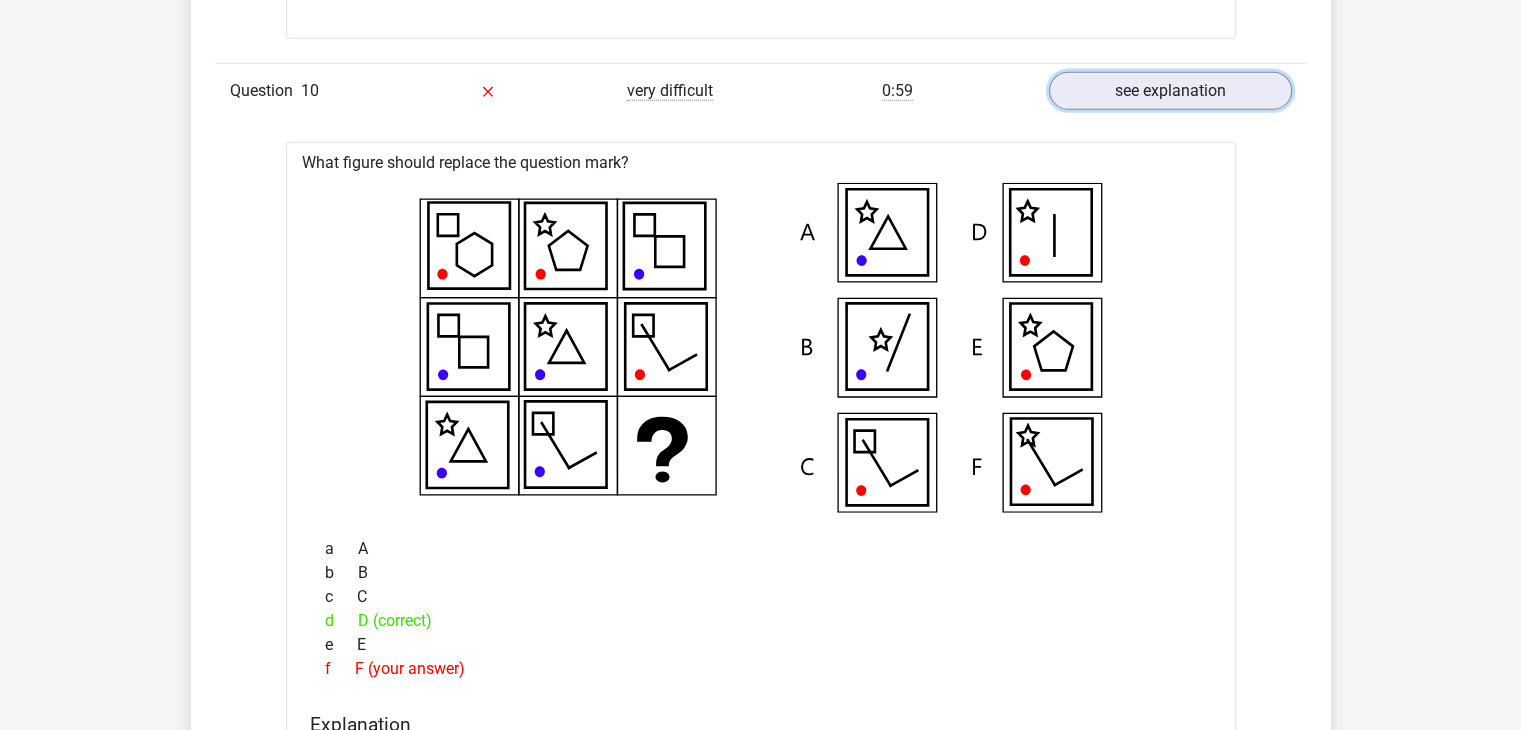 scroll, scrollTop: 4819, scrollLeft: 0, axis: vertical 